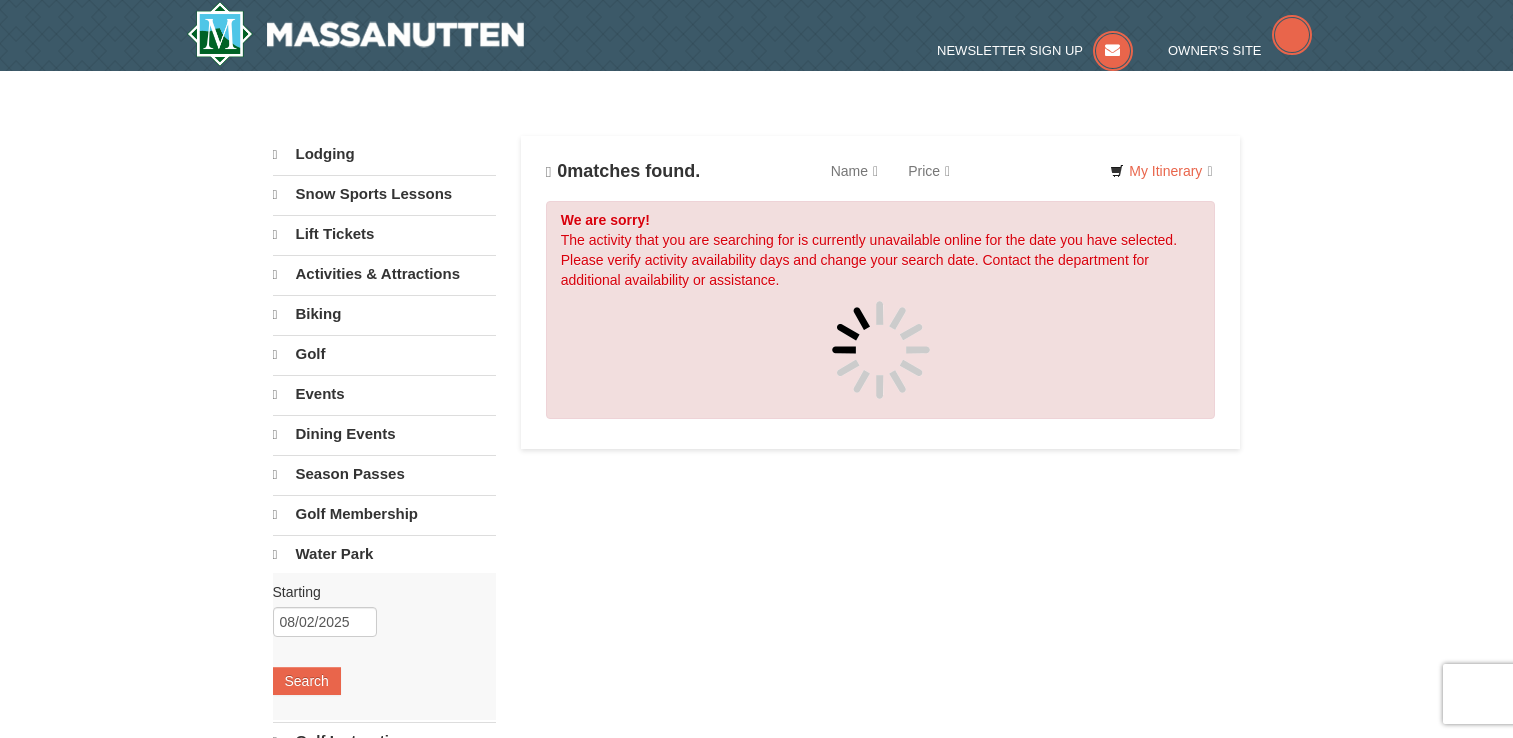 scroll, scrollTop: 0, scrollLeft: 0, axis: both 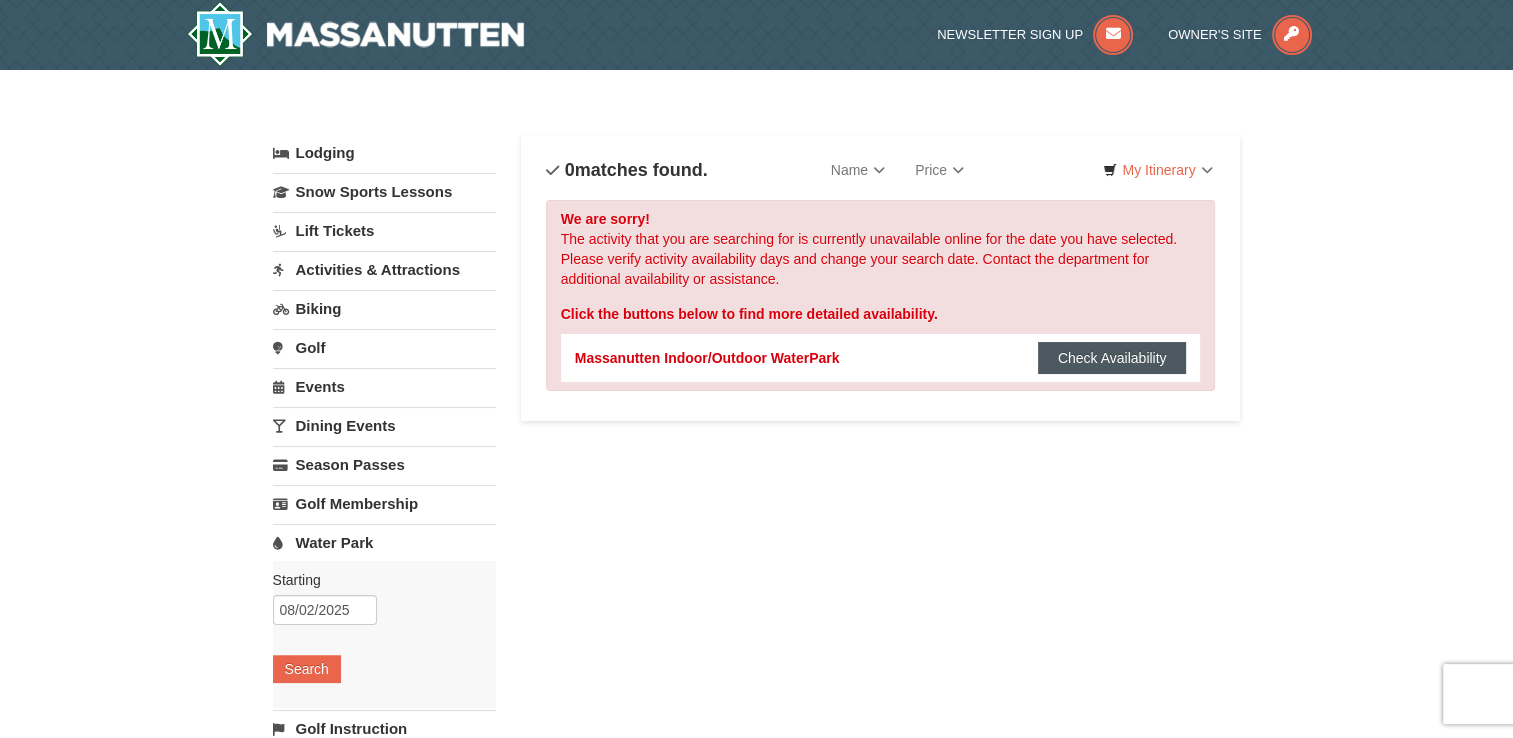 click on "Check Availability" at bounding box center (1112, 358) 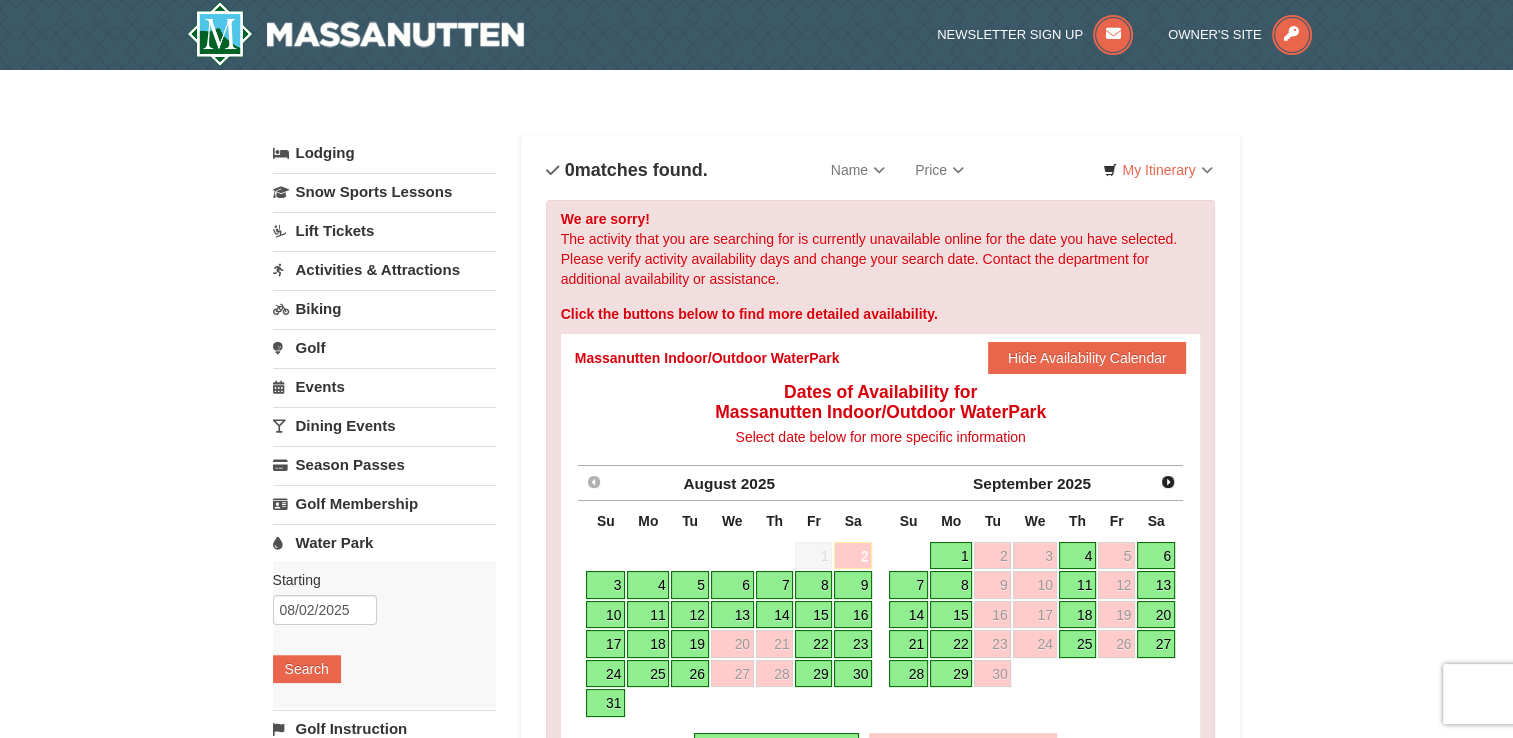 click on "3" at bounding box center [605, 585] 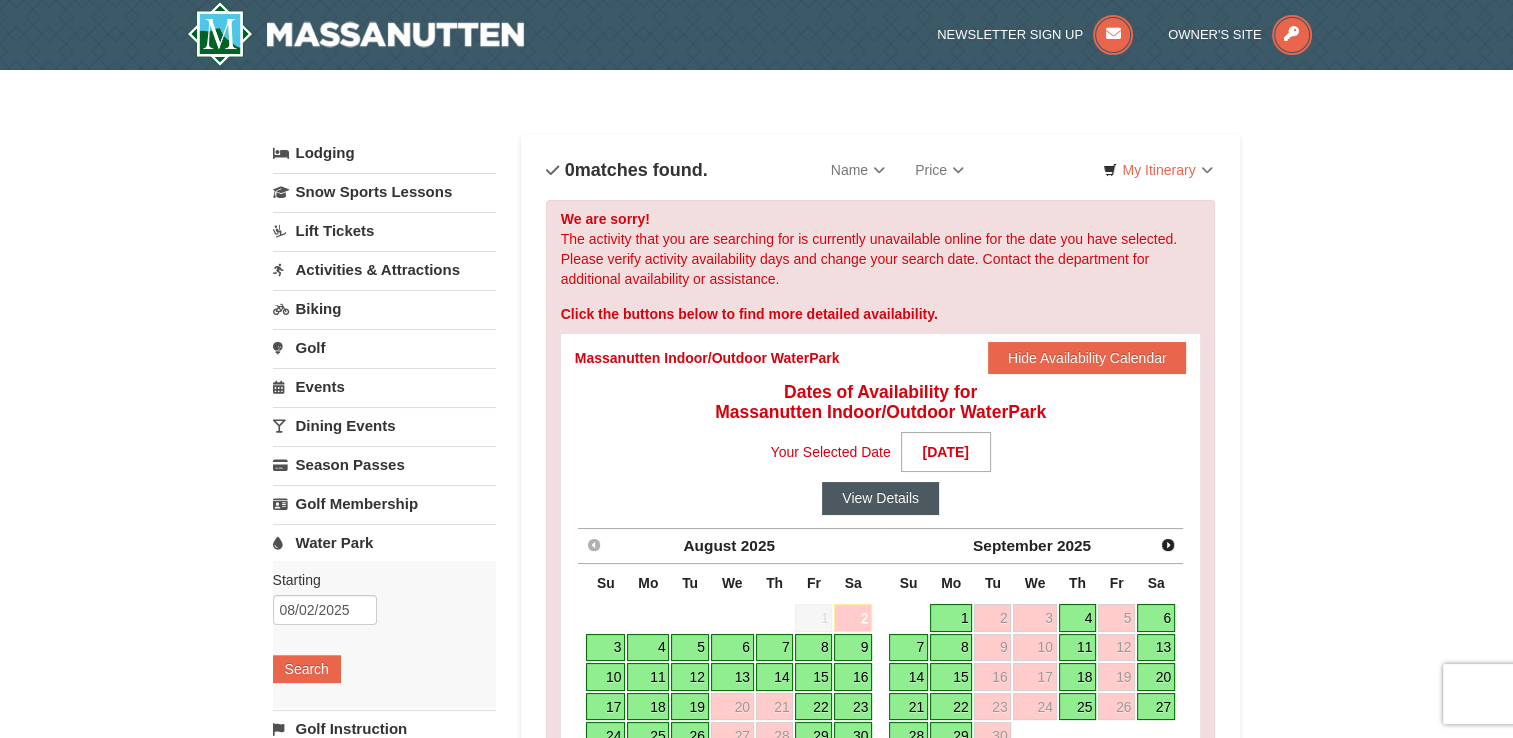 click on "View Details" at bounding box center (880, 498) 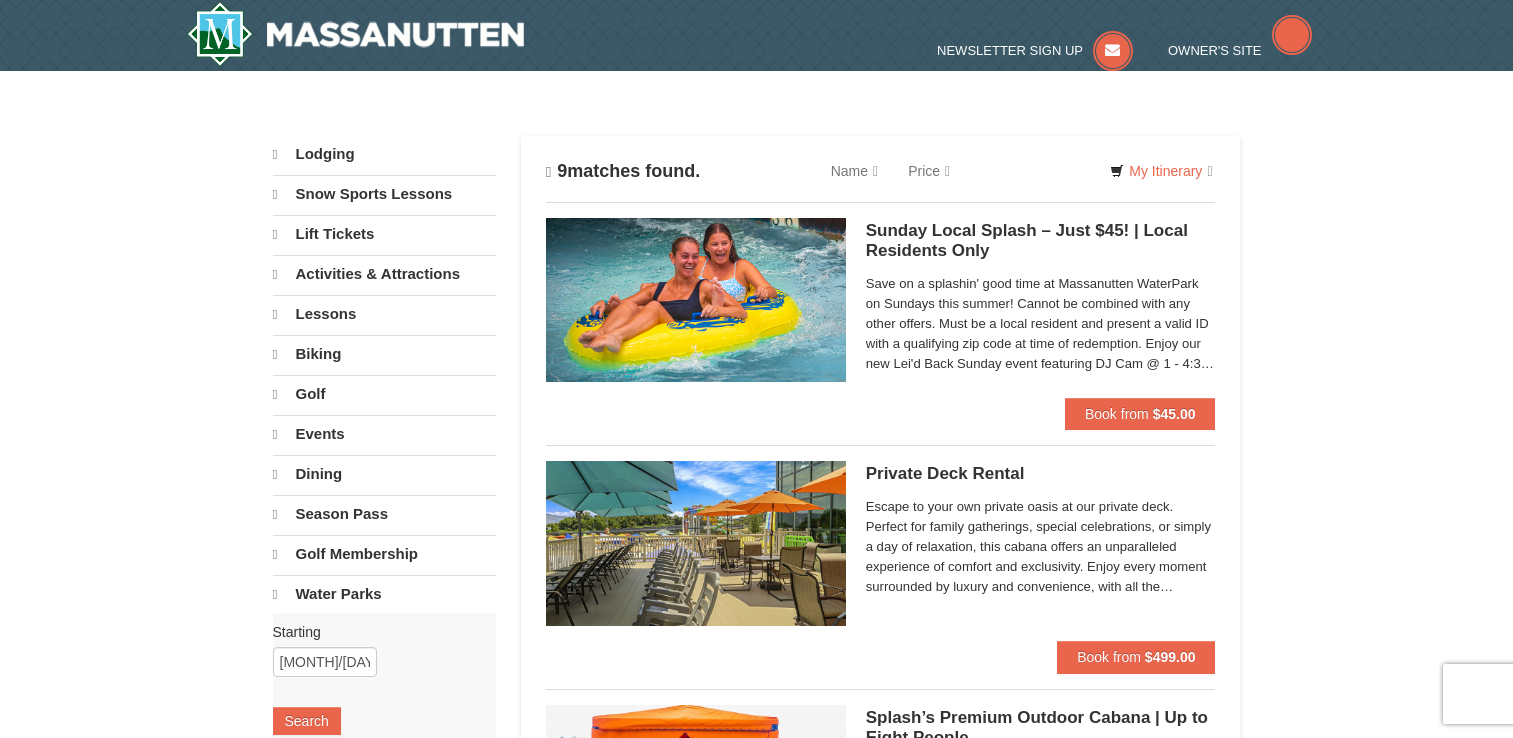 scroll, scrollTop: 0, scrollLeft: 0, axis: both 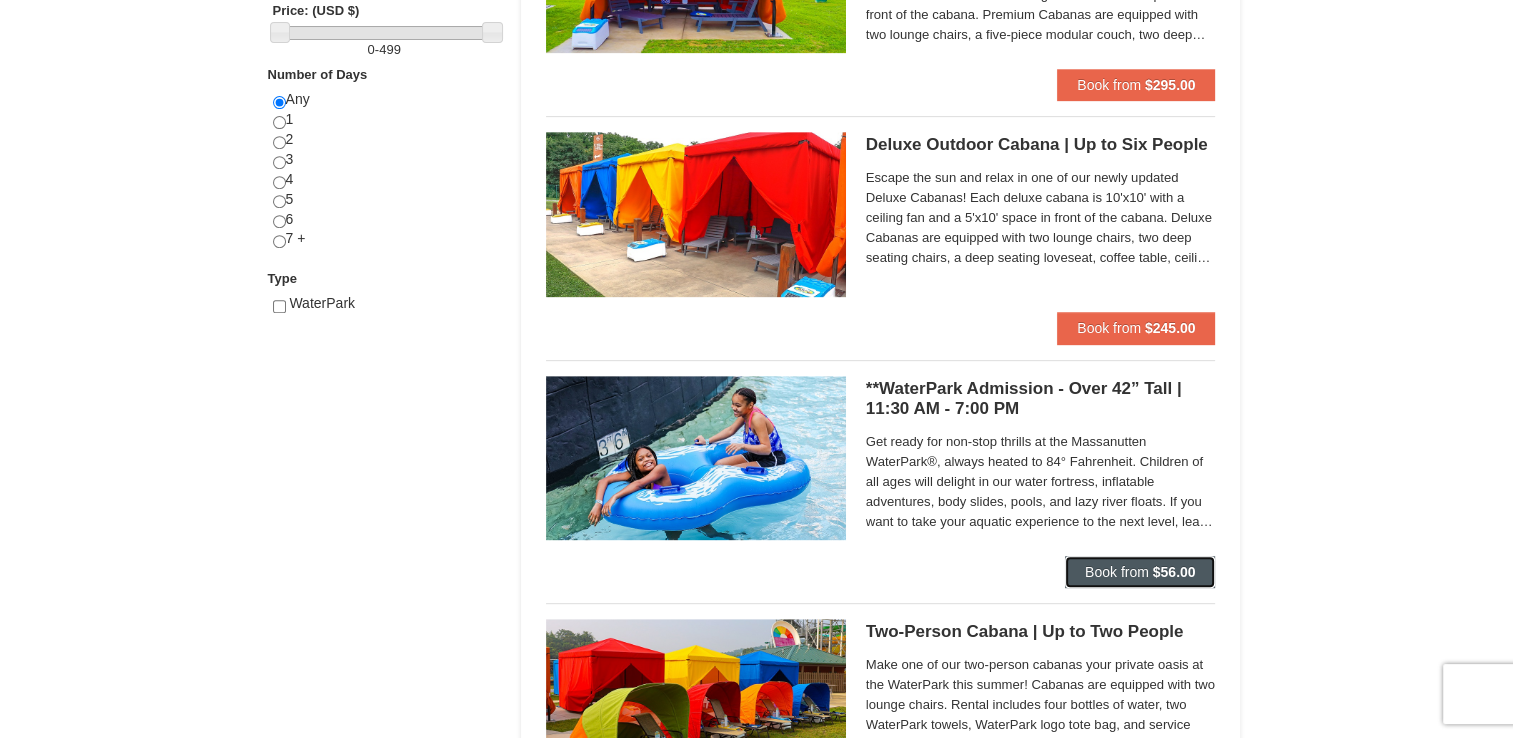 click on "Book from" at bounding box center (1117, 572) 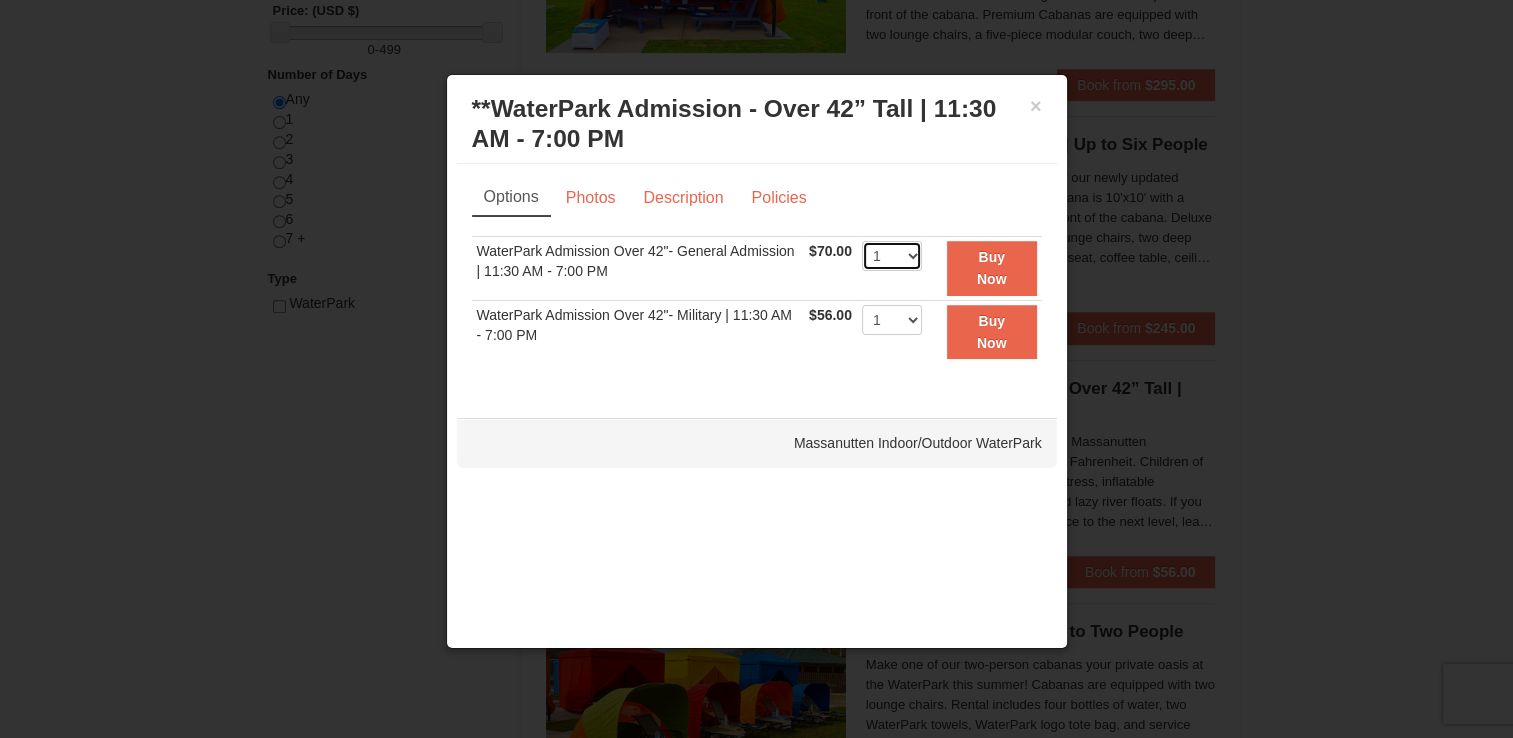 click on "1
2
3
4
5
6
7
8
9
10
11
12
13
14
15
16
17
18
19
20
21 22" at bounding box center (892, 256) 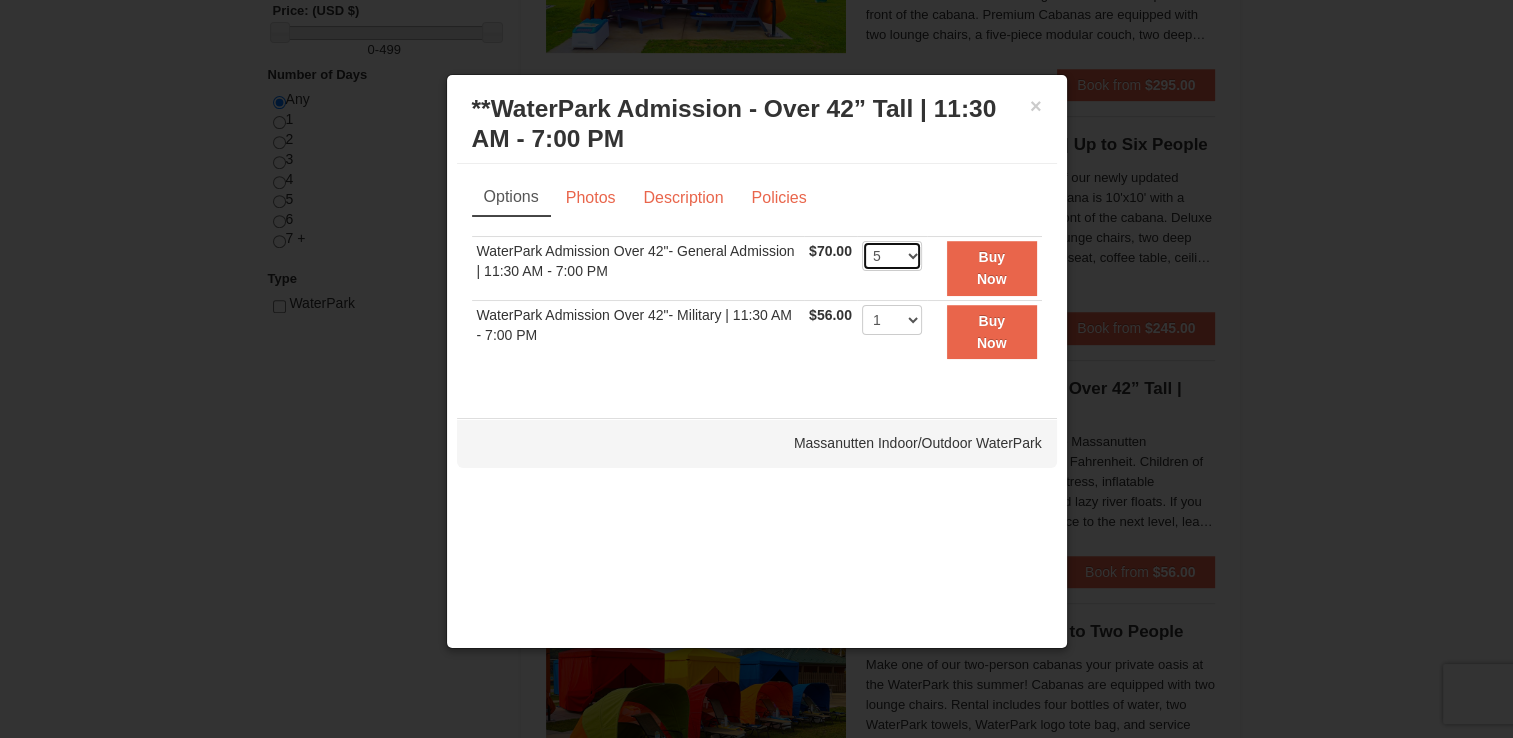 click on "1
2
3
4
5
6
7
8
9
10
11
12
13
14
15
16
17
18
19
20
21 22" at bounding box center [892, 256] 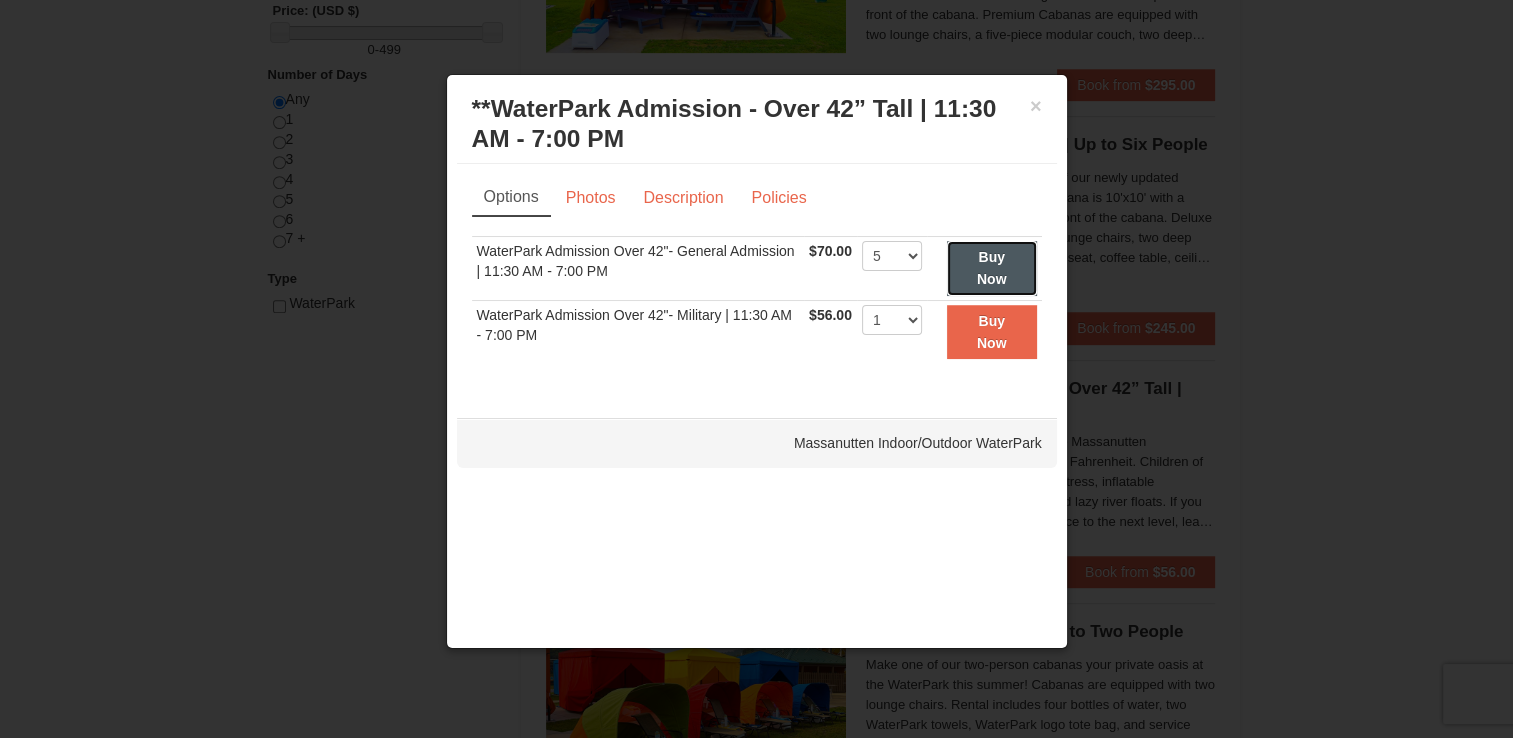 click on "Buy Now" at bounding box center [992, 268] 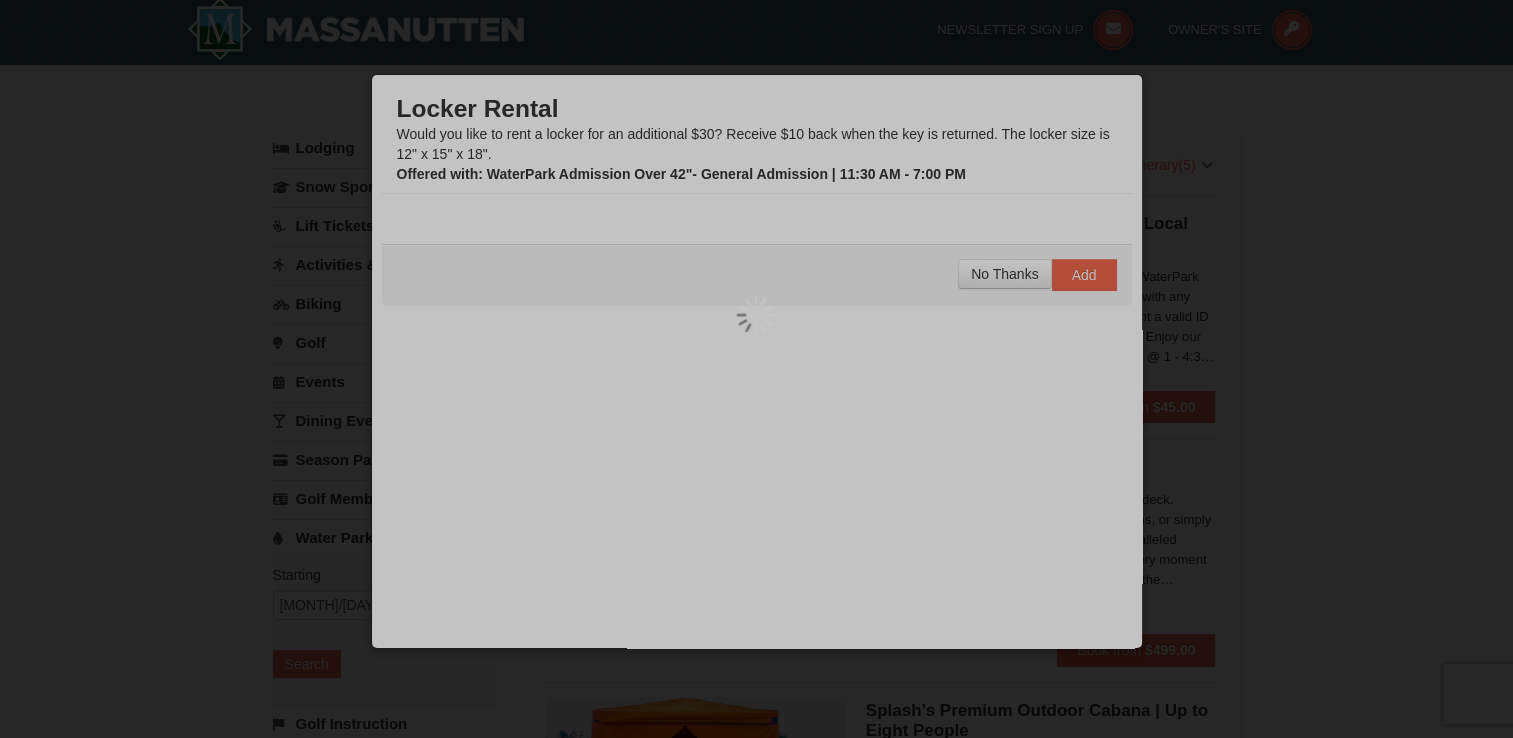 scroll, scrollTop: 6, scrollLeft: 0, axis: vertical 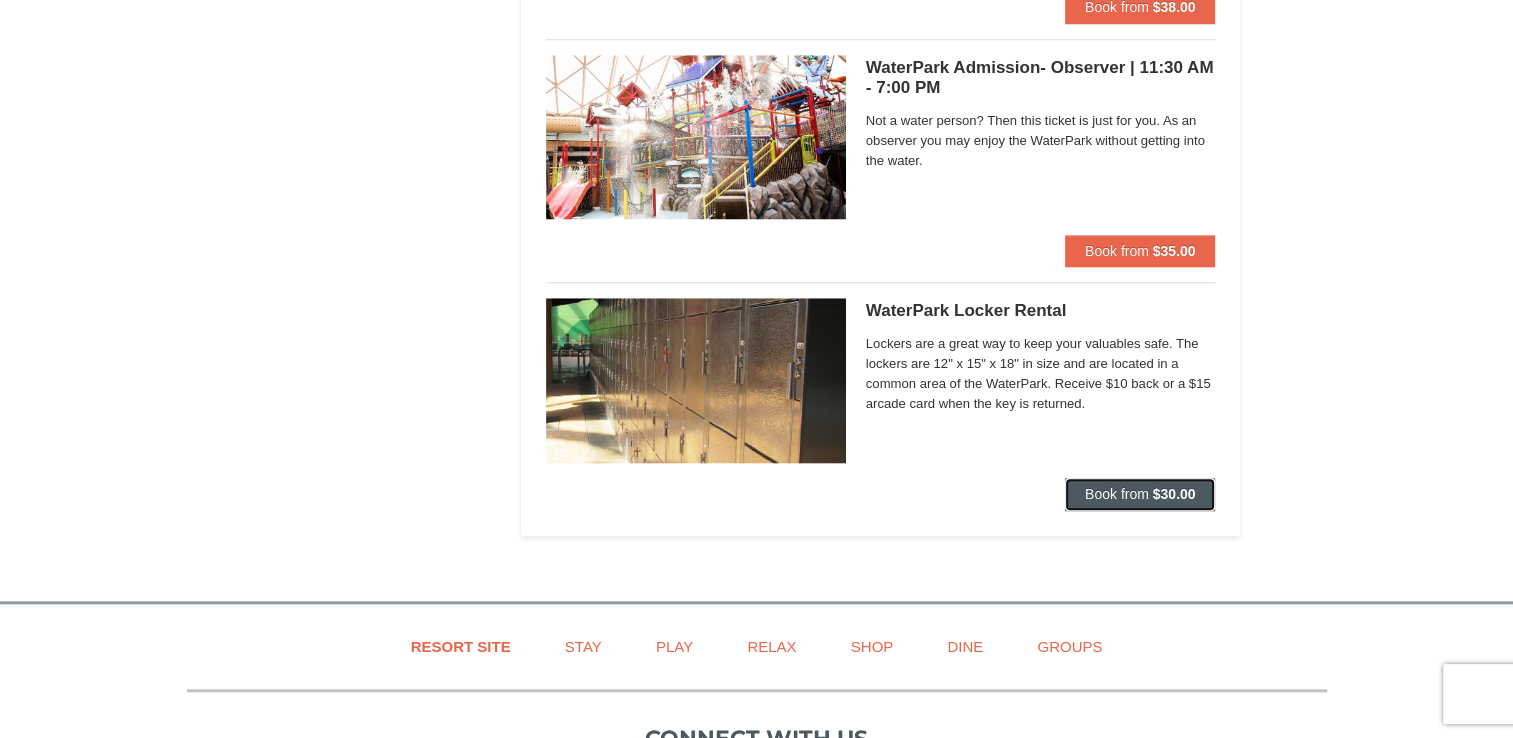 click on "Book from   $30.00" at bounding box center (1140, 494) 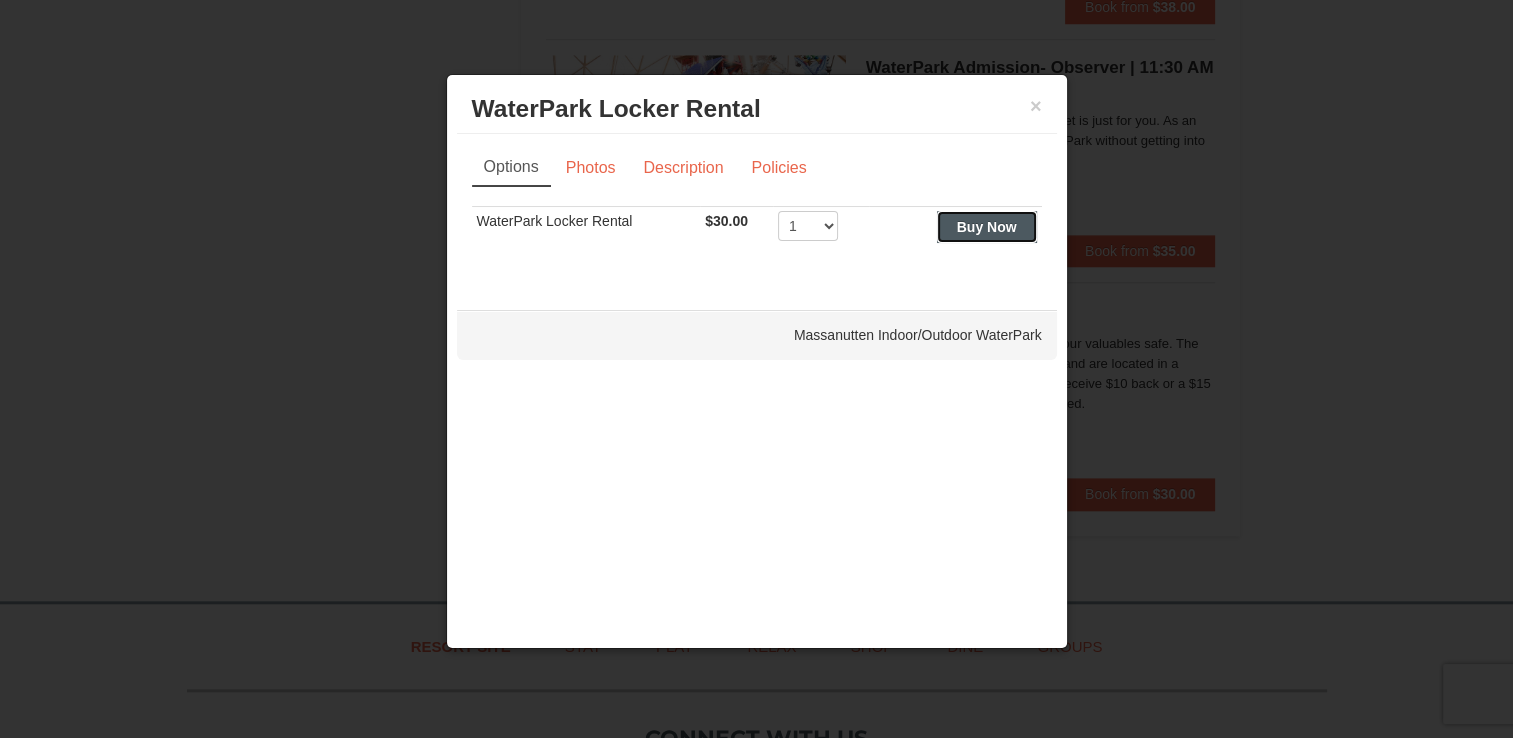 click on "Buy Now" at bounding box center (987, 227) 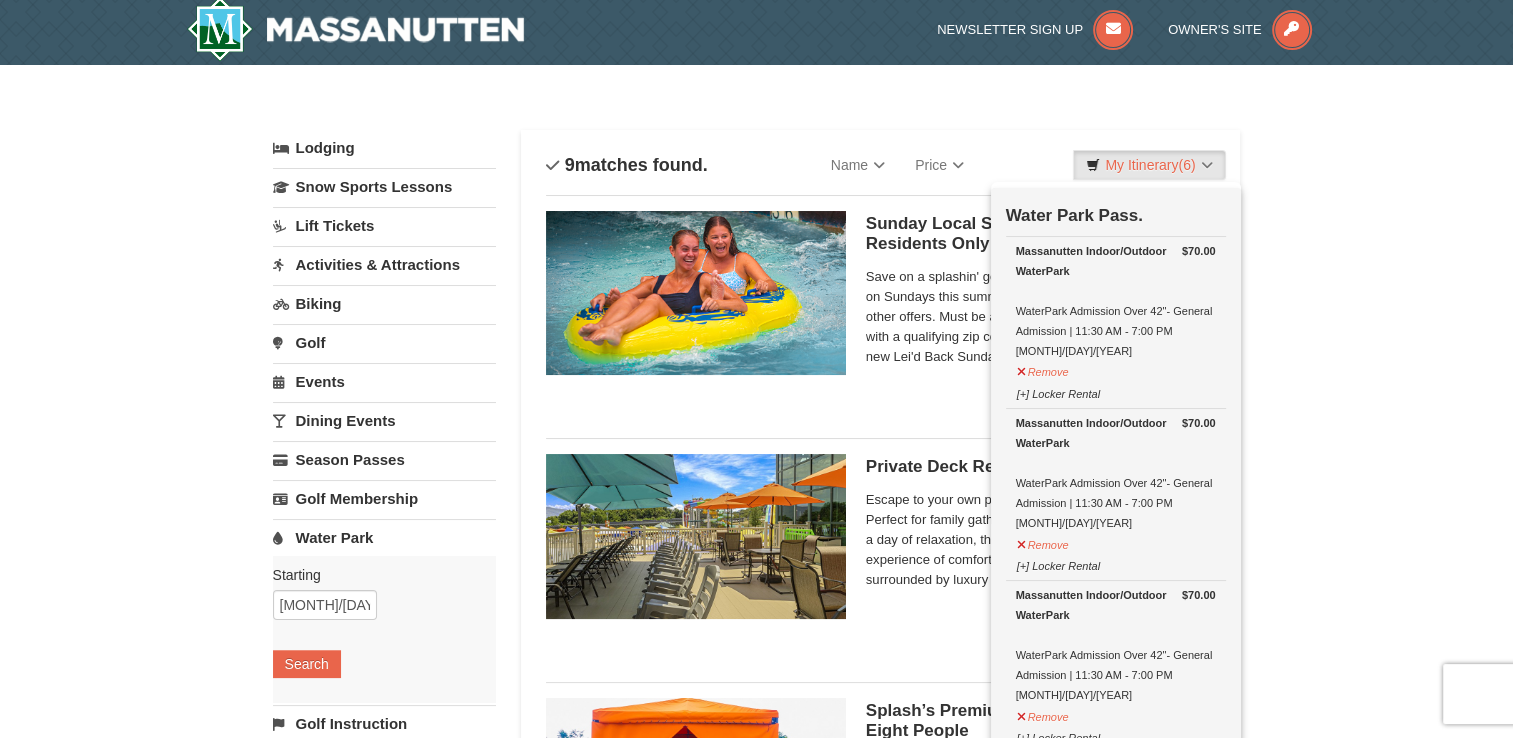 scroll, scrollTop: 6, scrollLeft: 0, axis: vertical 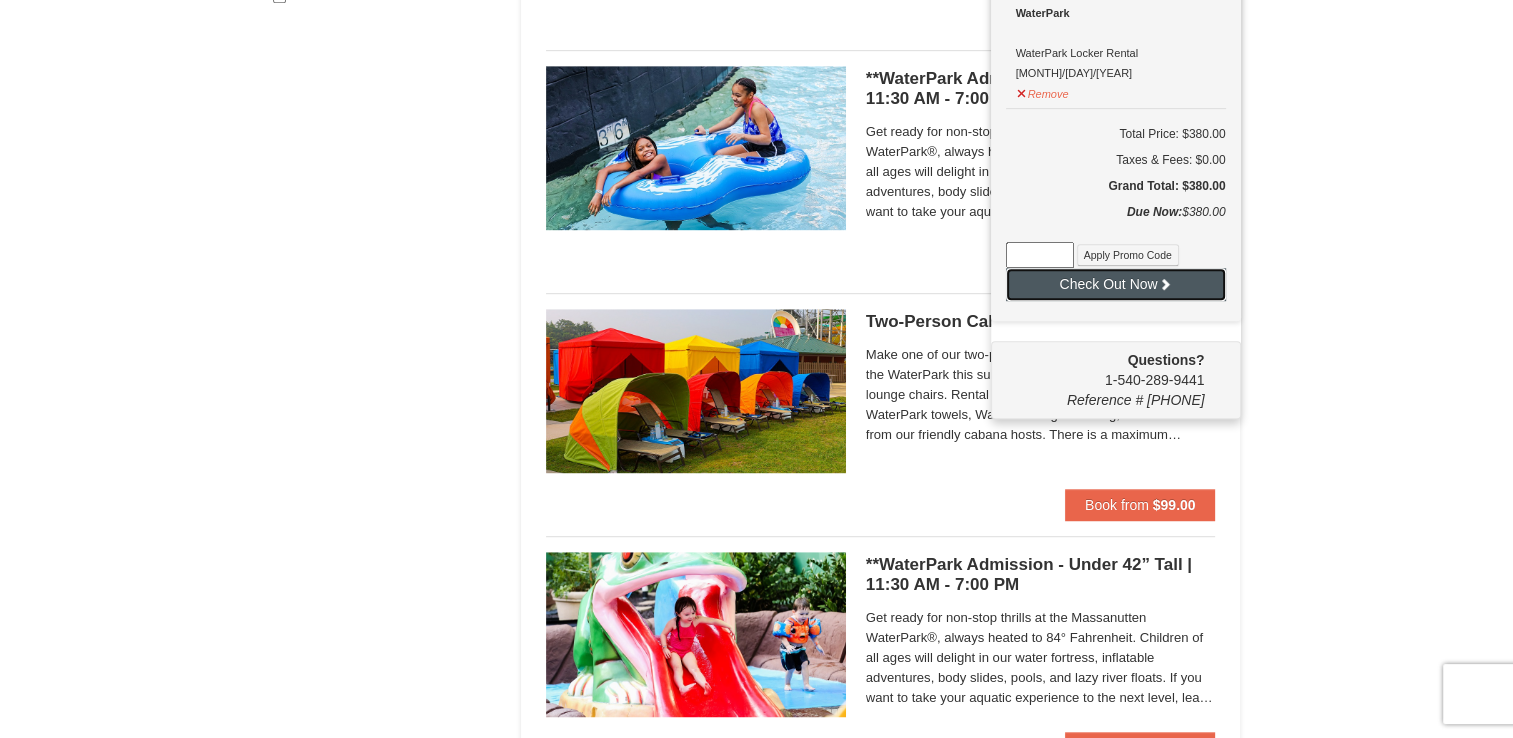 click on "Check Out Now" at bounding box center [1116, 284] 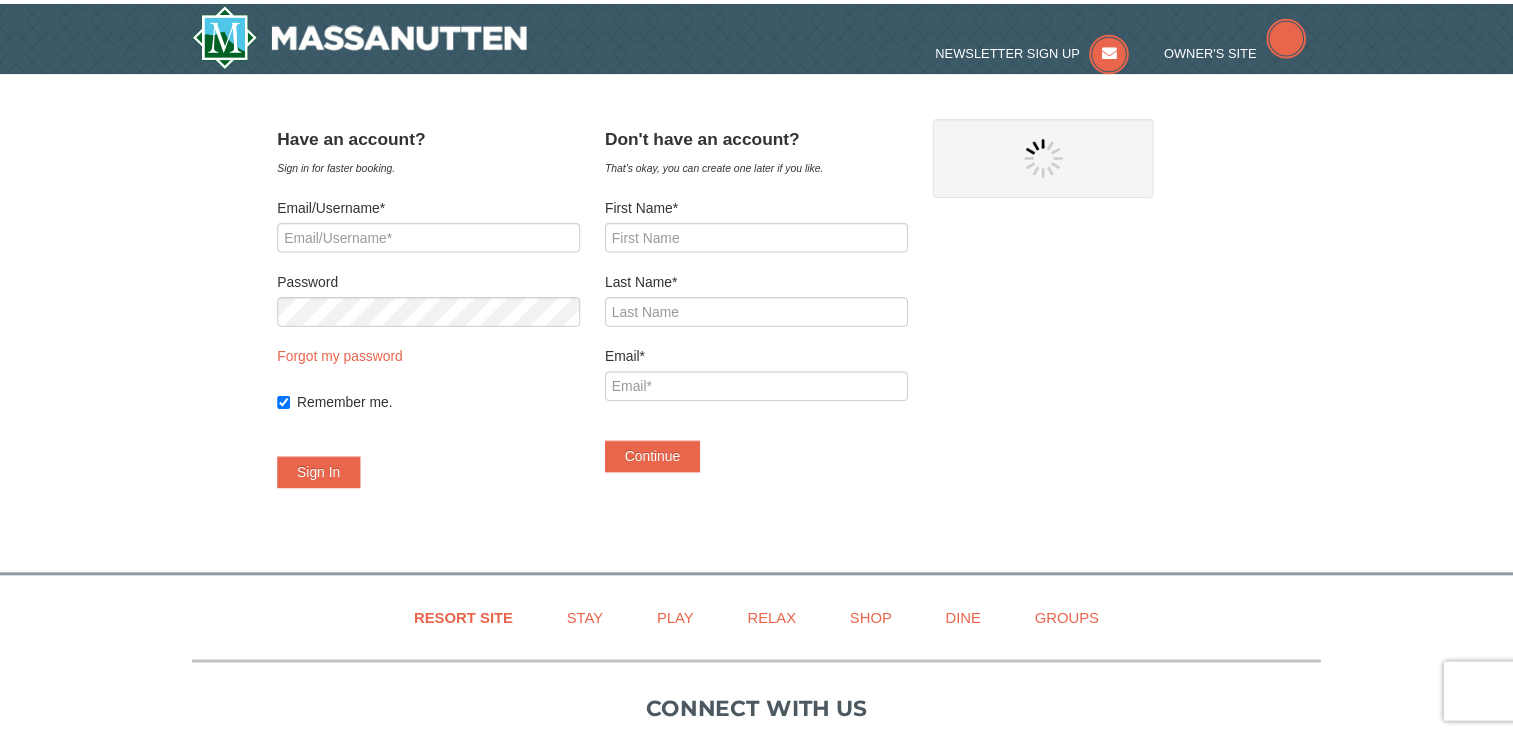 scroll, scrollTop: 0, scrollLeft: 0, axis: both 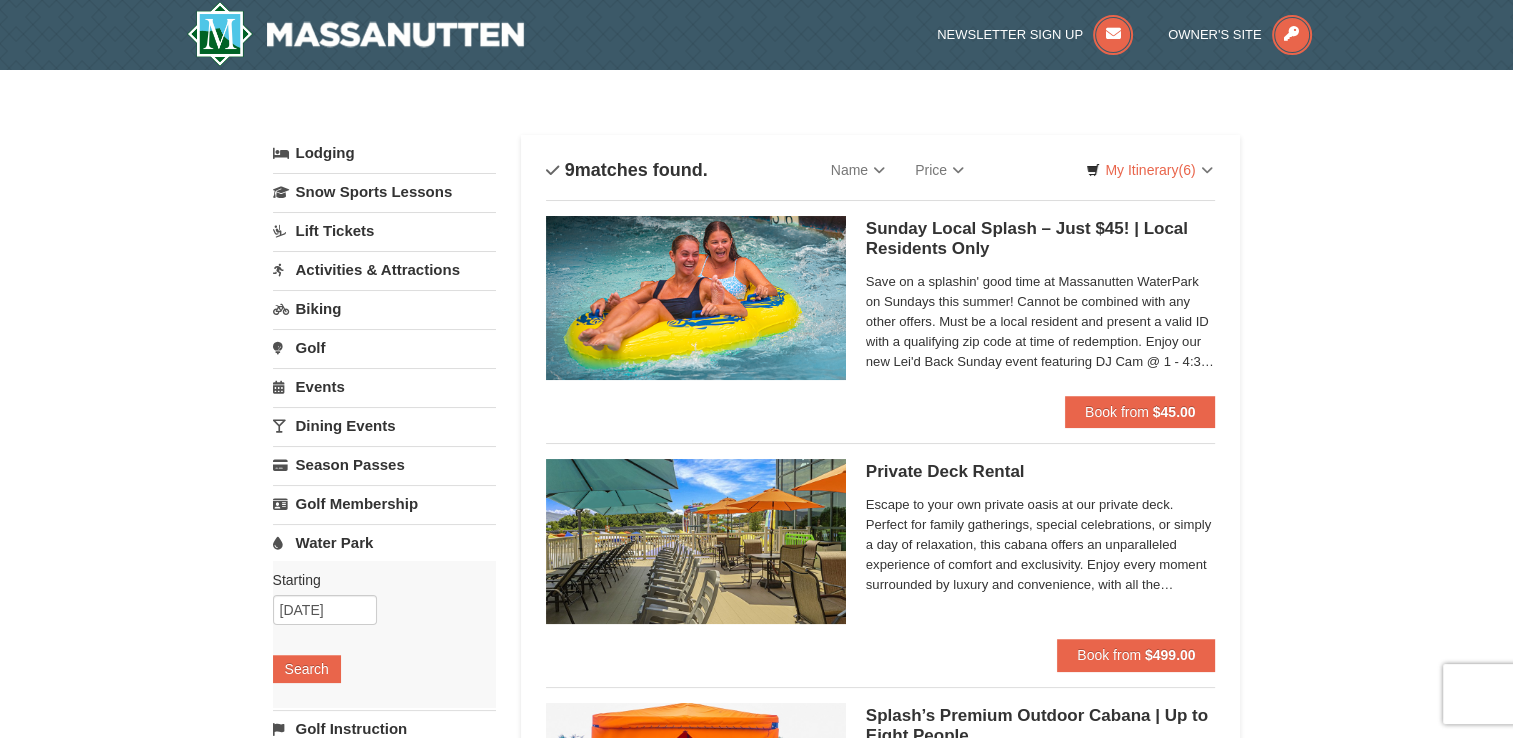 click on "Biking" at bounding box center [384, 308] 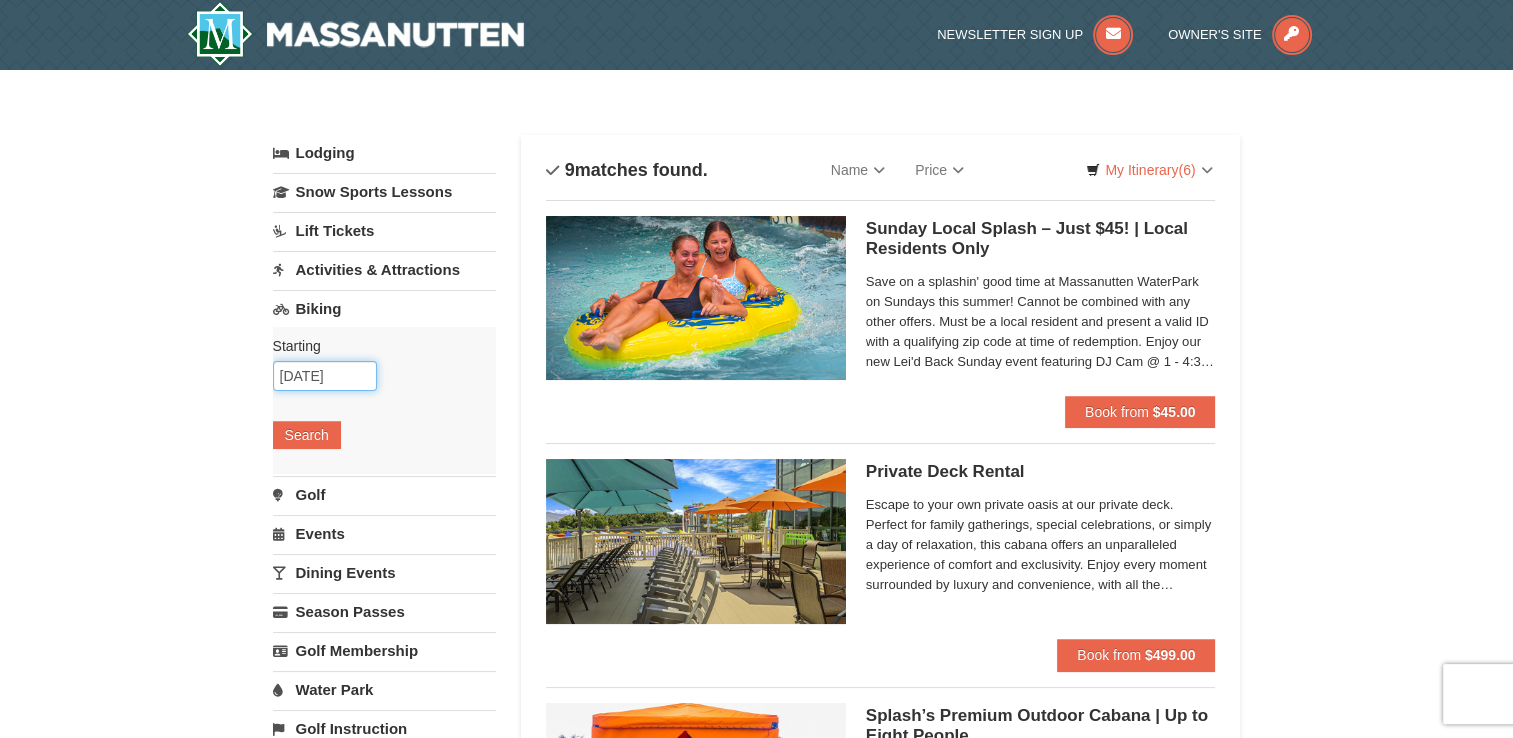 click on "08/03/2025" at bounding box center (325, 376) 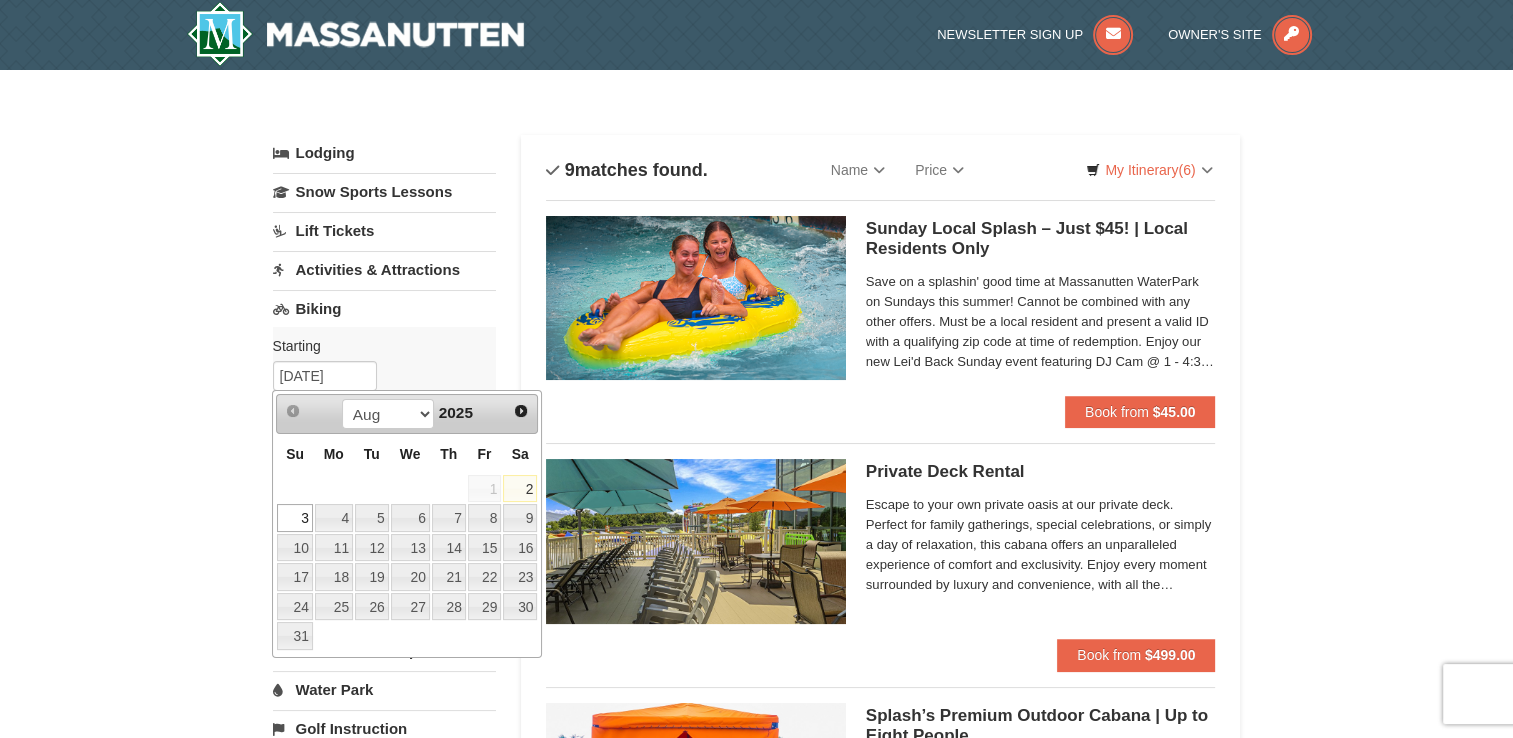 click on "2" at bounding box center (520, 489) 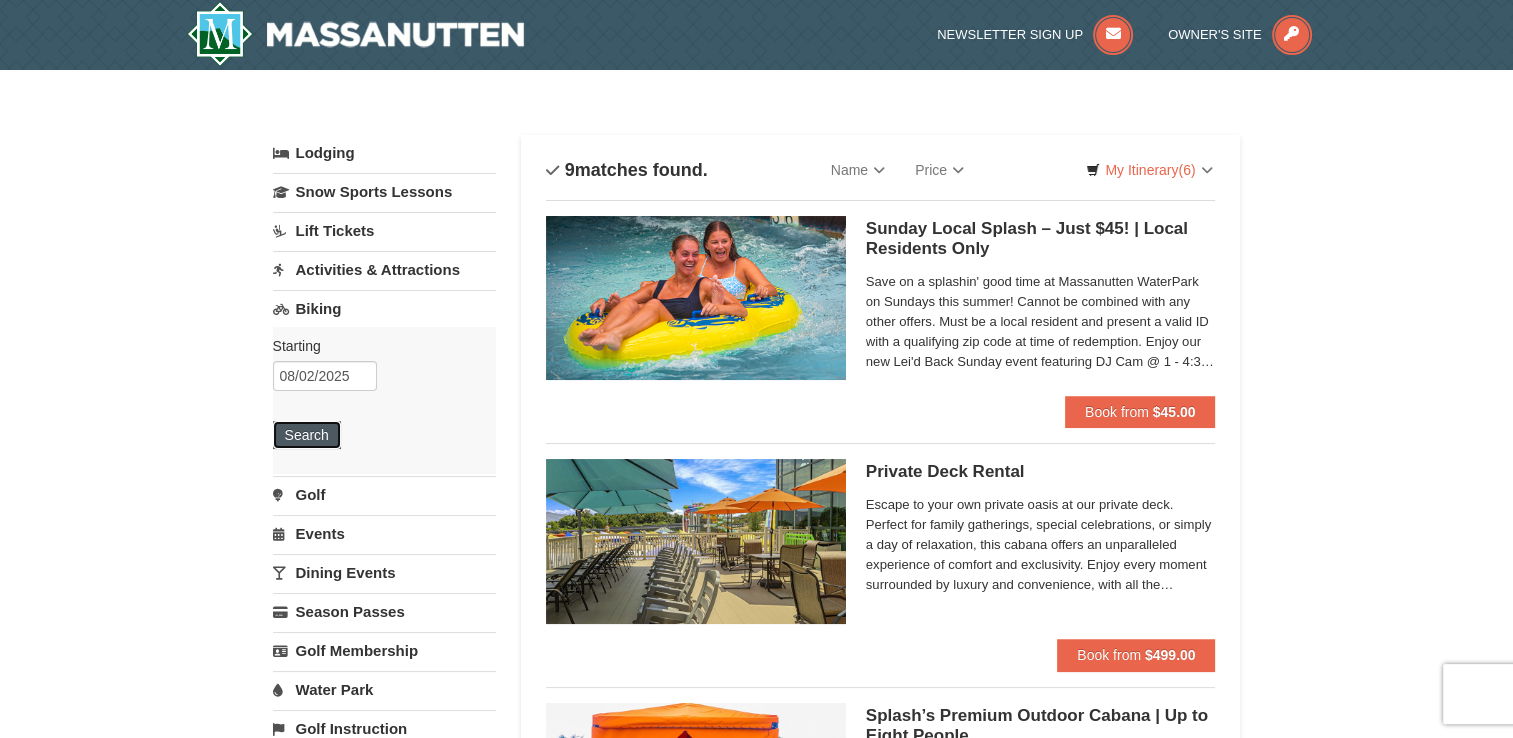 click on "Search" at bounding box center (307, 435) 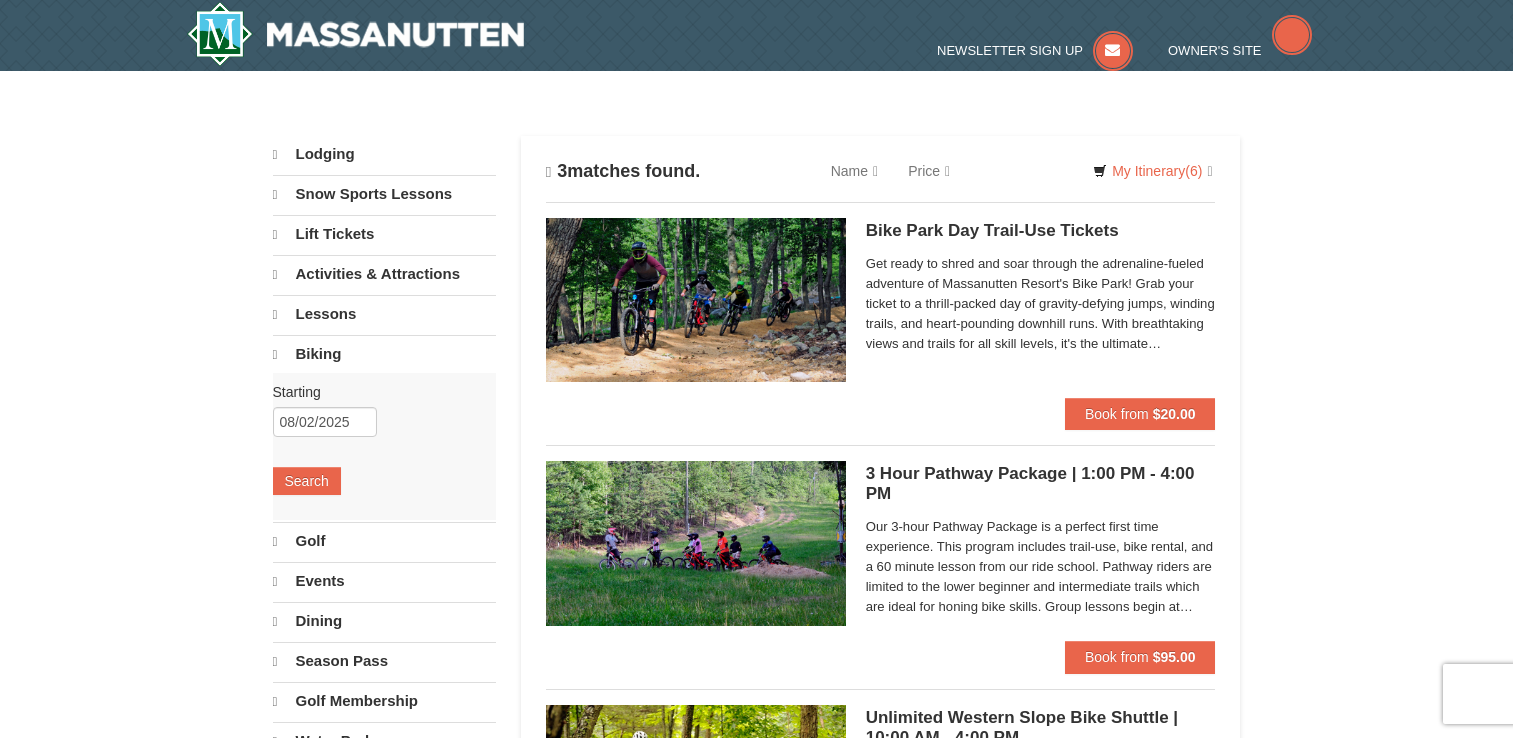 scroll, scrollTop: 0, scrollLeft: 0, axis: both 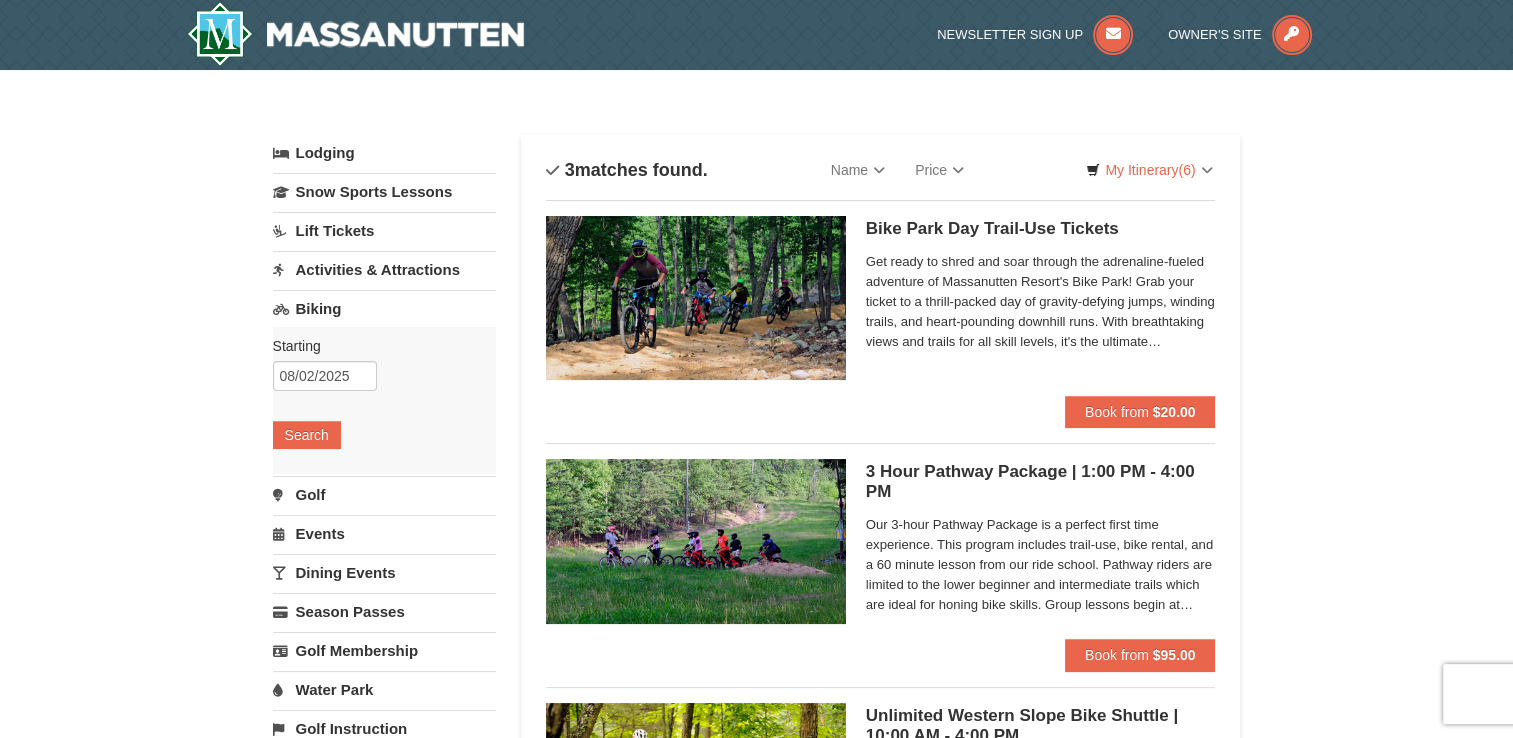 click on "Bike Park Day Trail-Use Tickets  Massanutten Biking" at bounding box center [1041, 229] 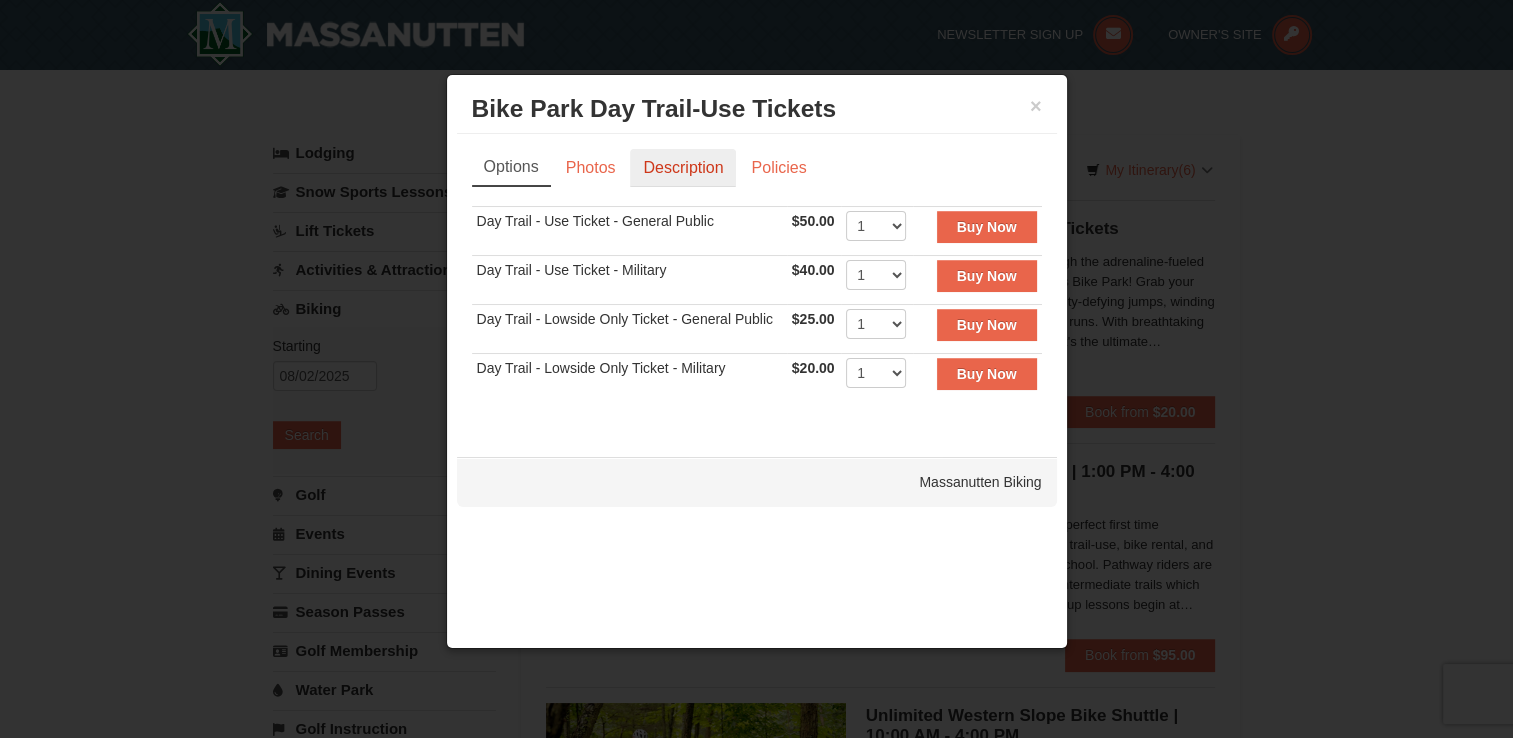 click on "Description" at bounding box center [683, 168] 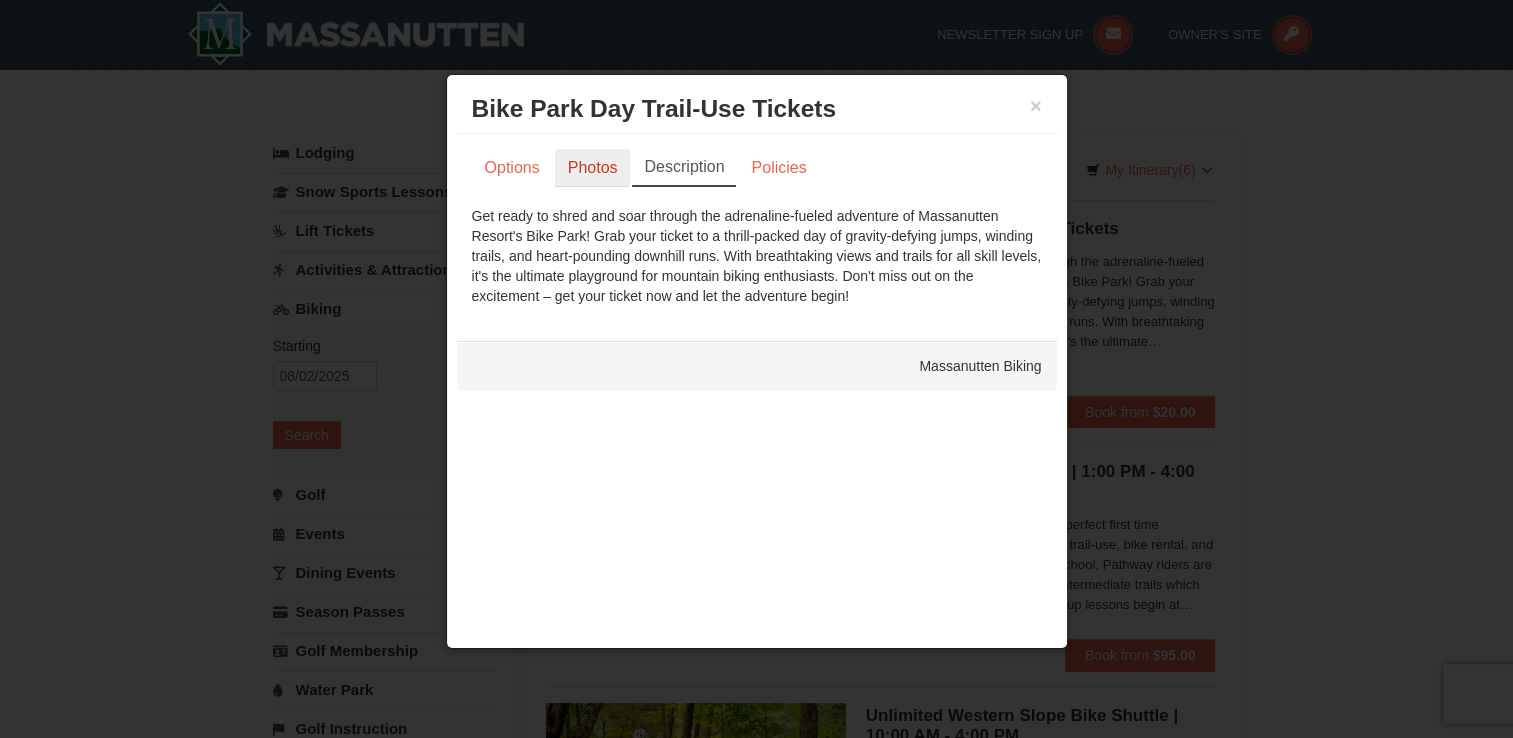click on "Photos" at bounding box center [593, 168] 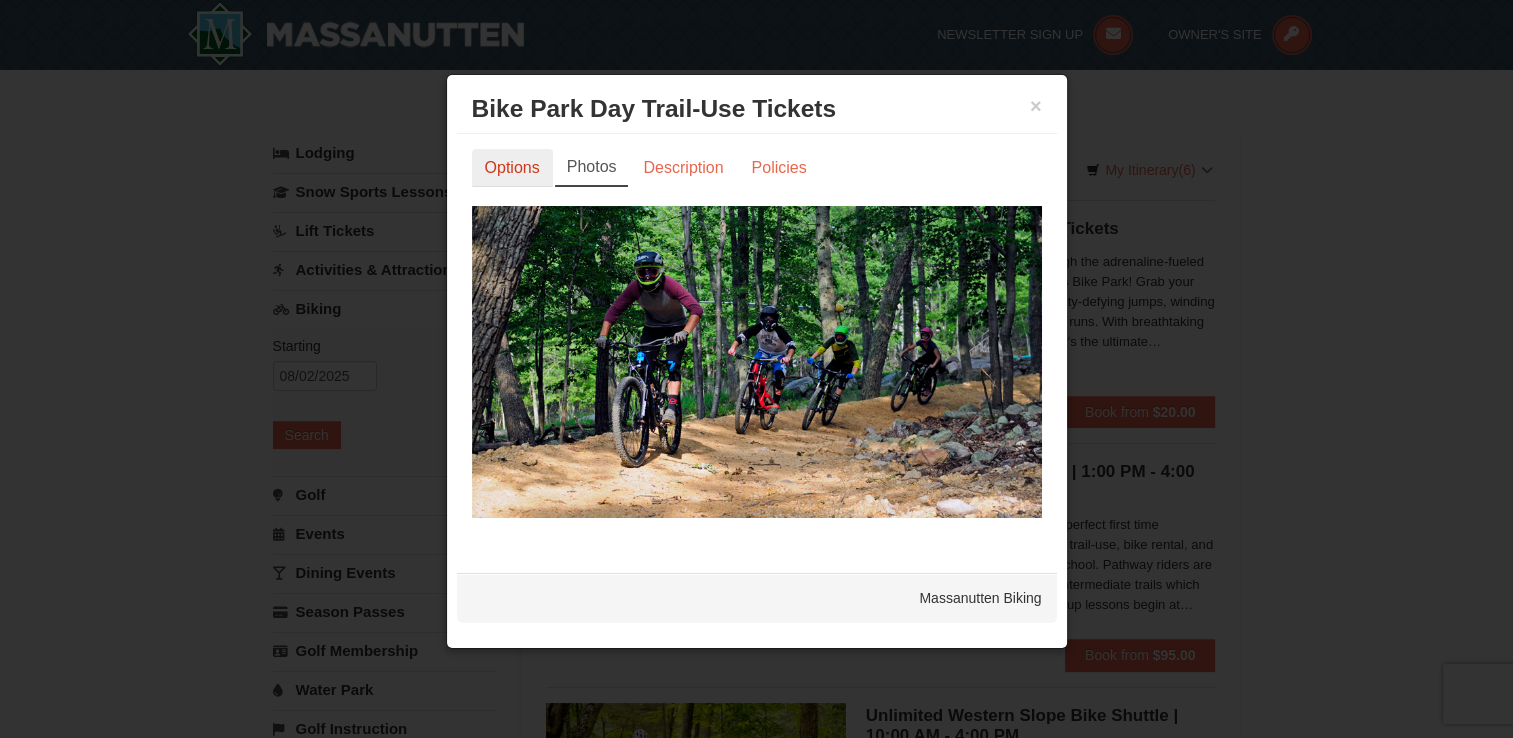 click on "Options" at bounding box center [512, 168] 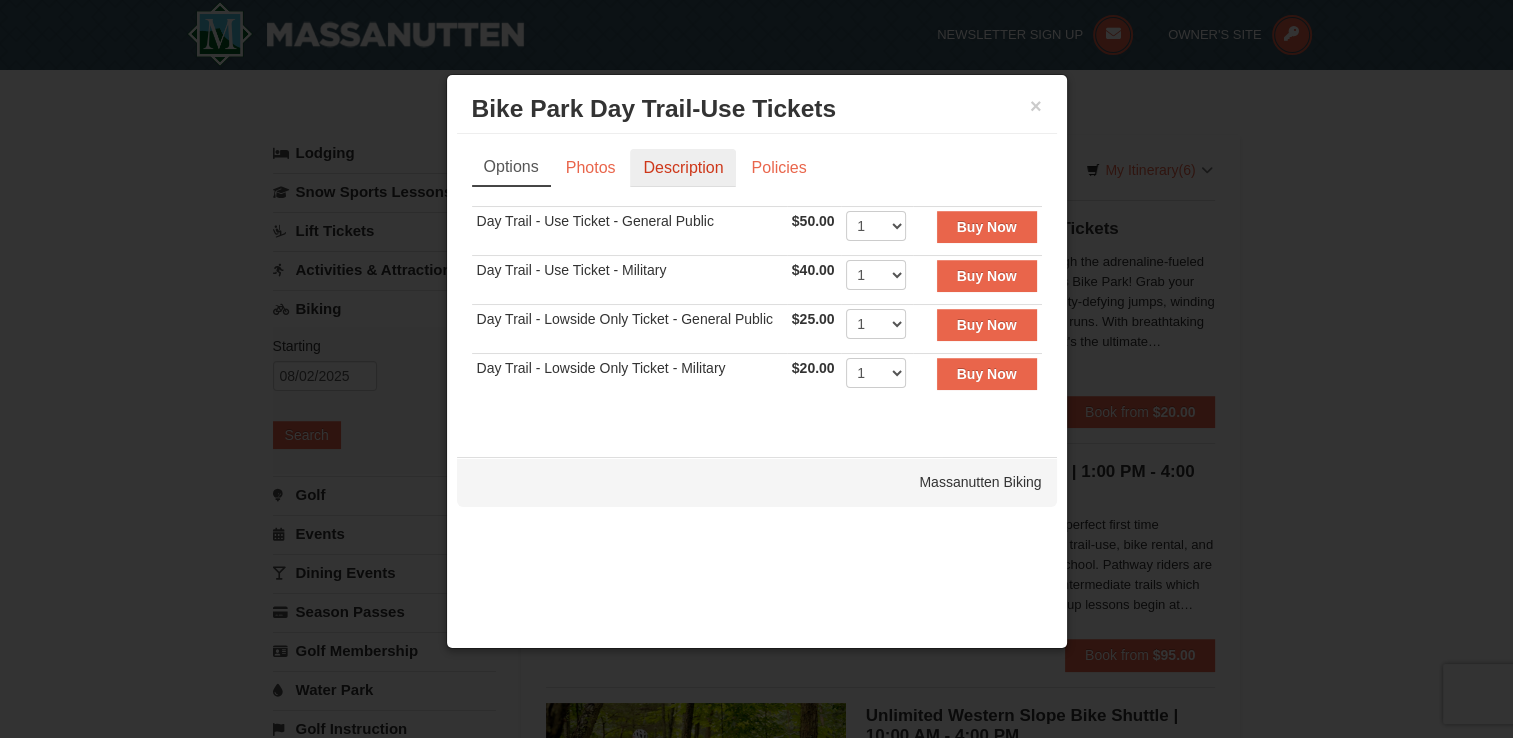 click on "Description" at bounding box center (683, 168) 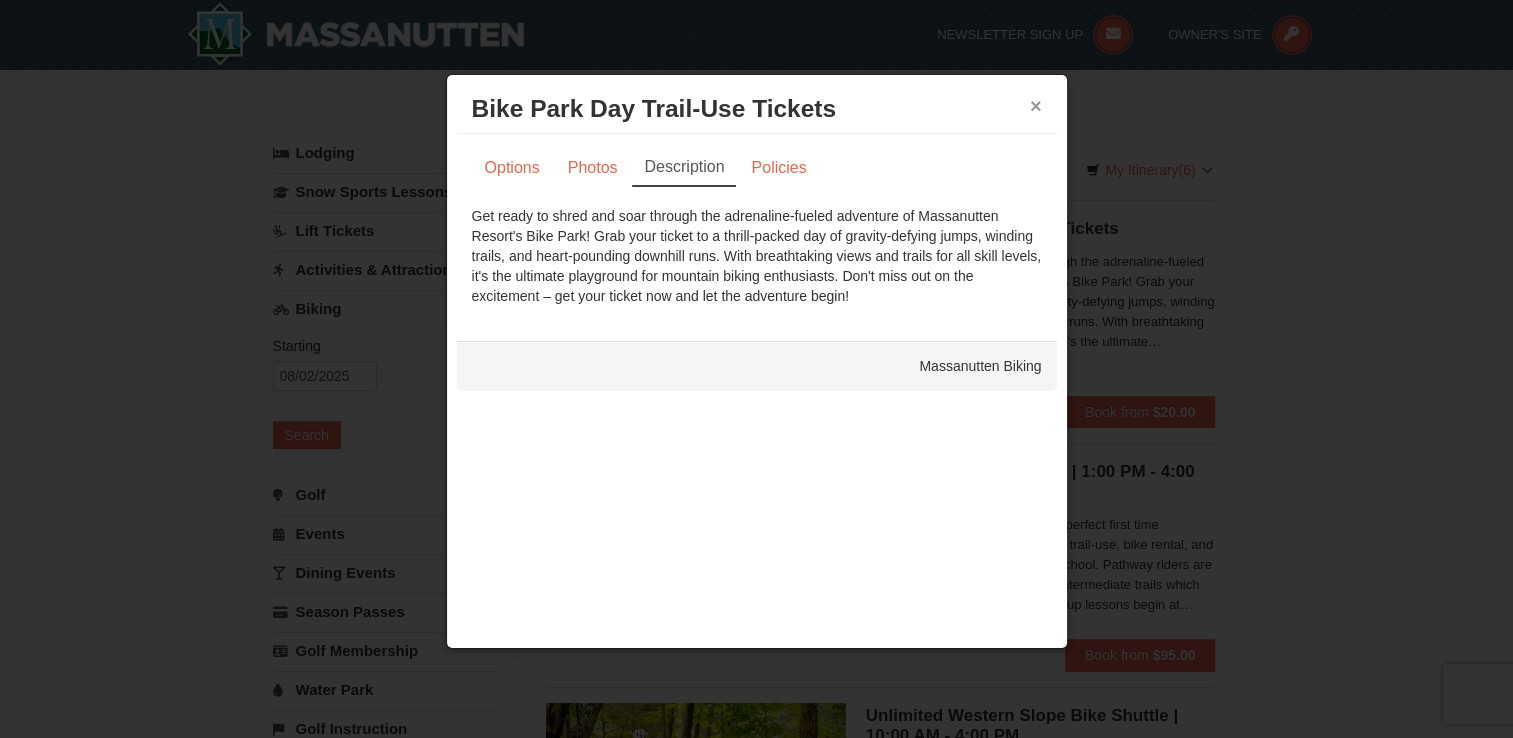 click on "×" at bounding box center [1036, 106] 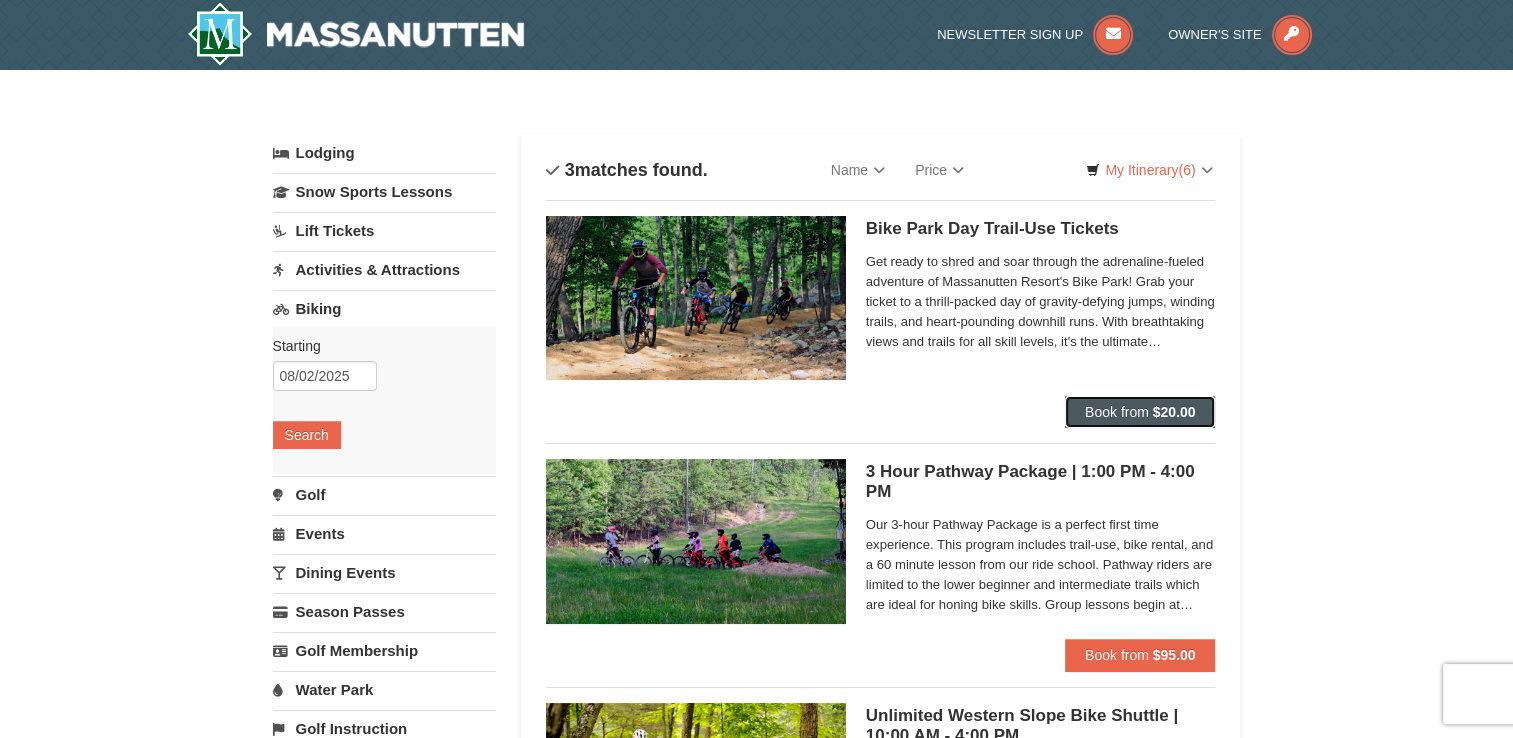 click on "Book from" at bounding box center (1117, 412) 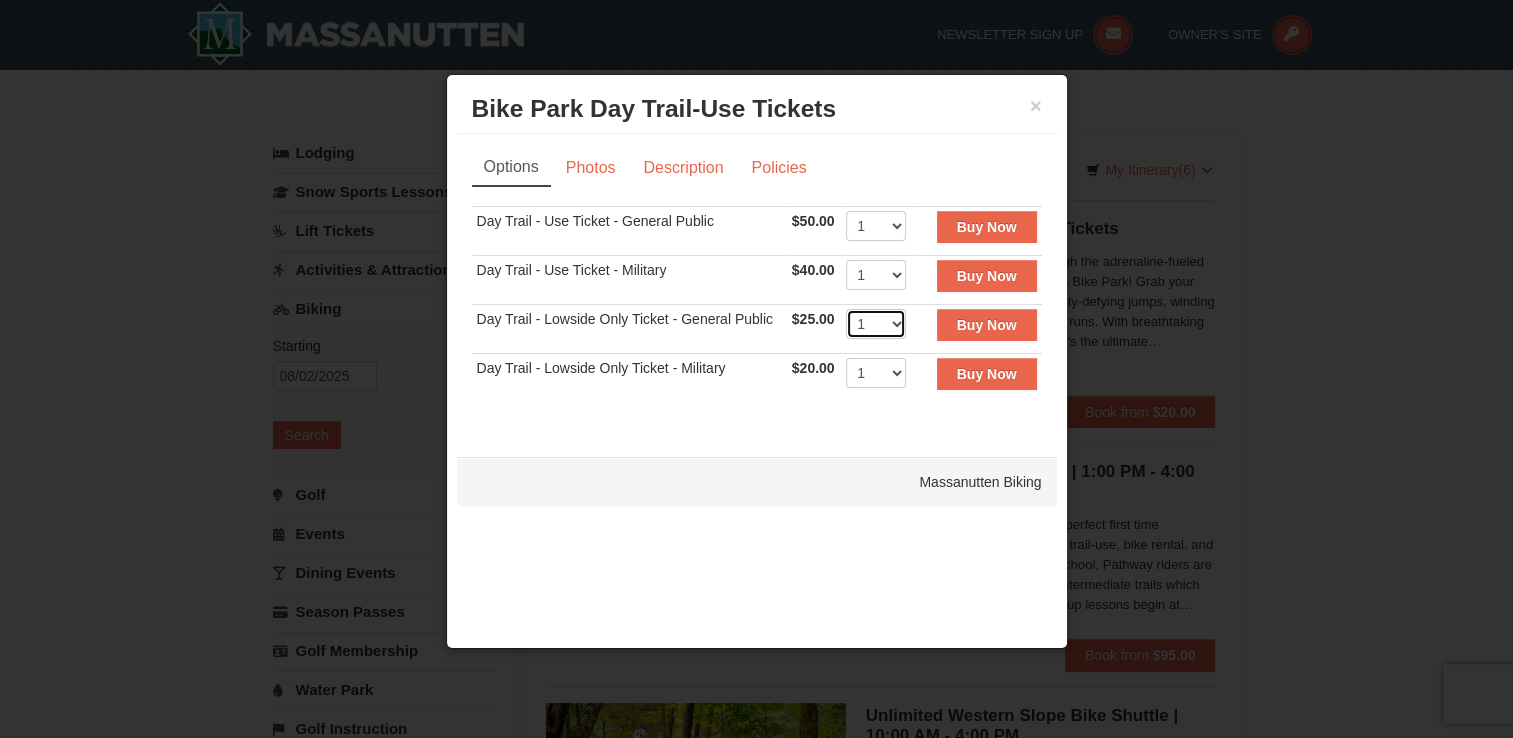 click on "1
2
3
4
5
6
7
8
9
10
11
12
13
14
15
16
17
18
19
20
21 22" at bounding box center (876, 324) 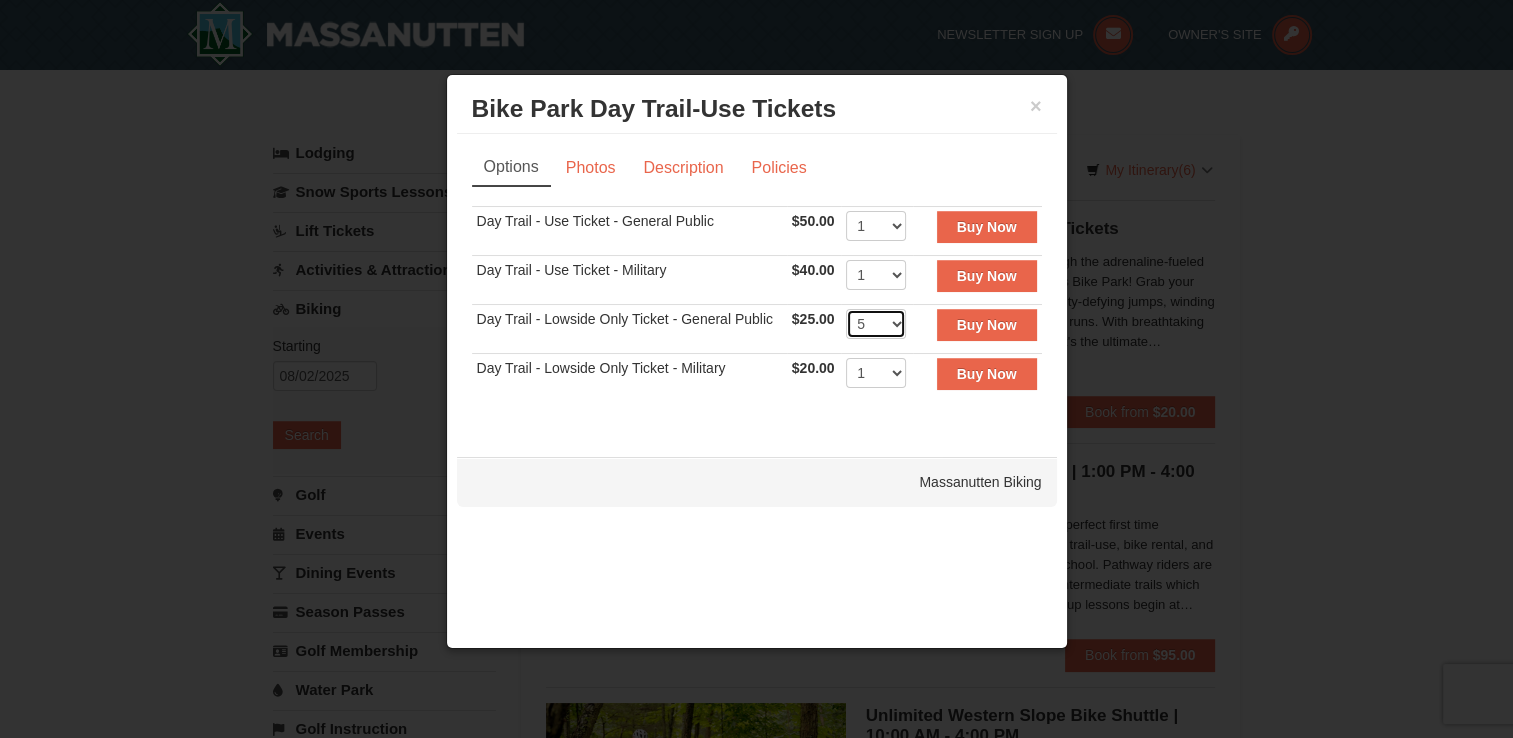 click on "1
2
3
4
5
6
7
8
9
10
11
12
13
14
15
16
17
18
19
20
21 22" at bounding box center [876, 324] 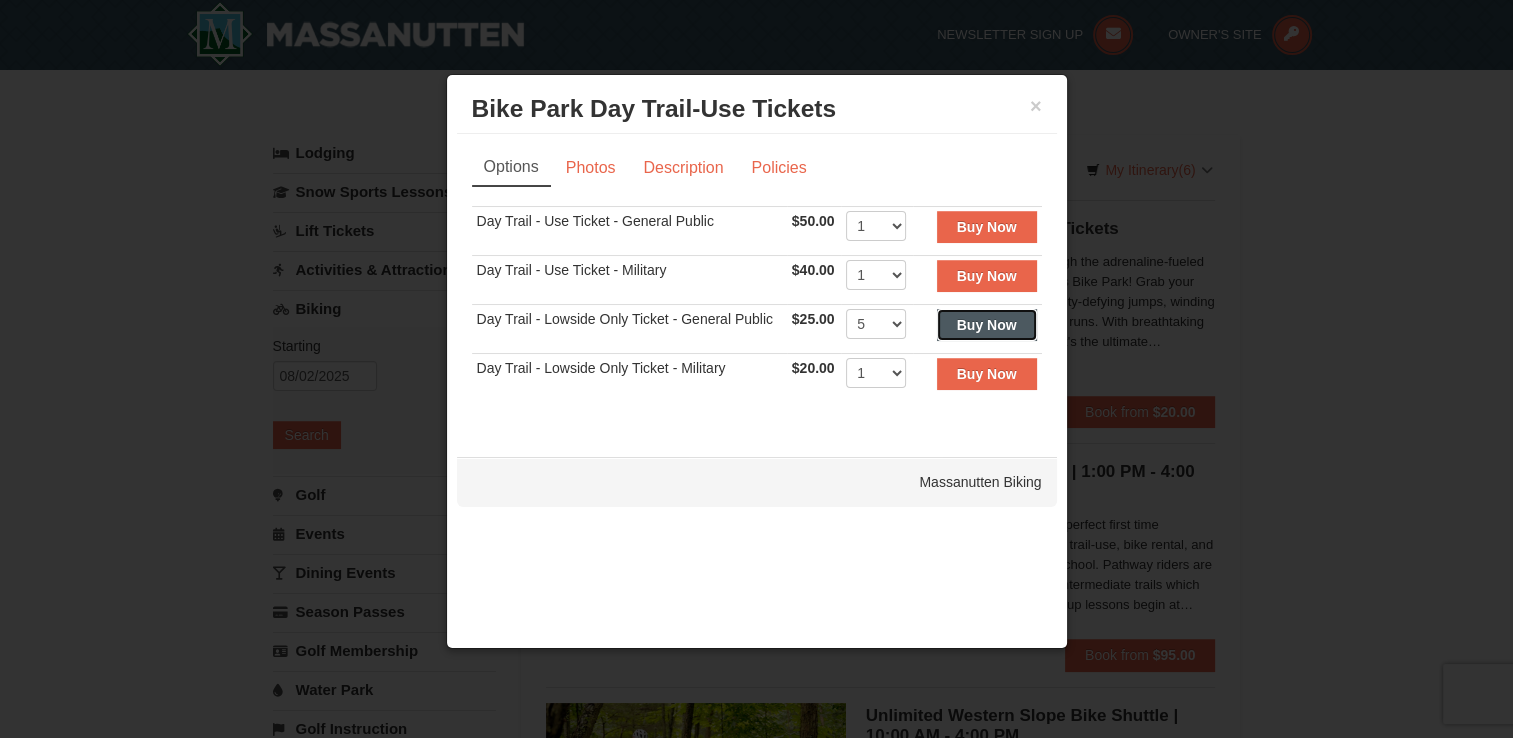 click on "Buy Now" at bounding box center (987, 325) 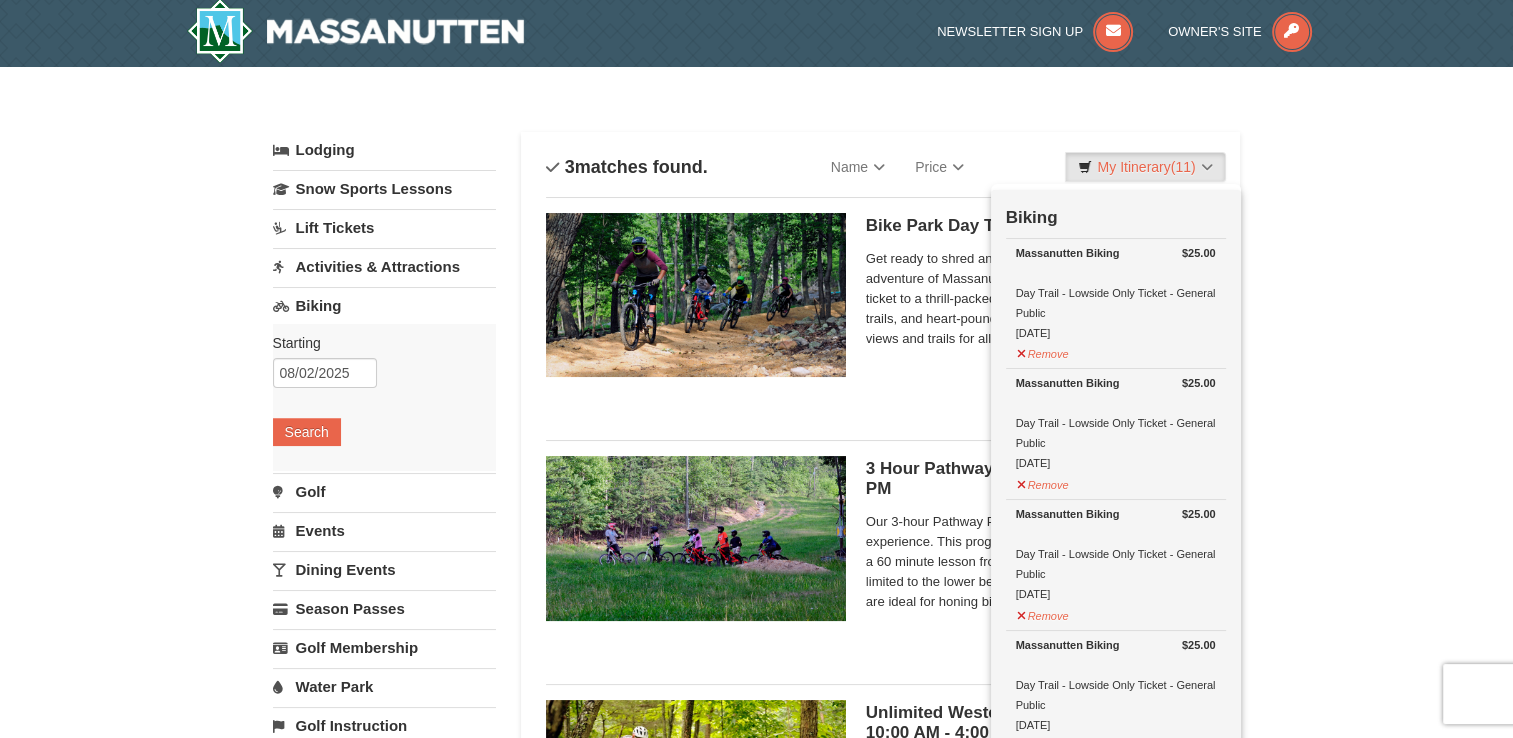 scroll, scrollTop: 6, scrollLeft: 0, axis: vertical 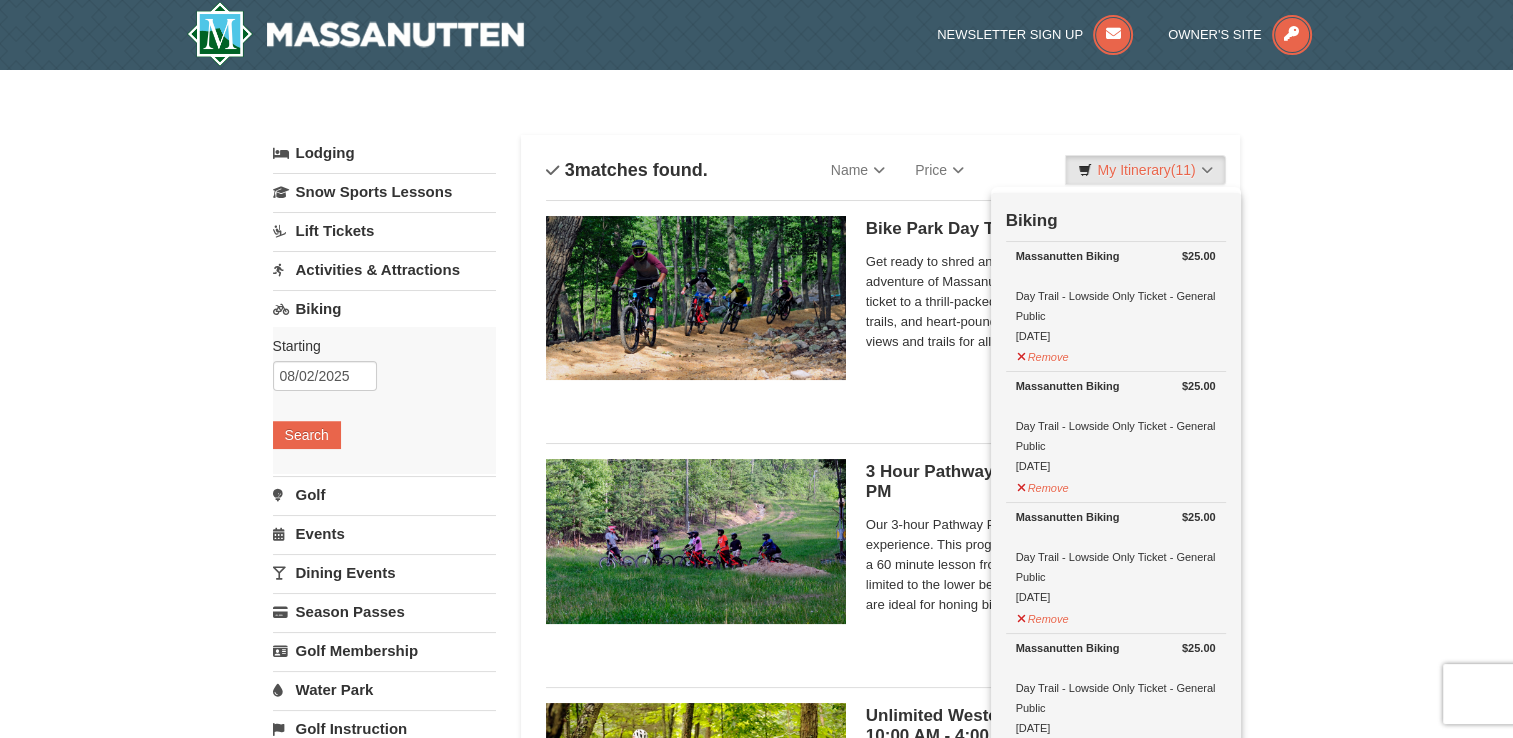 click on "Activities & Attractions" at bounding box center [384, 269] 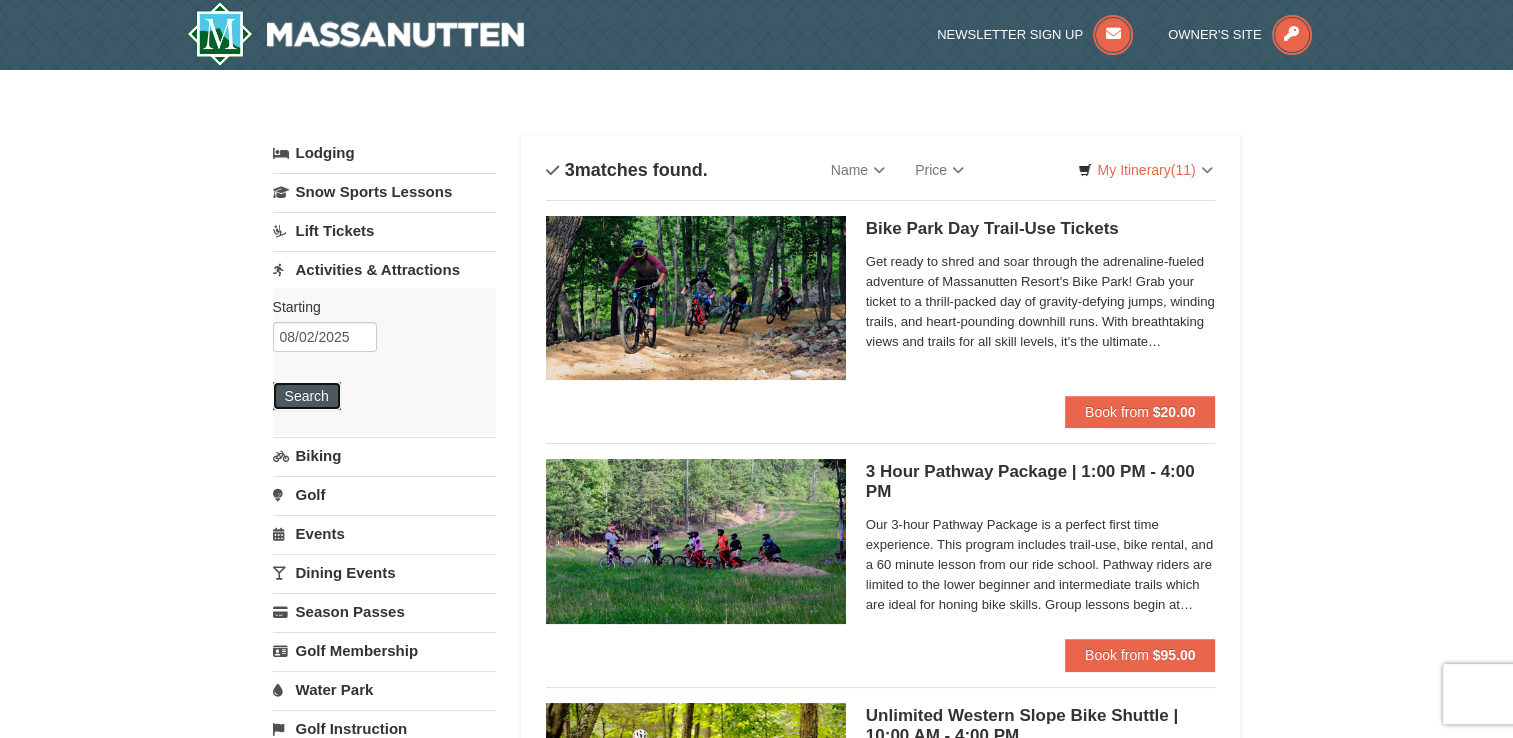 click on "Search" at bounding box center (307, 396) 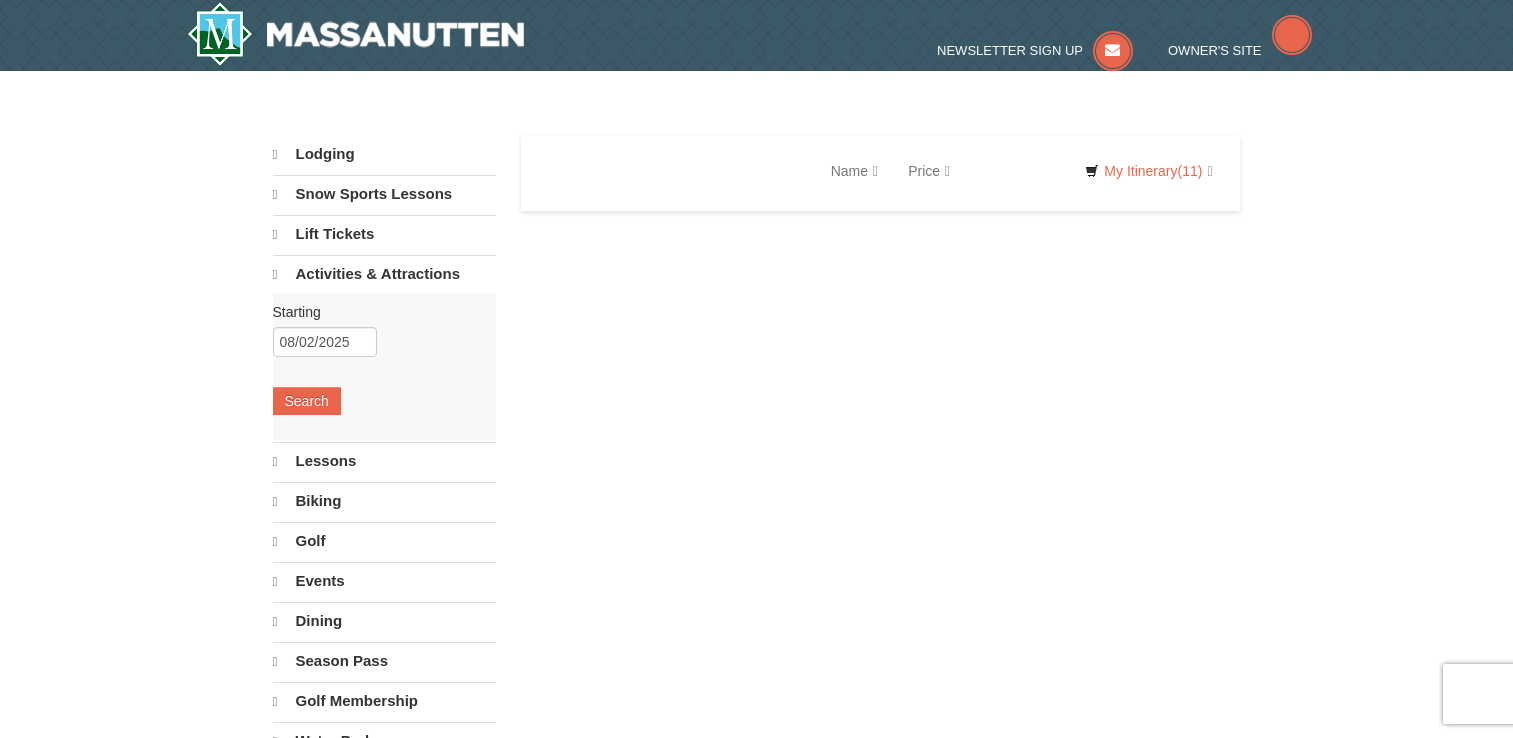 scroll, scrollTop: 0, scrollLeft: 0, axis: both 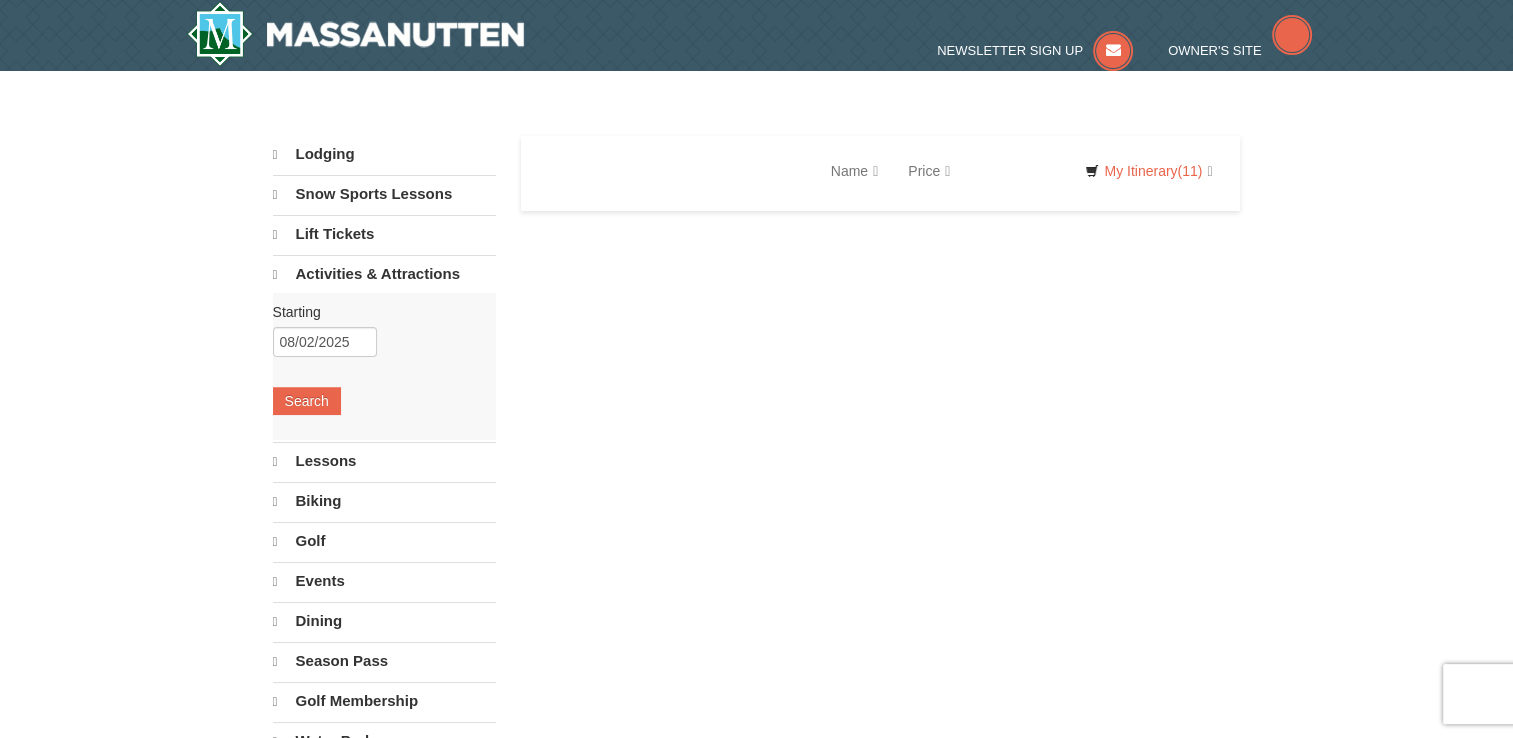 select on "8" 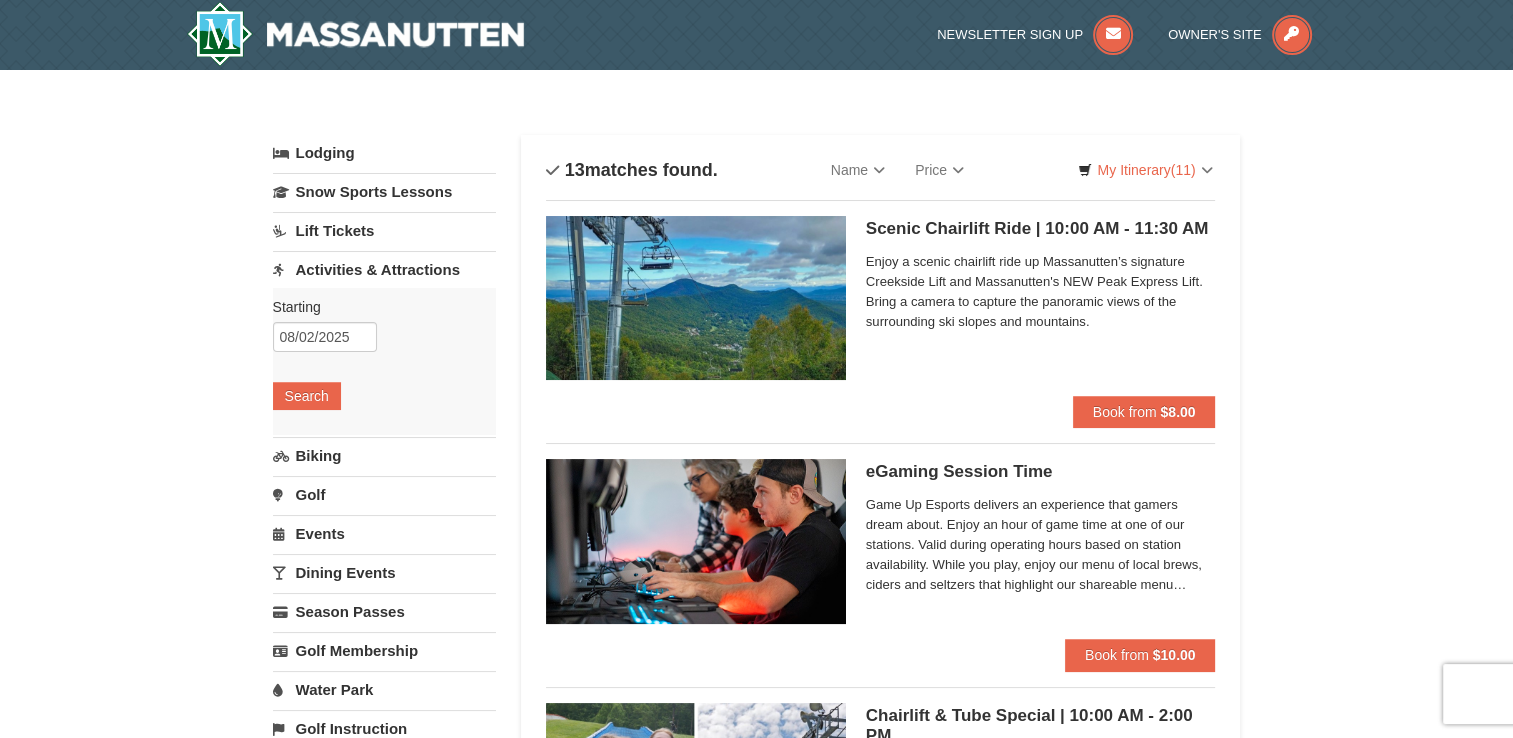 scroll, scrollTop: 0, scrollLeft: 0, axis: both 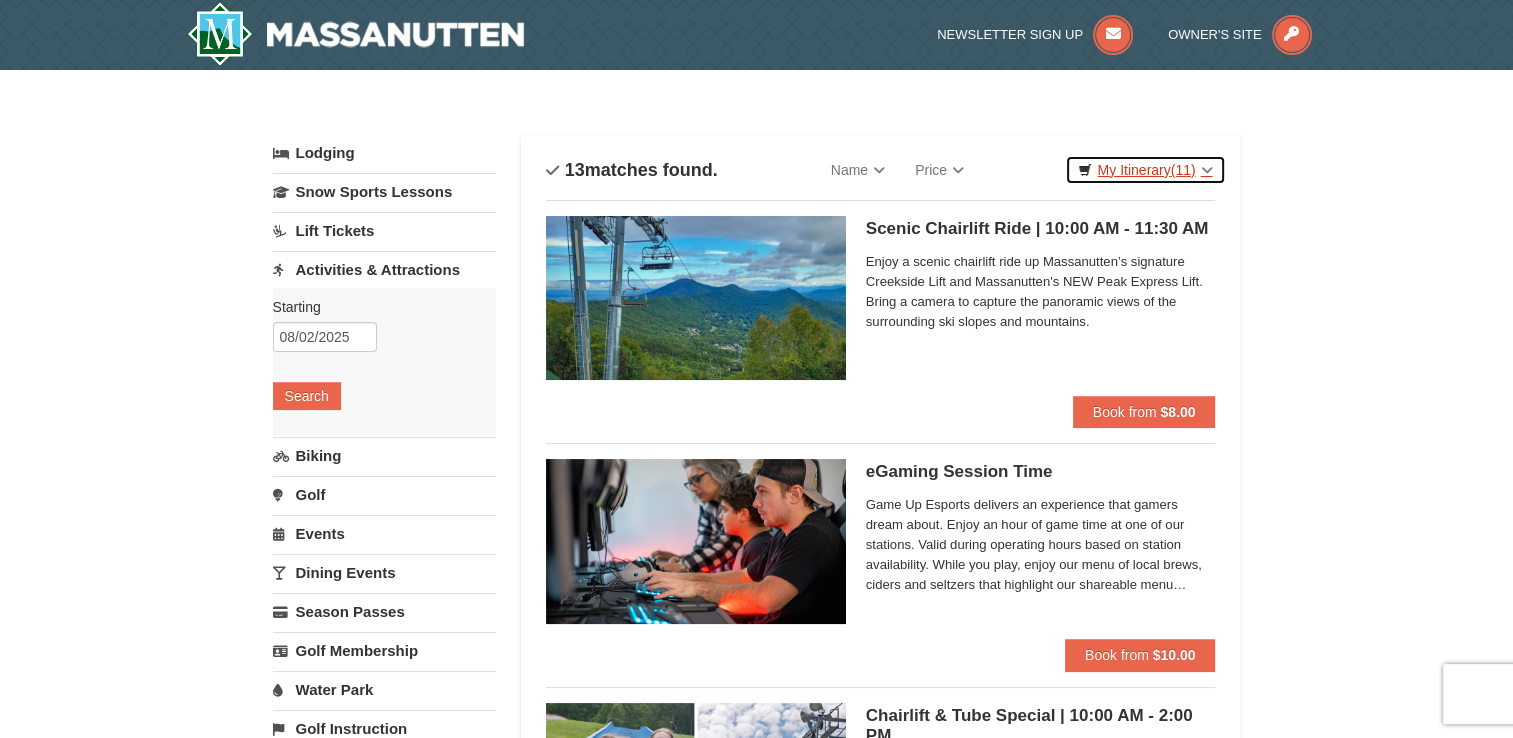 click on "(11)" at bounding box center [1183, 170] 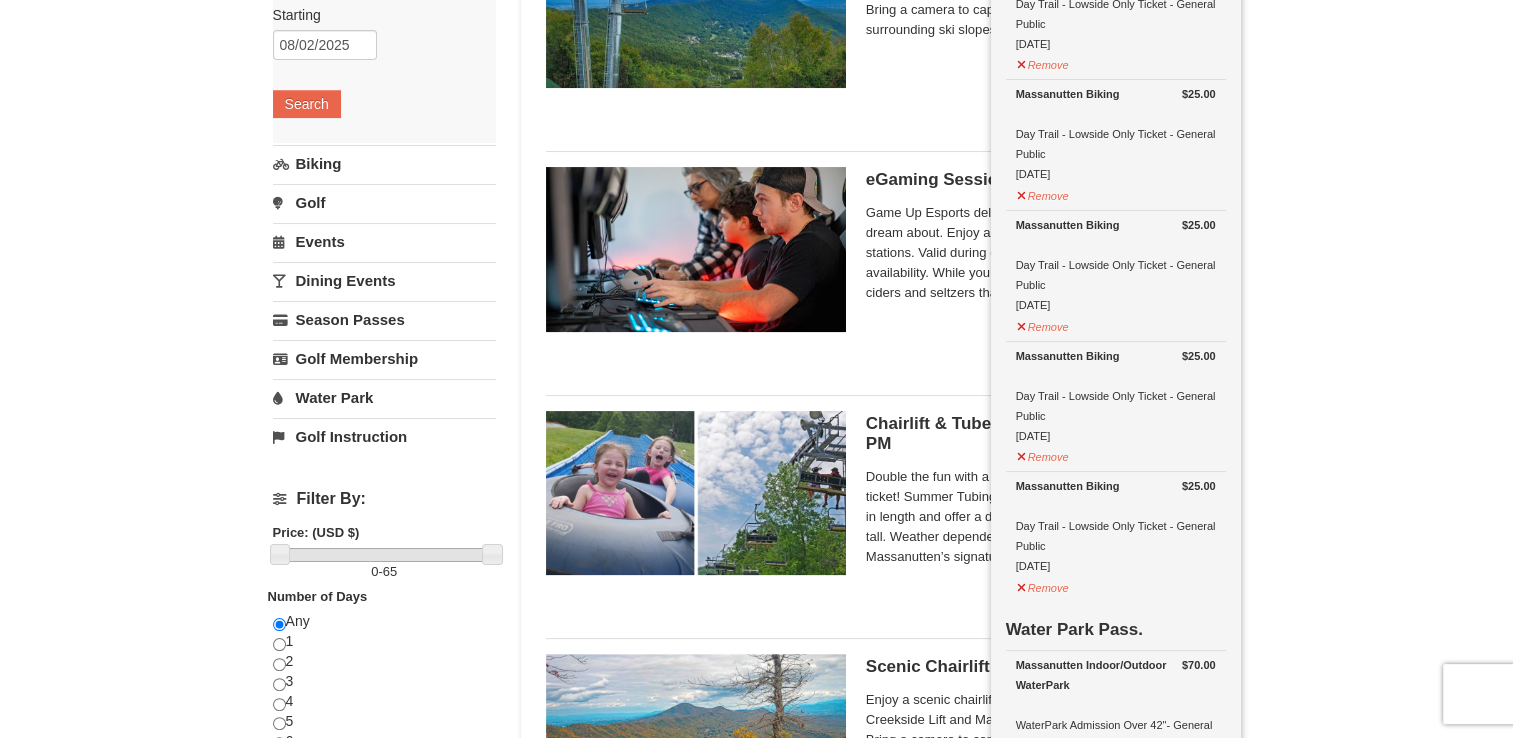 scroll, scrollTop: 269, scrollLeft: 0, axis: vertical 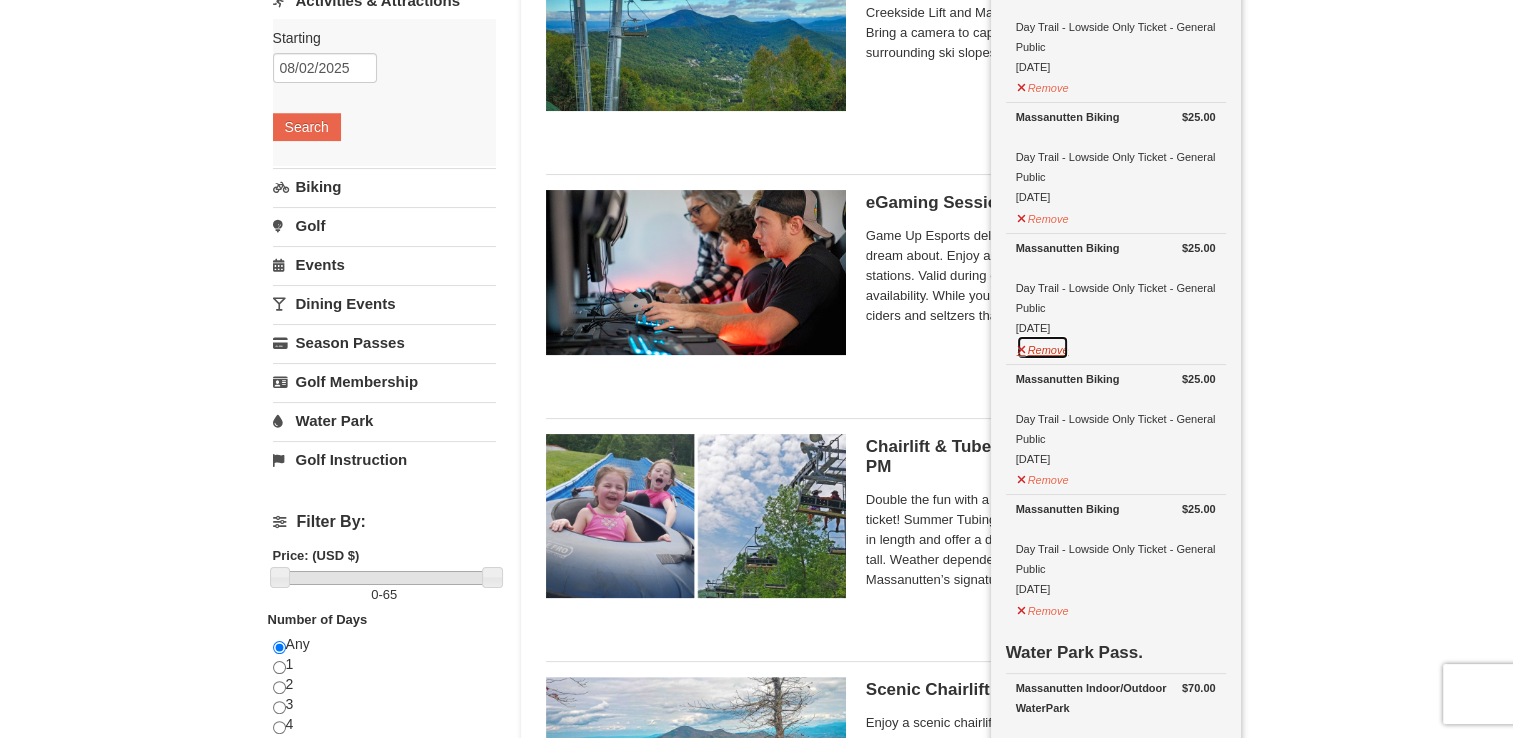 click on "Remove" at bounding box center (1043, 347) 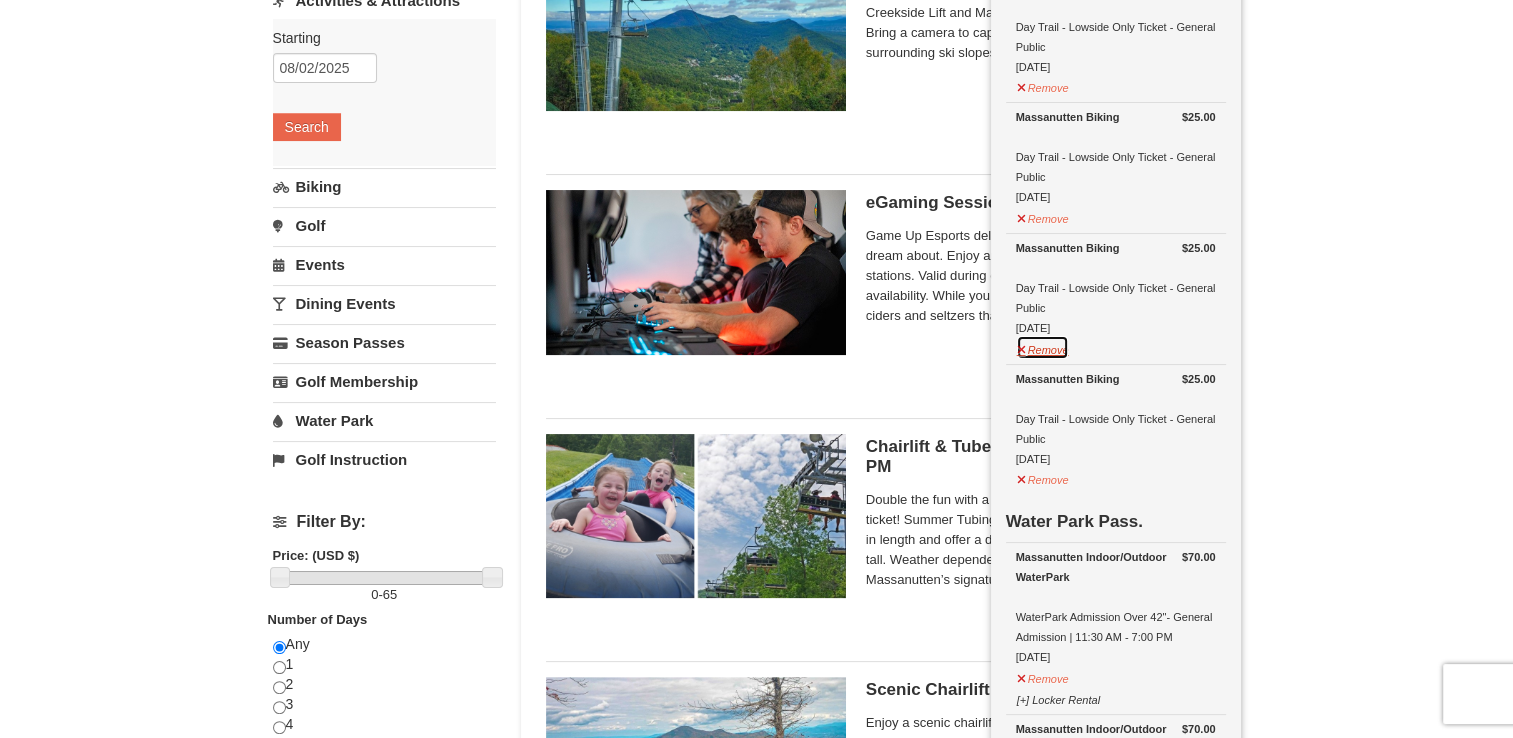 click on "Remove" at bounding box center (1043, 347) 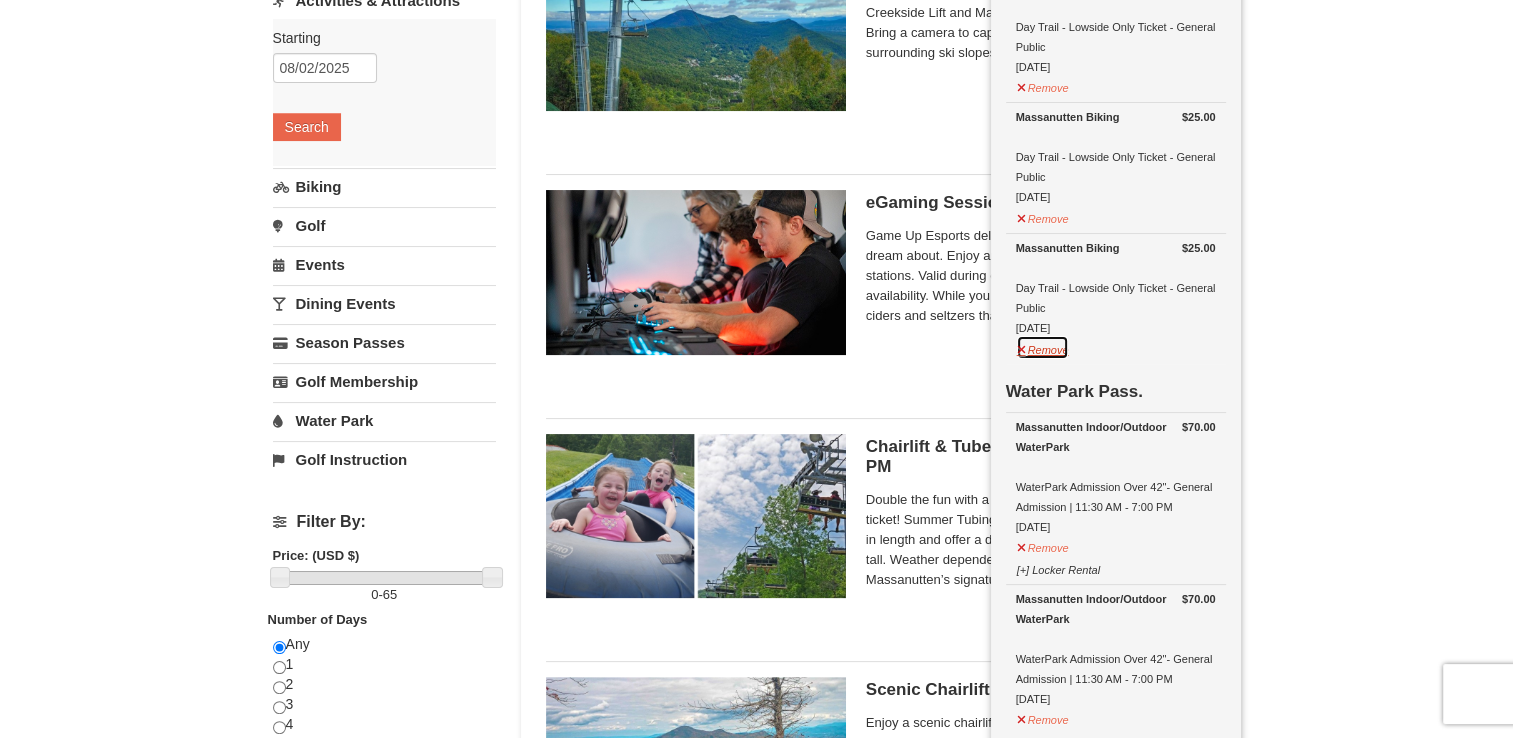 click on "Remove" at bounding box center (1043, 347) 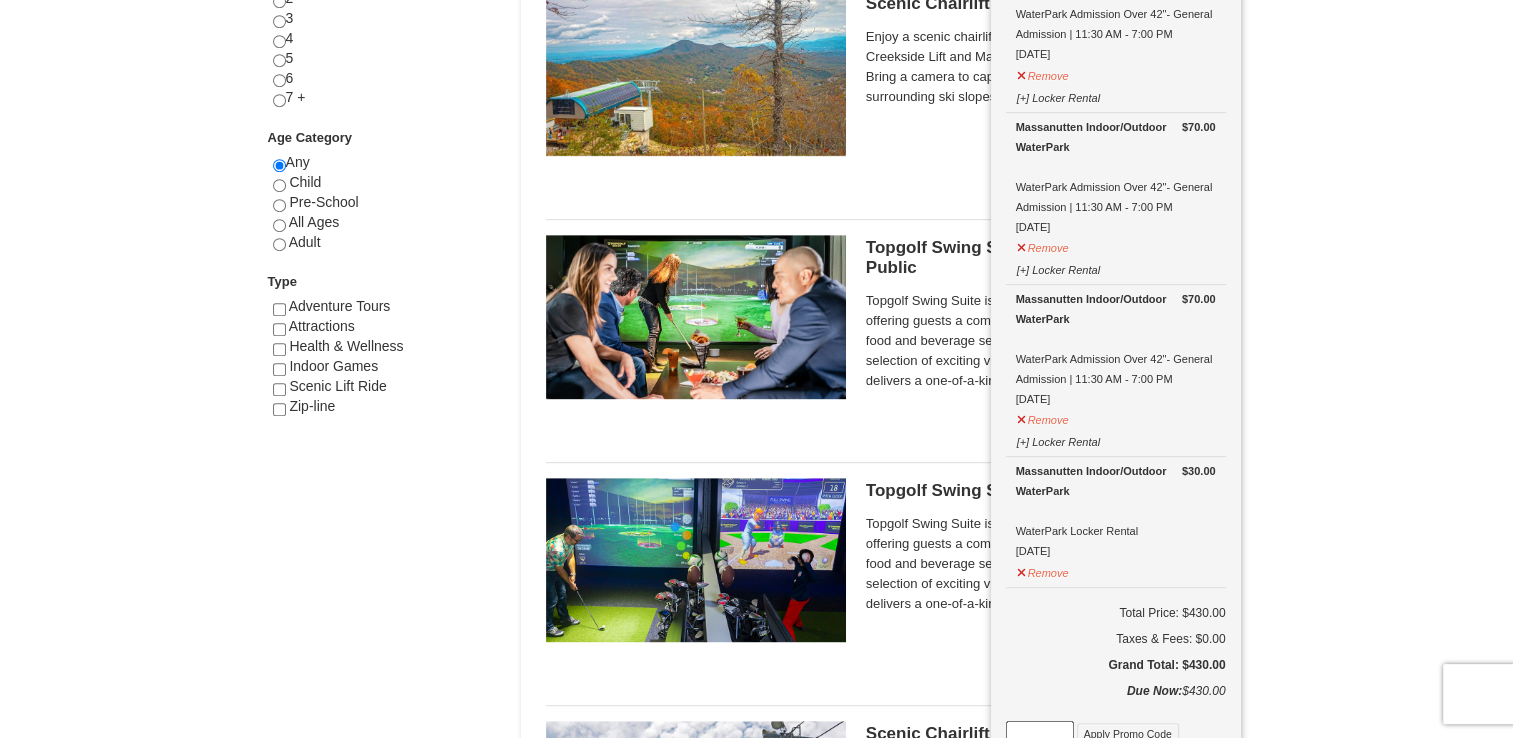 scroll, scrollTop: 959, scrollLeft: 0, axis: vertical 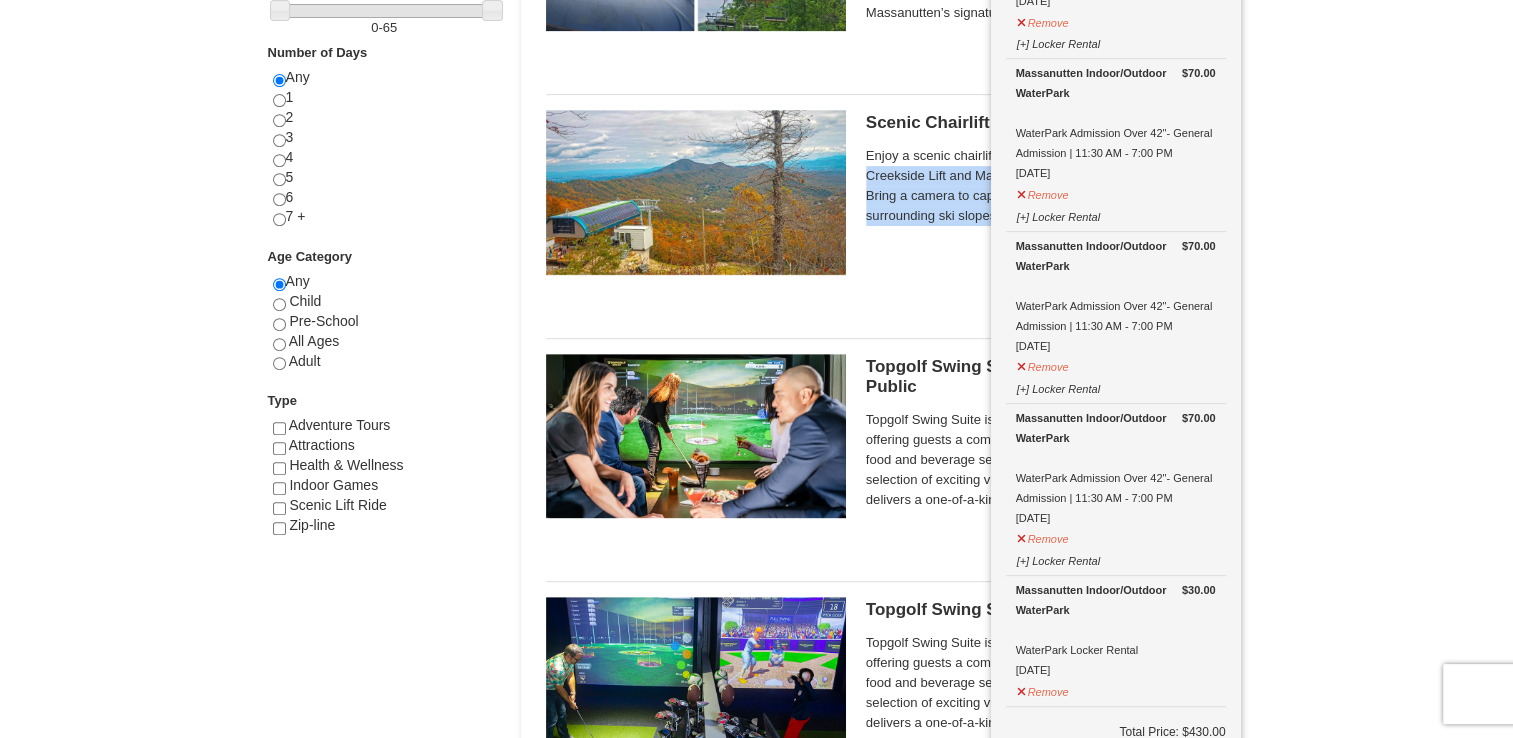 drag, startPoint x: 1492, startPoint y: 213, endPoint x: 1501, endPoint y: 150, distance: 63.63961 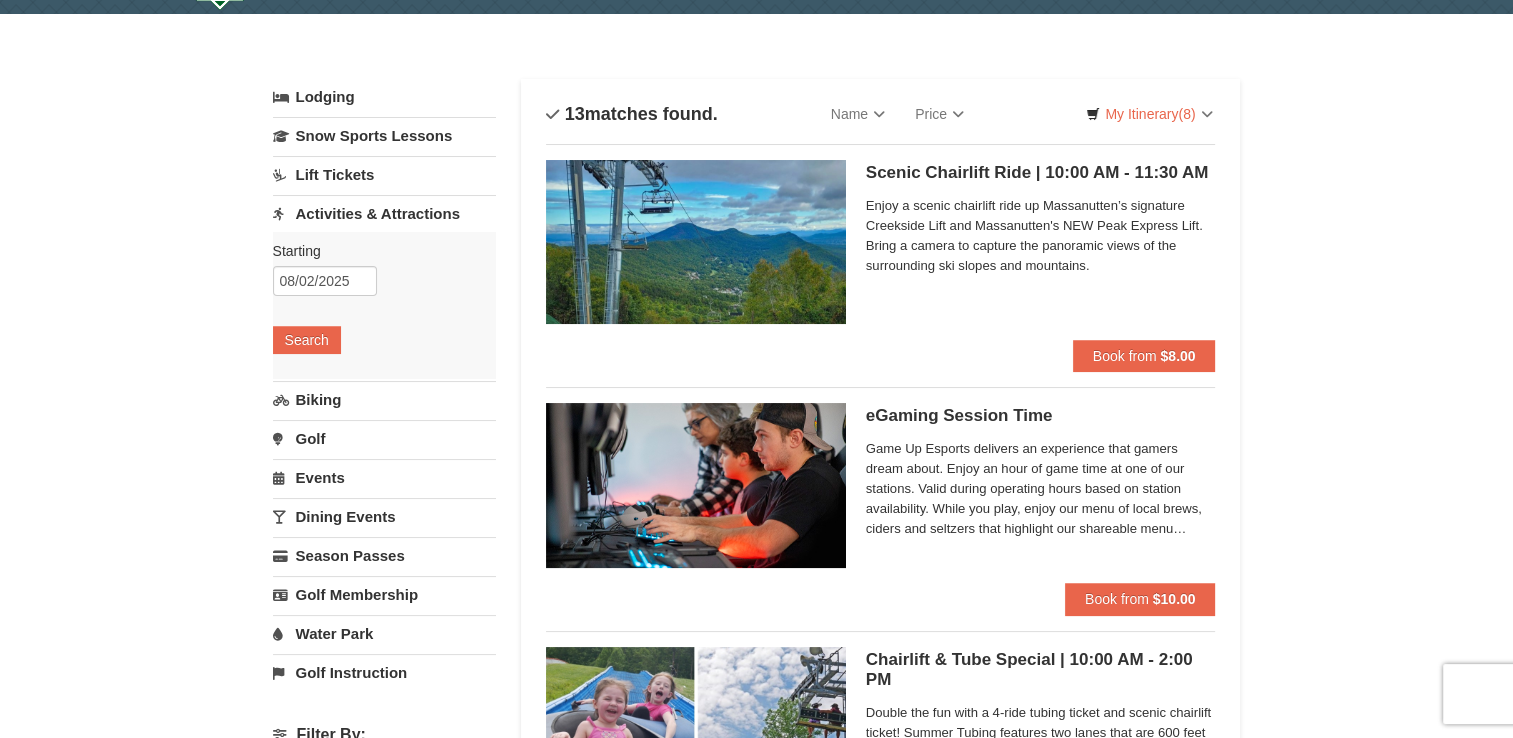 scroll, scrollTop: 0, scrollLeft: 0, axis: both 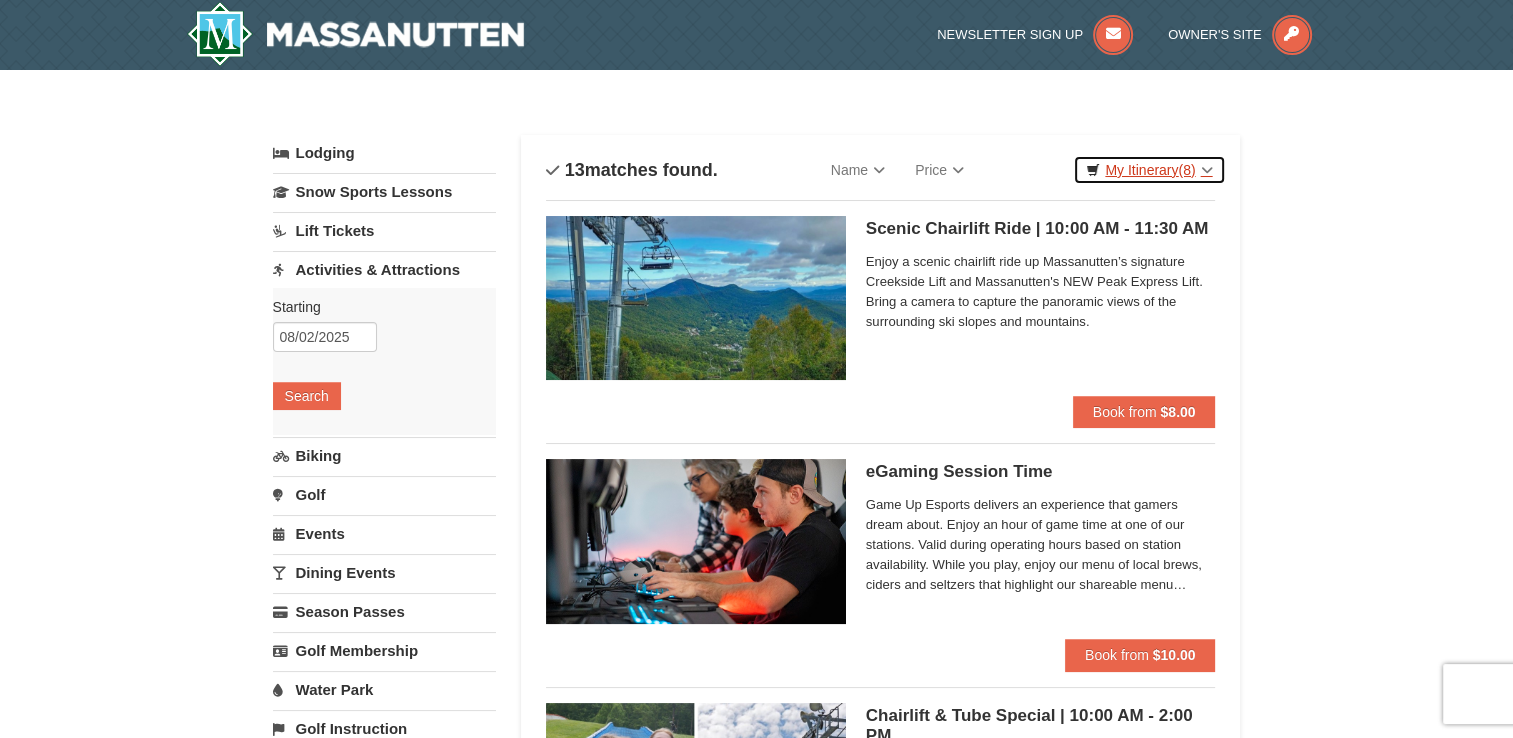 click on "My Itinerary (8)" at bounding box center (1149, 170) 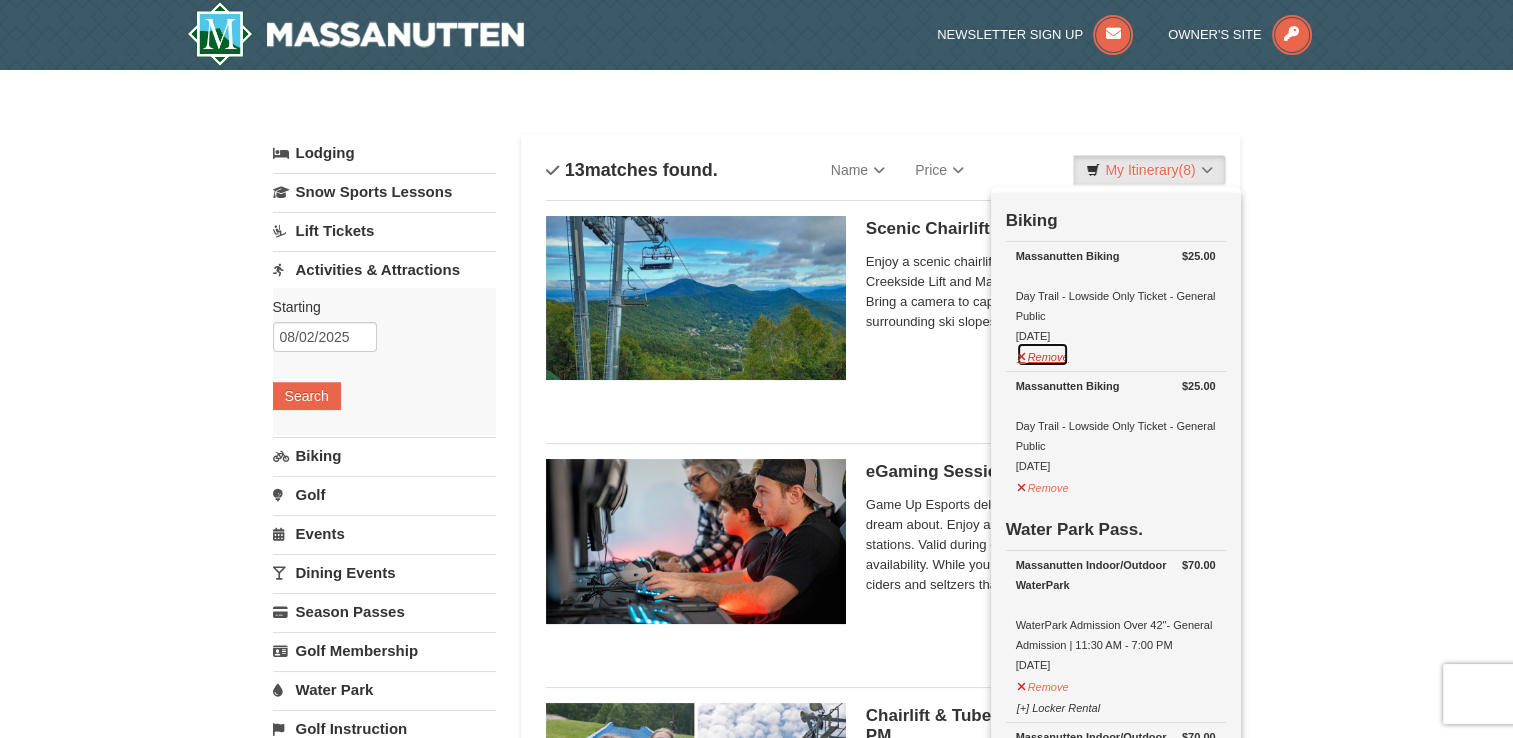 click on "Remove" at bounding box center [1043, 354] 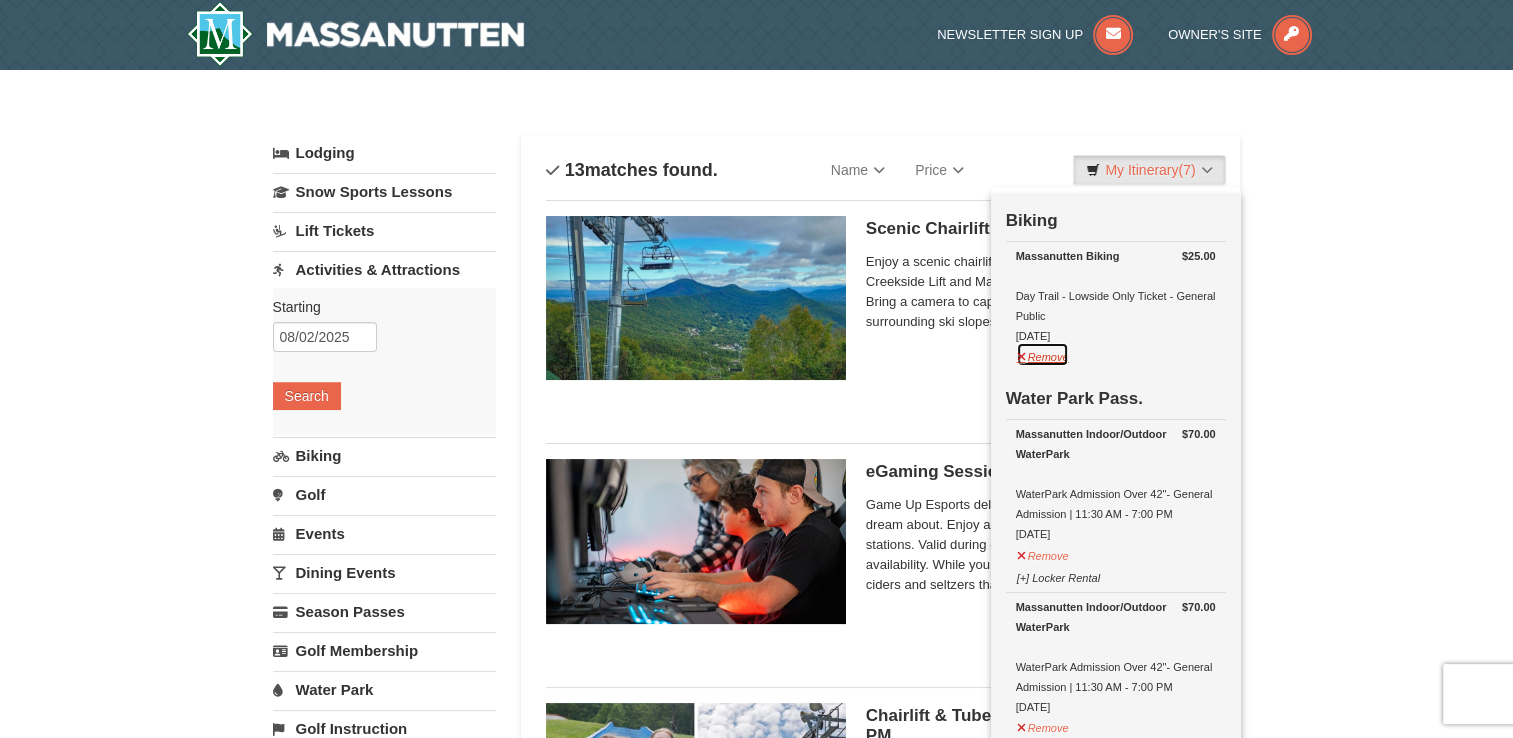 click on "Remove" at bounding box center [1043, 354] 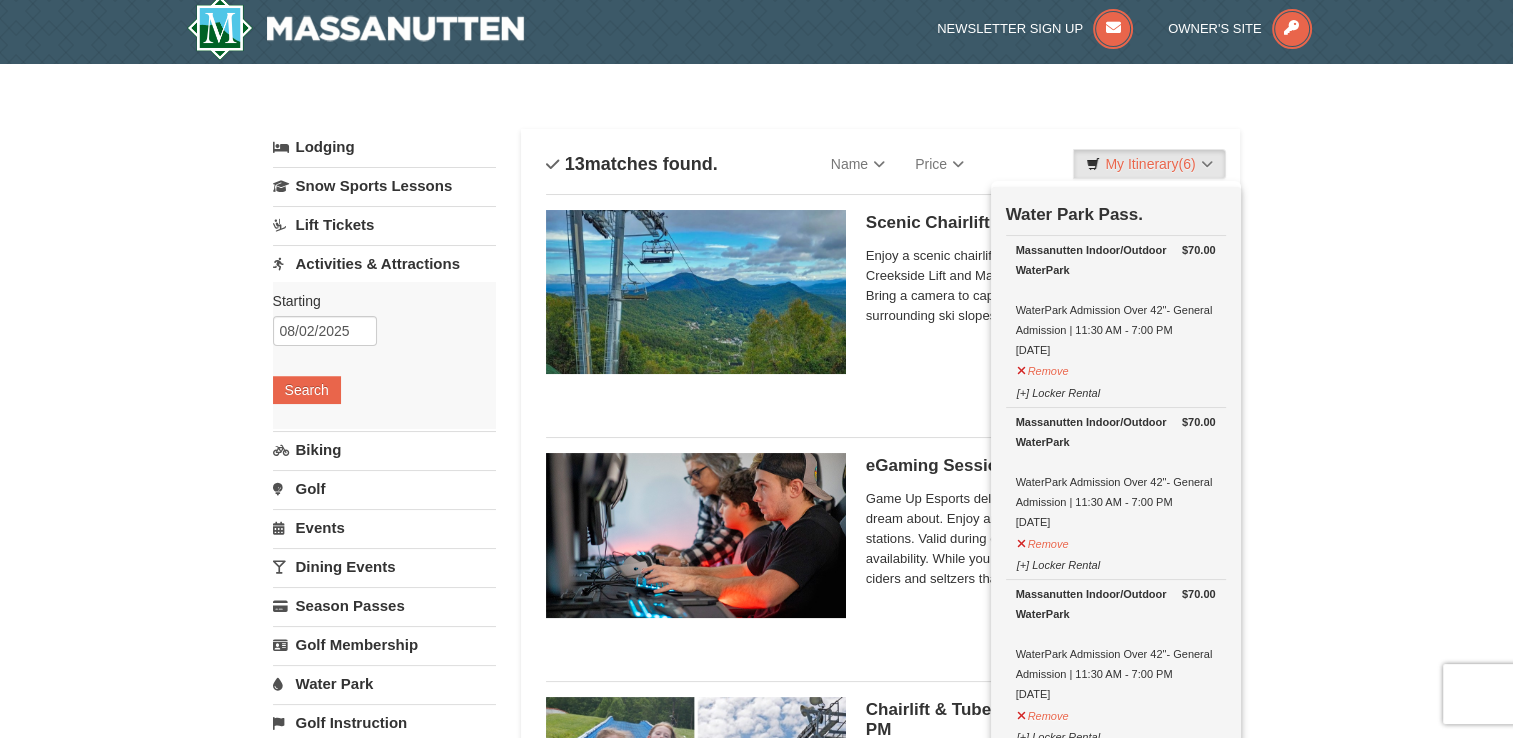 scroll, scrollTop: 0, scrollLeft: 0, axis: both 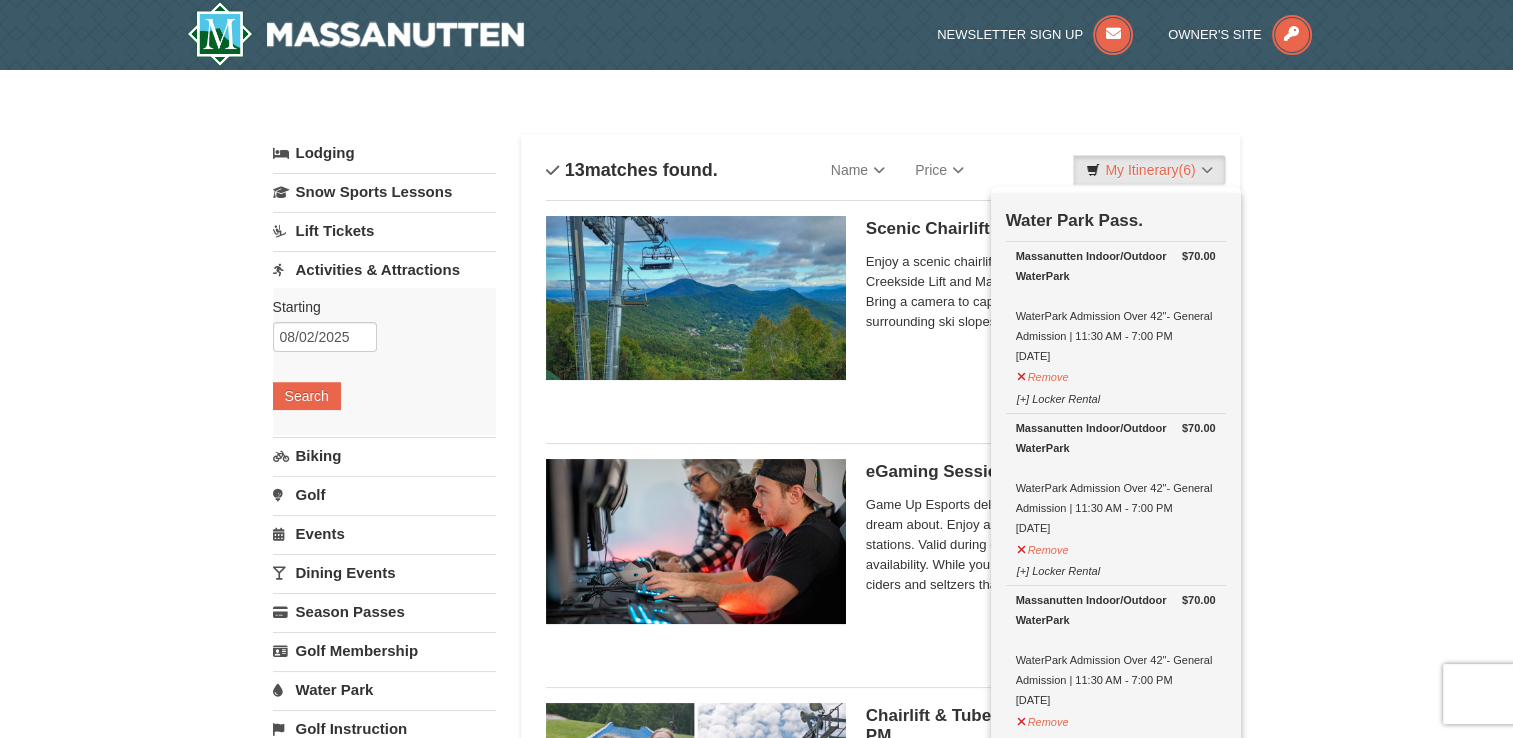 click on "Biking" at bounding box center (384, 455) 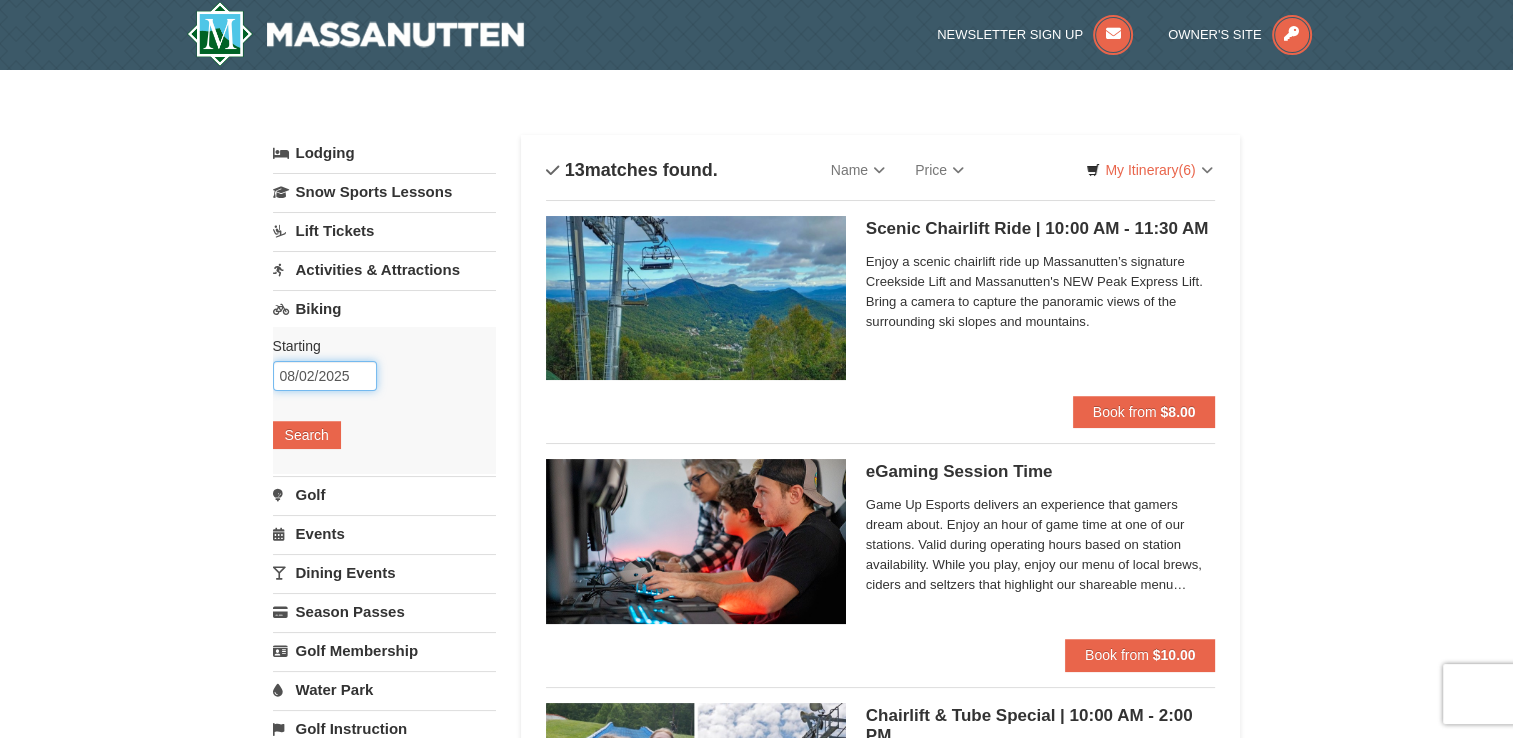 click on "08/02/2025" at bounding box center [325, 376] 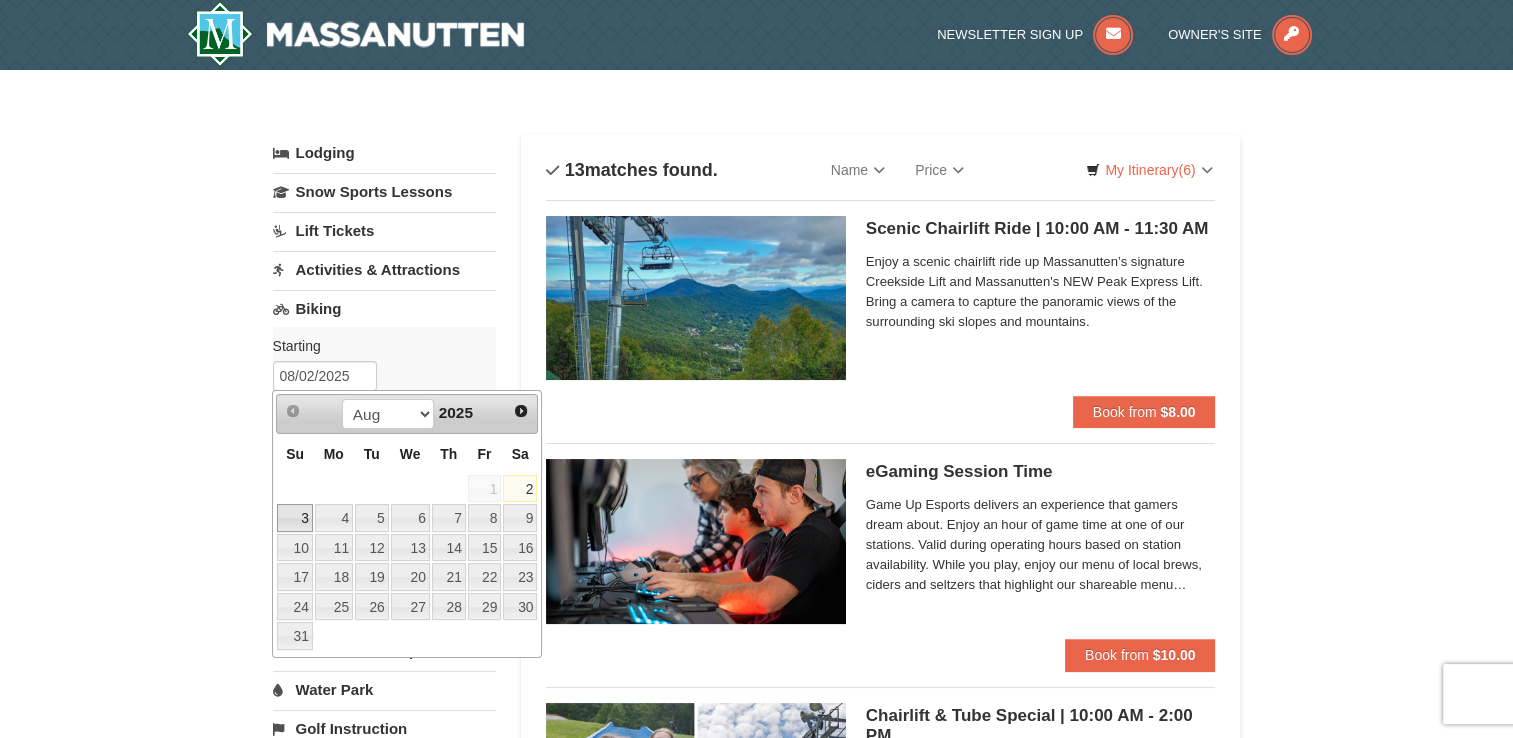 click on "3" at bounding box center [294, 518] 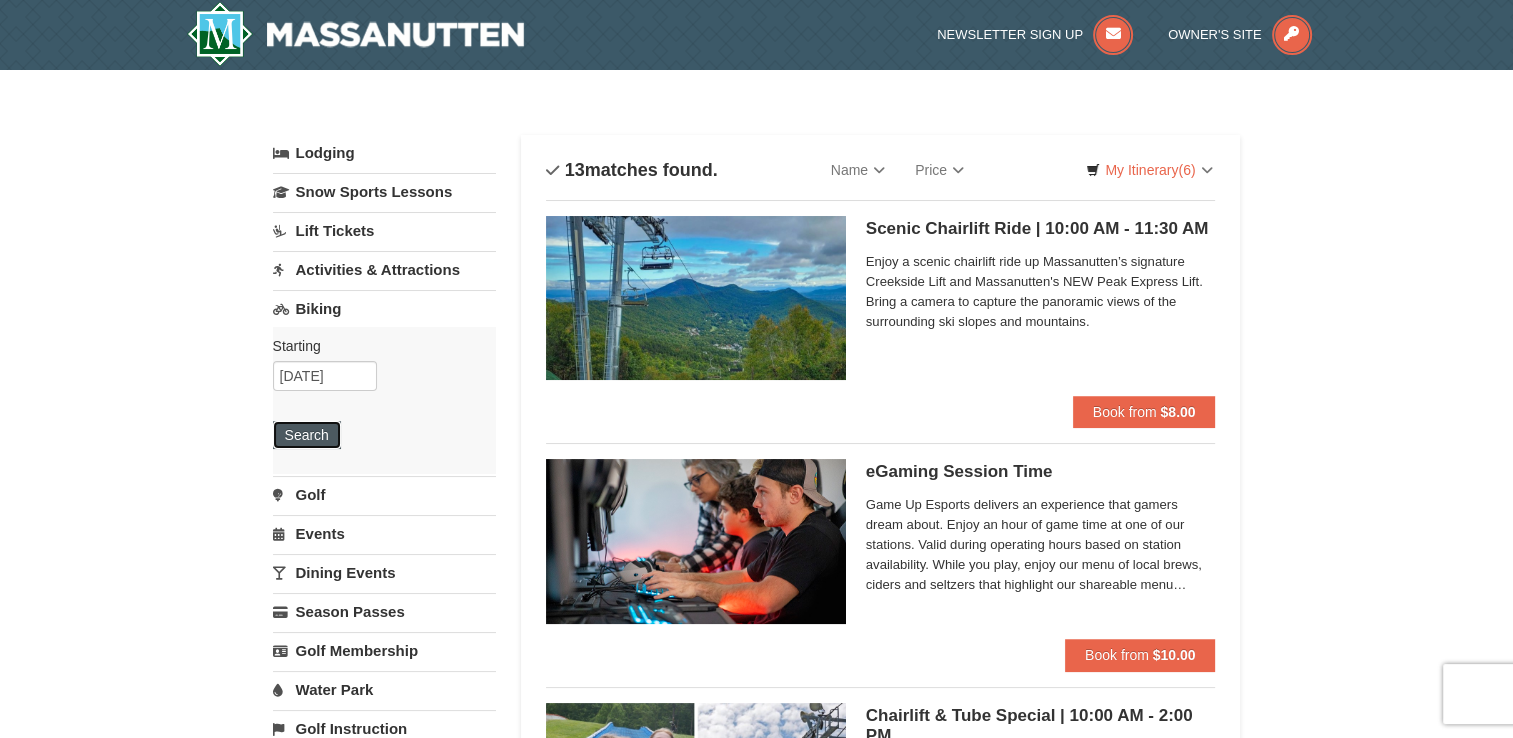 click on "Search" at bounding box center [307, 435] 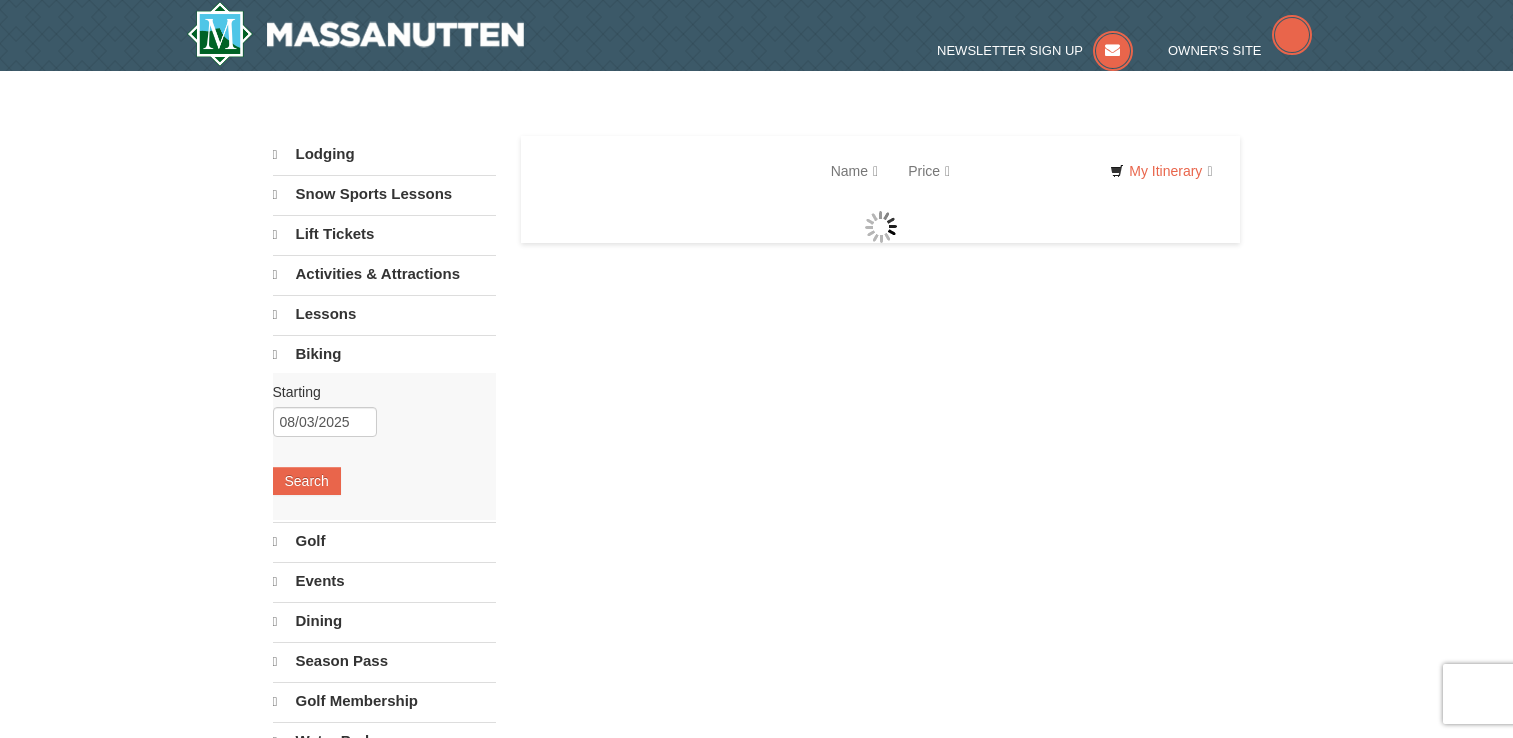 scroll, scrollTop: 0, scrollLeft: 0, axis: both 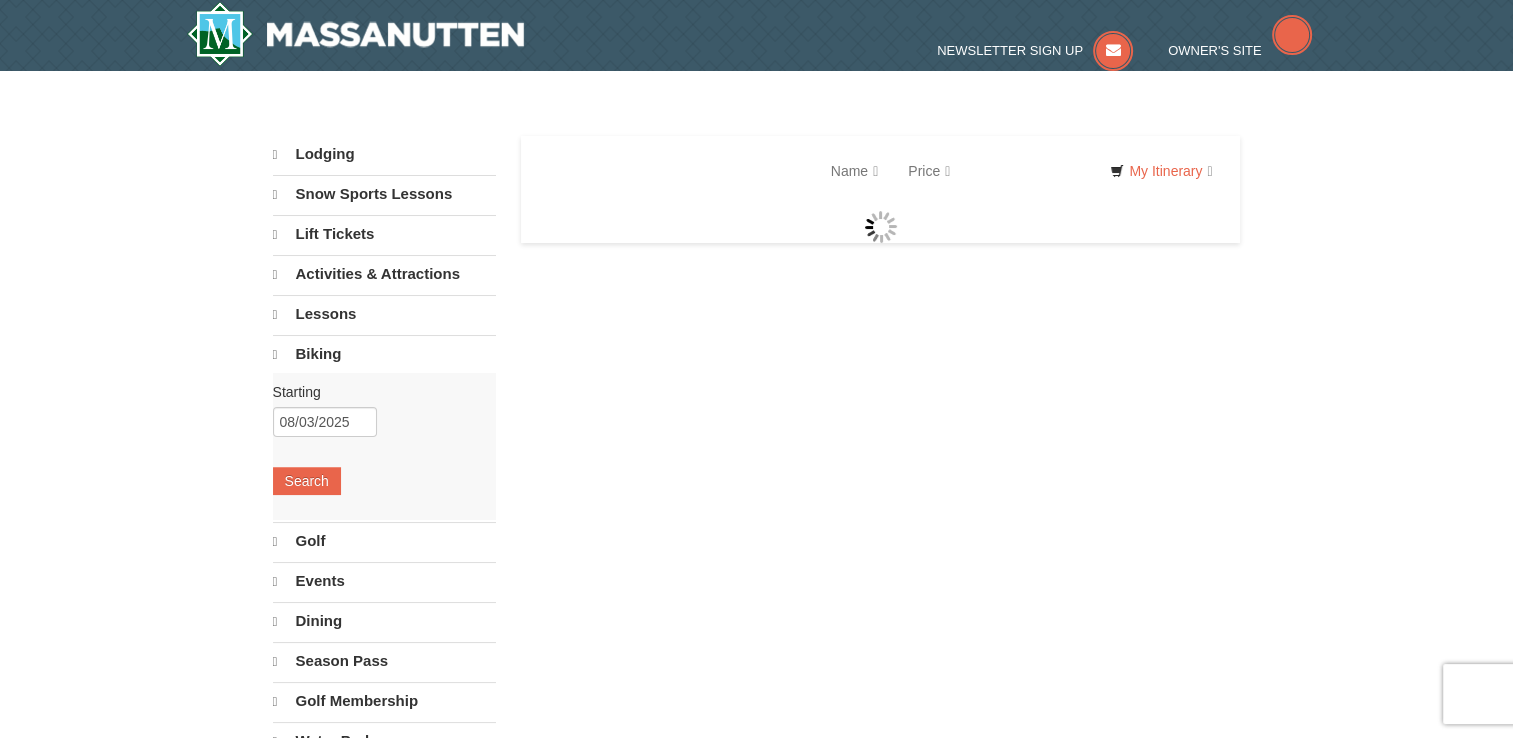 select on "8" 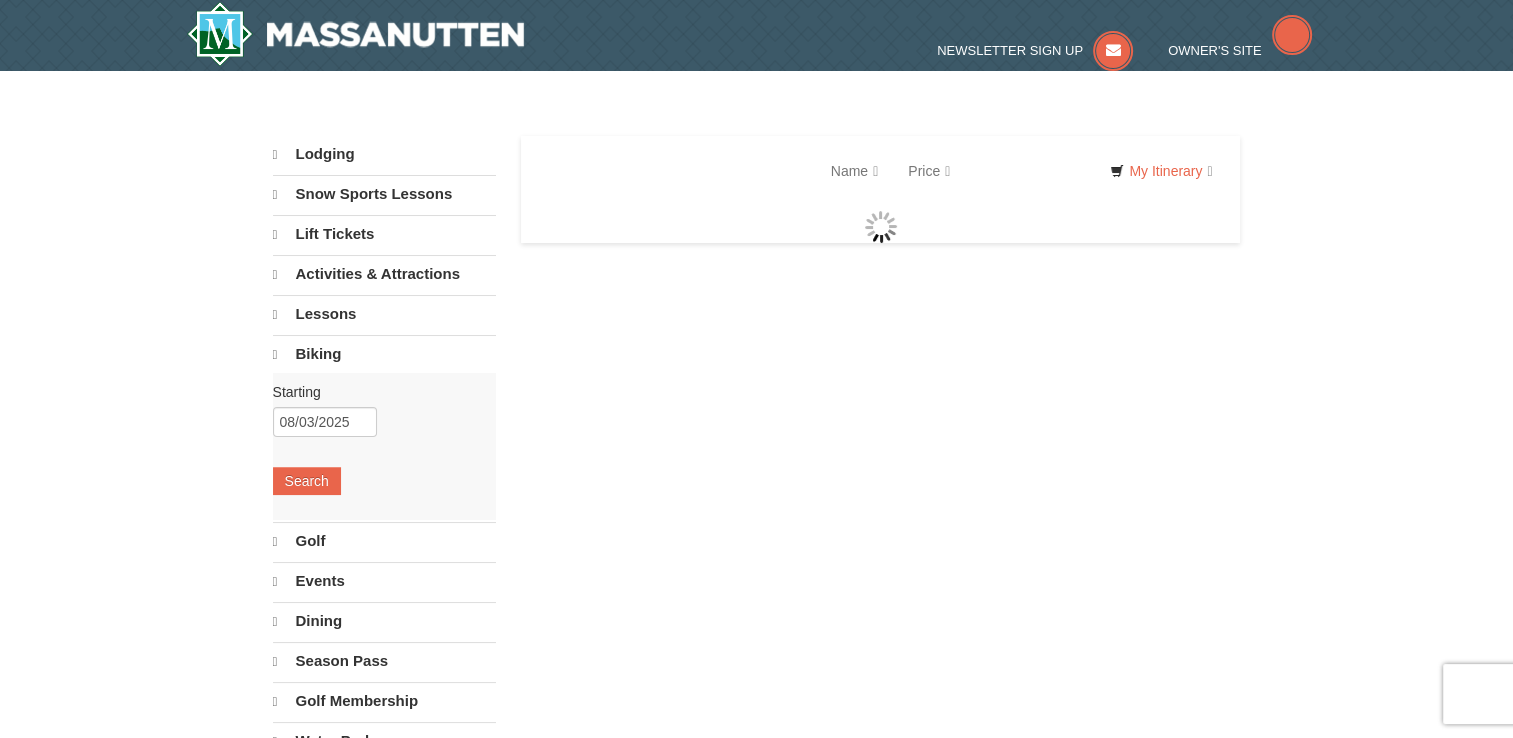 select on "8" 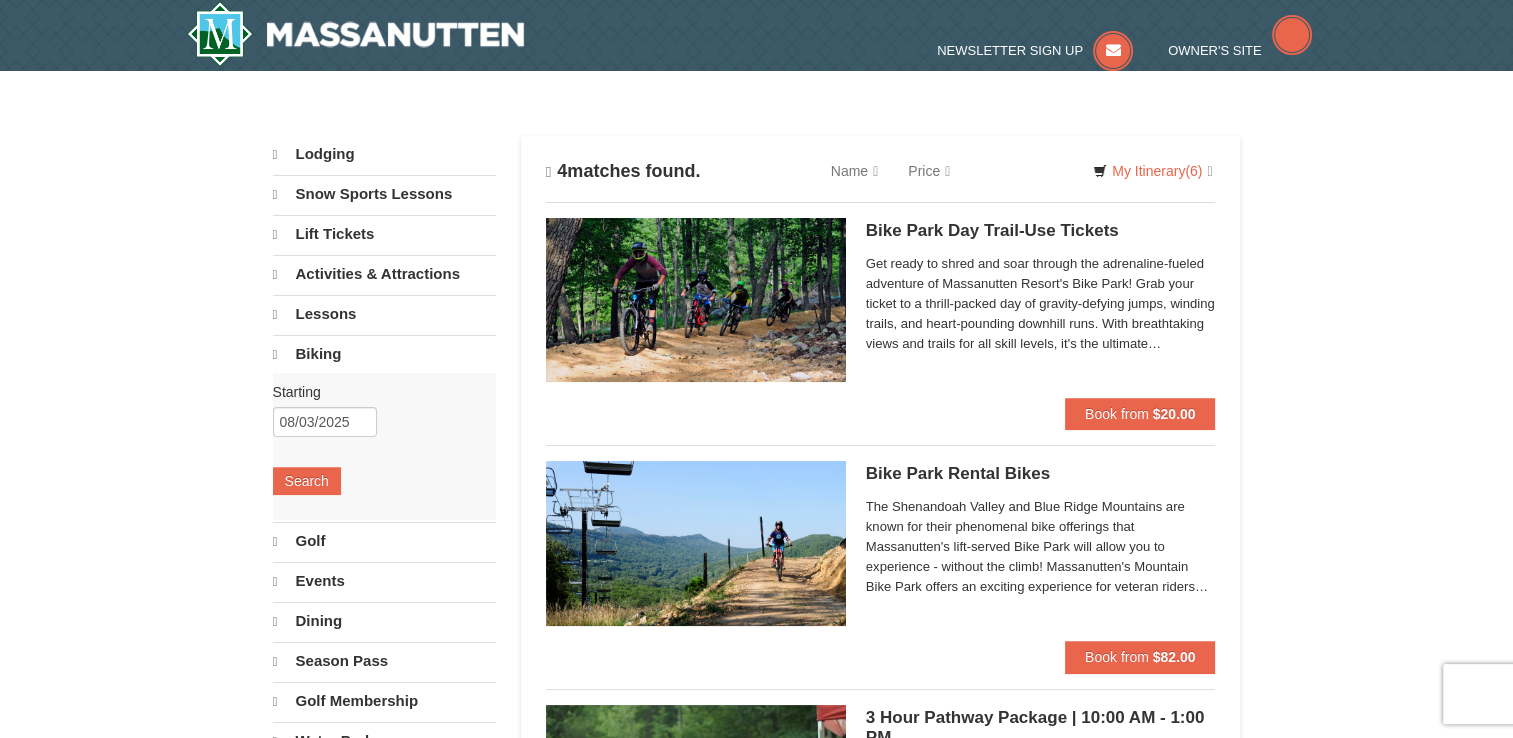 scroll, scrollTop: 0, scrollLeft: 0, axis: both 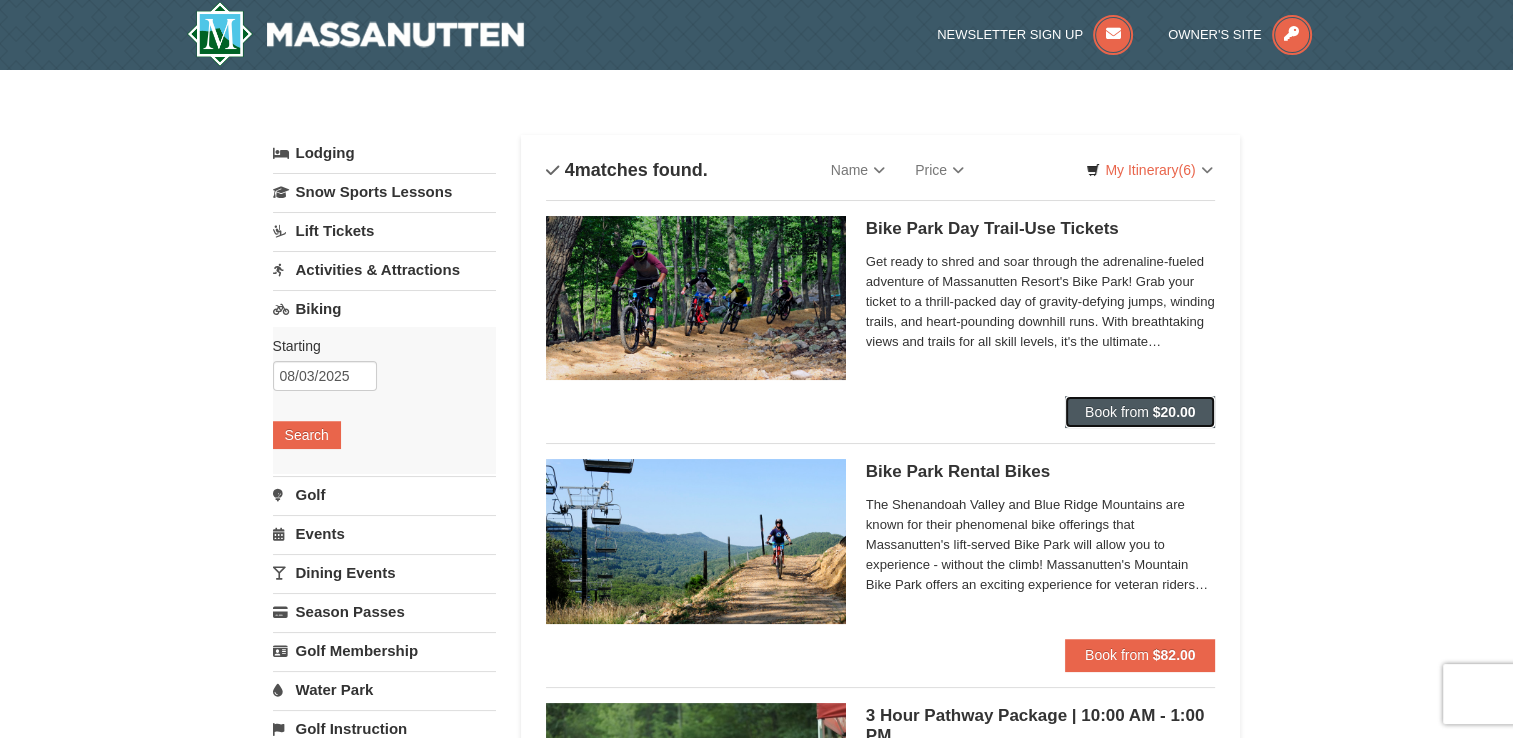click on "$20.00" at bounding box center [1174, 412] 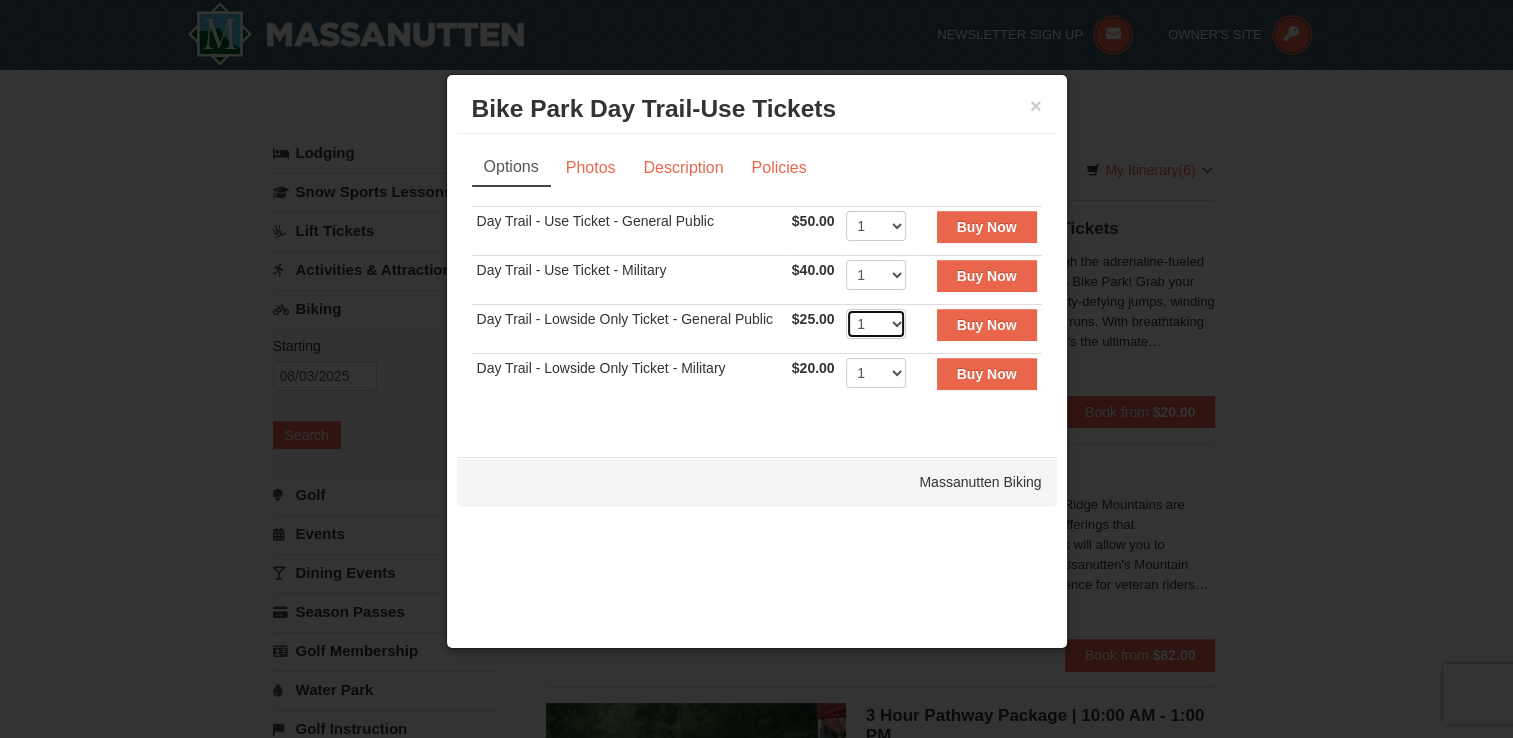 click on "1
2
3
4
5
6
7
8
9
10
11
12
13
14
15
16
17
18
19
20
21 22" at bounding box center [876, 324] 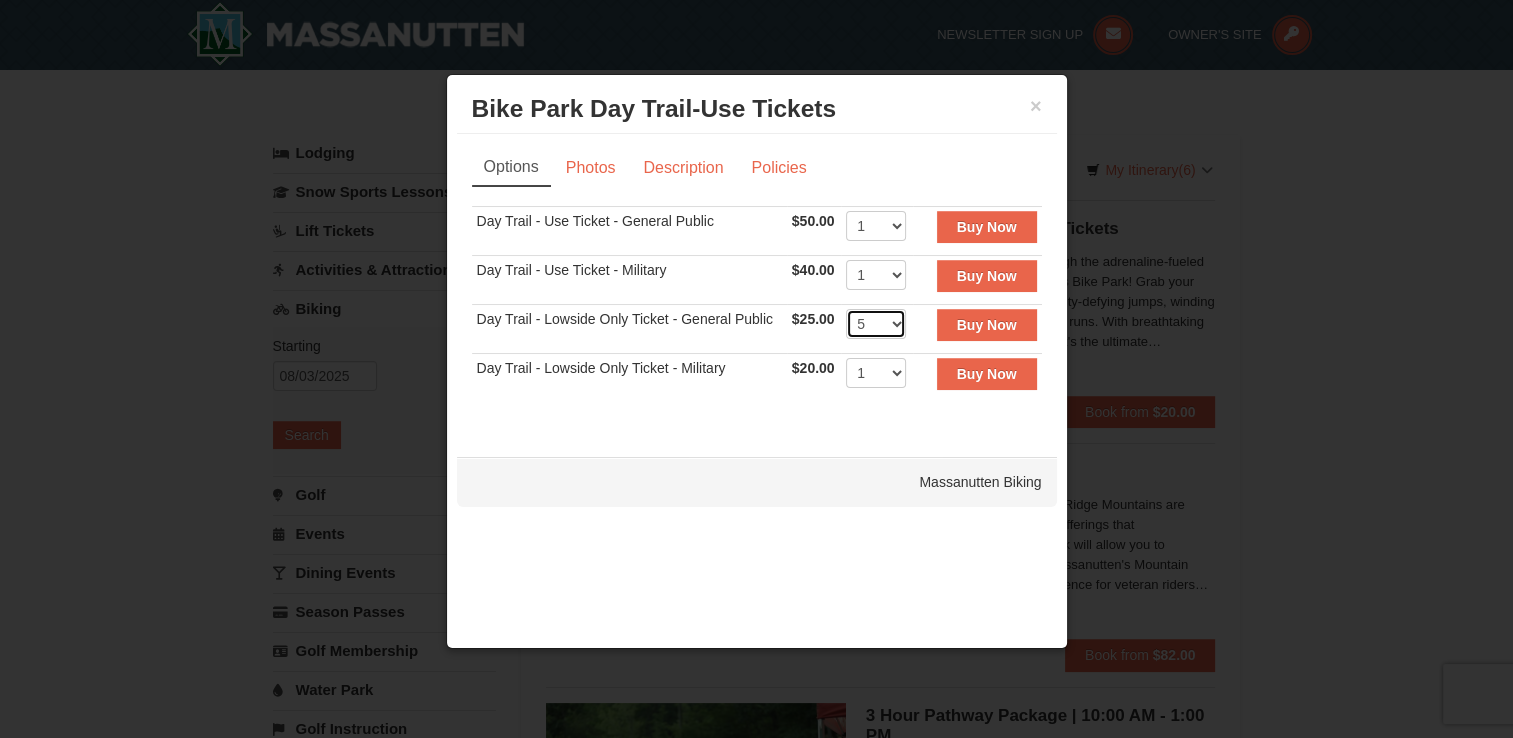 click on "1
2
3
4
5
6
7
8
9
10
11
12
13
14
15
16
17
18
19
20
21 22" at bounding box center (876, 324) 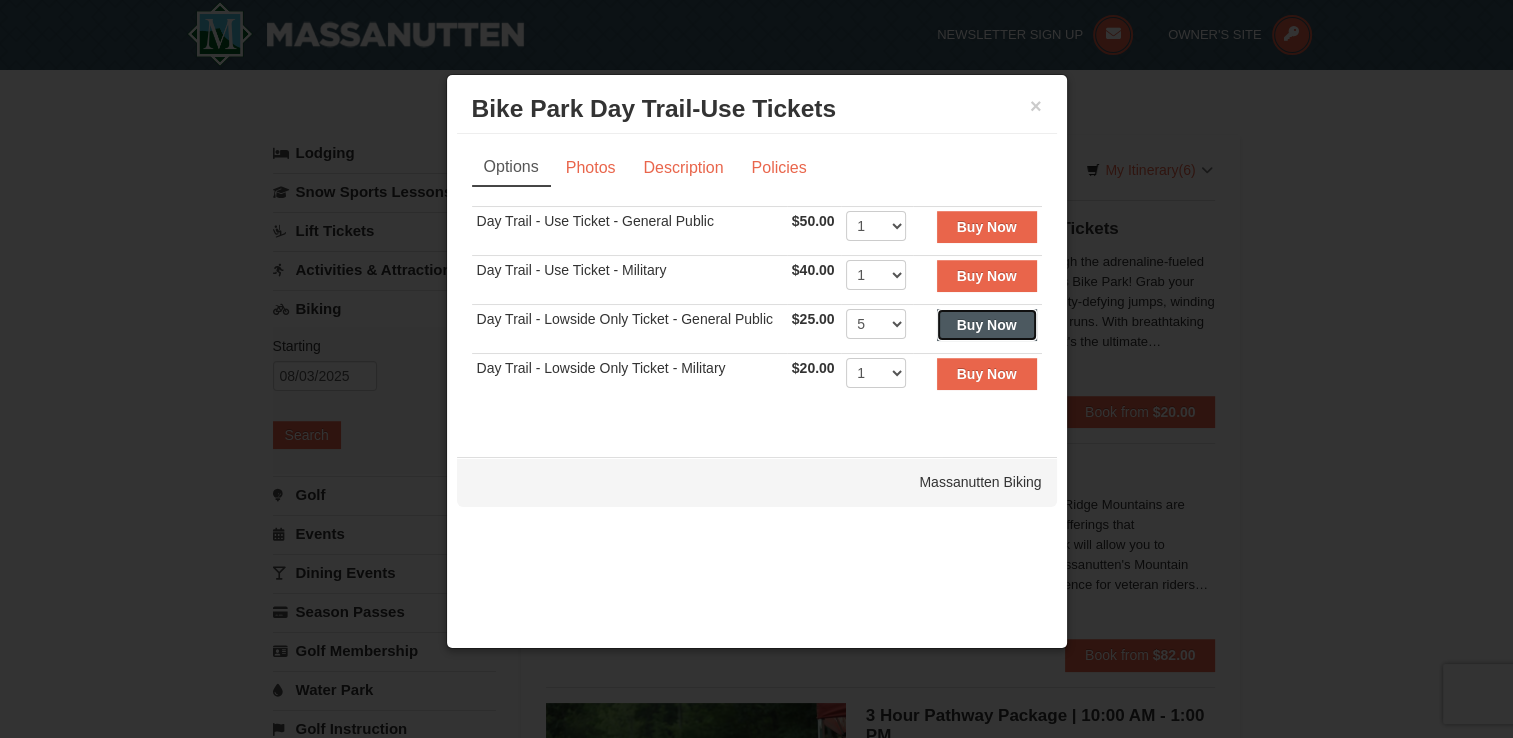 click on "Buy Now" at bounding box center [987, 325] 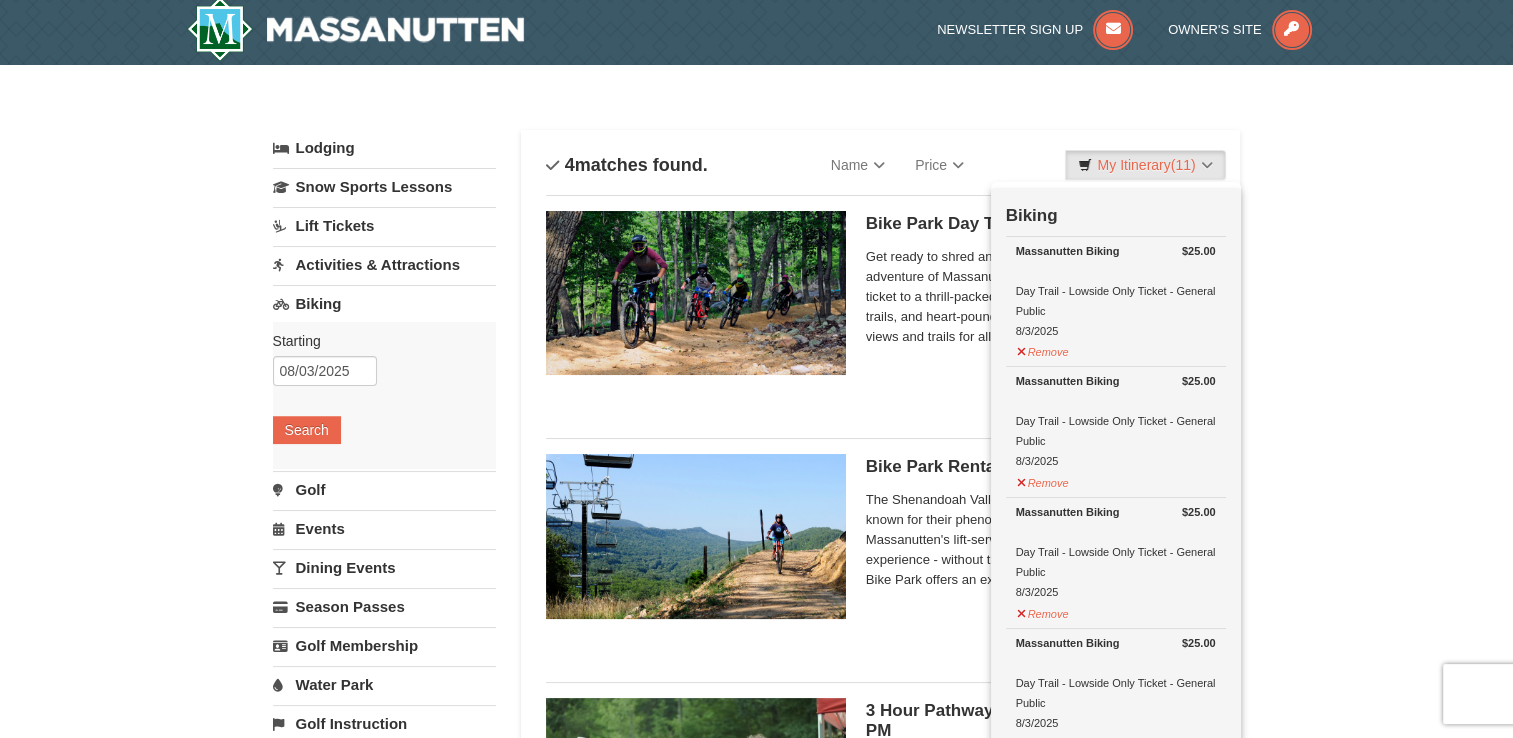 scroll, scrollTop: 6, scrollLeft: 0, axis: vertical 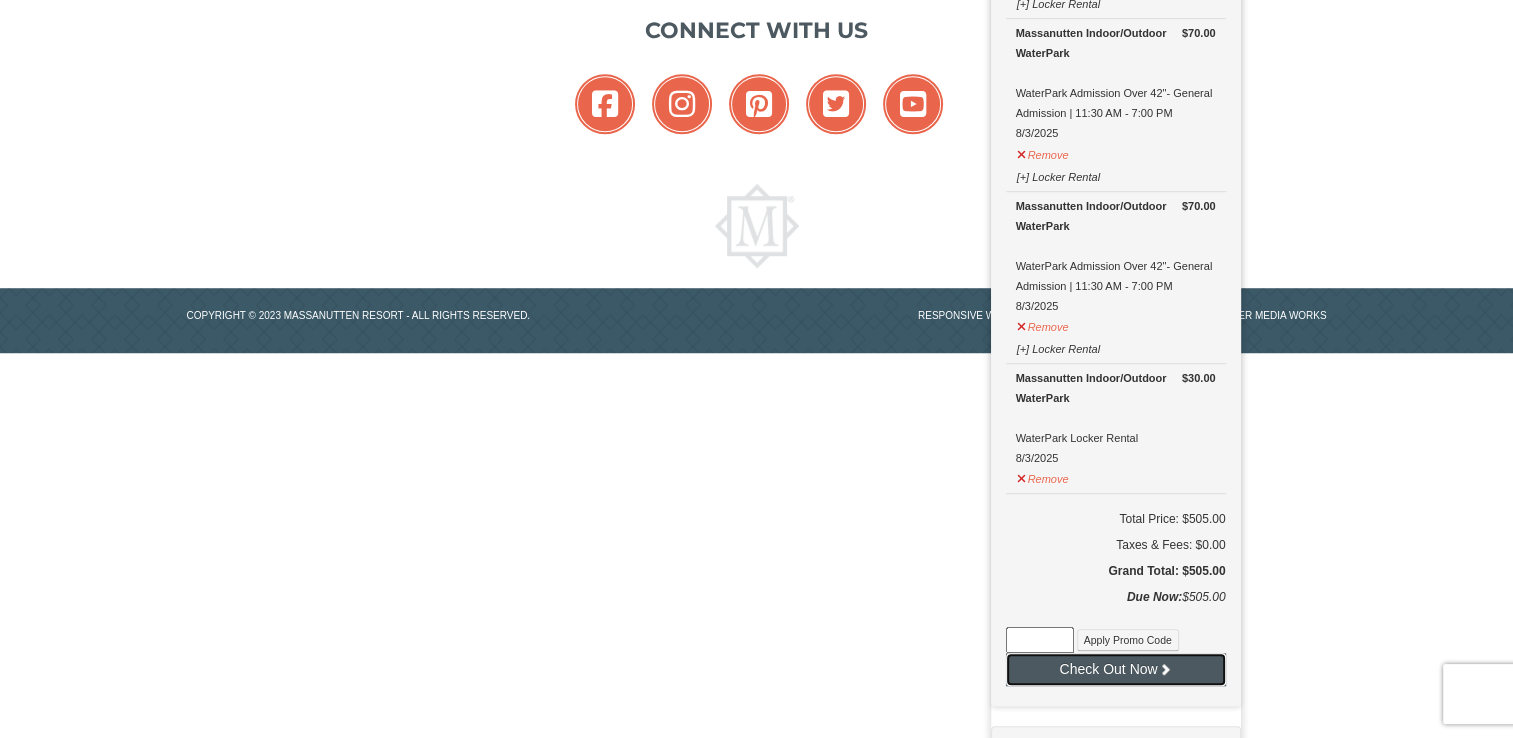 click on "Check Out Now" at bounding box center (1116, 669) 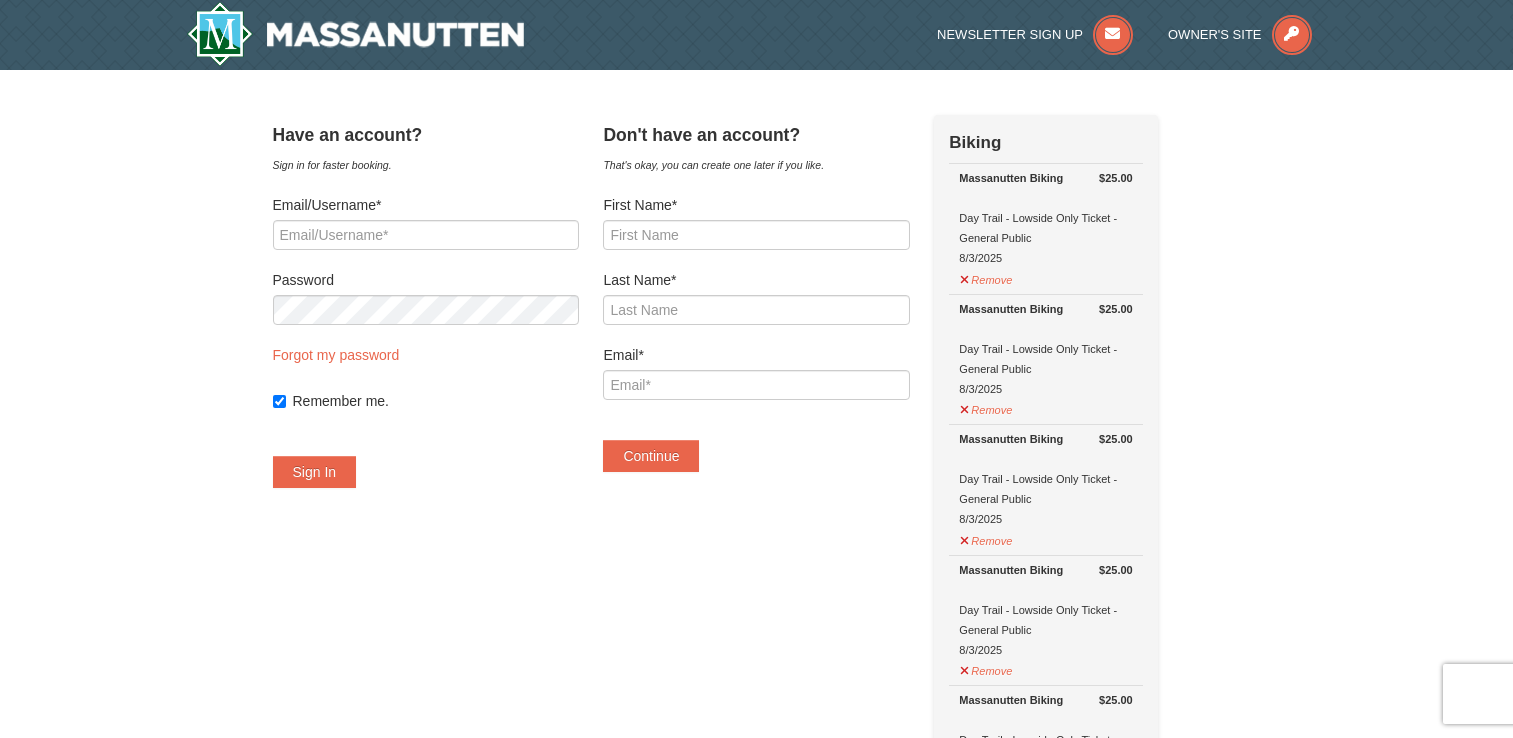 scroll, scrollTop: 0, scrollLeft: 0, axis: both 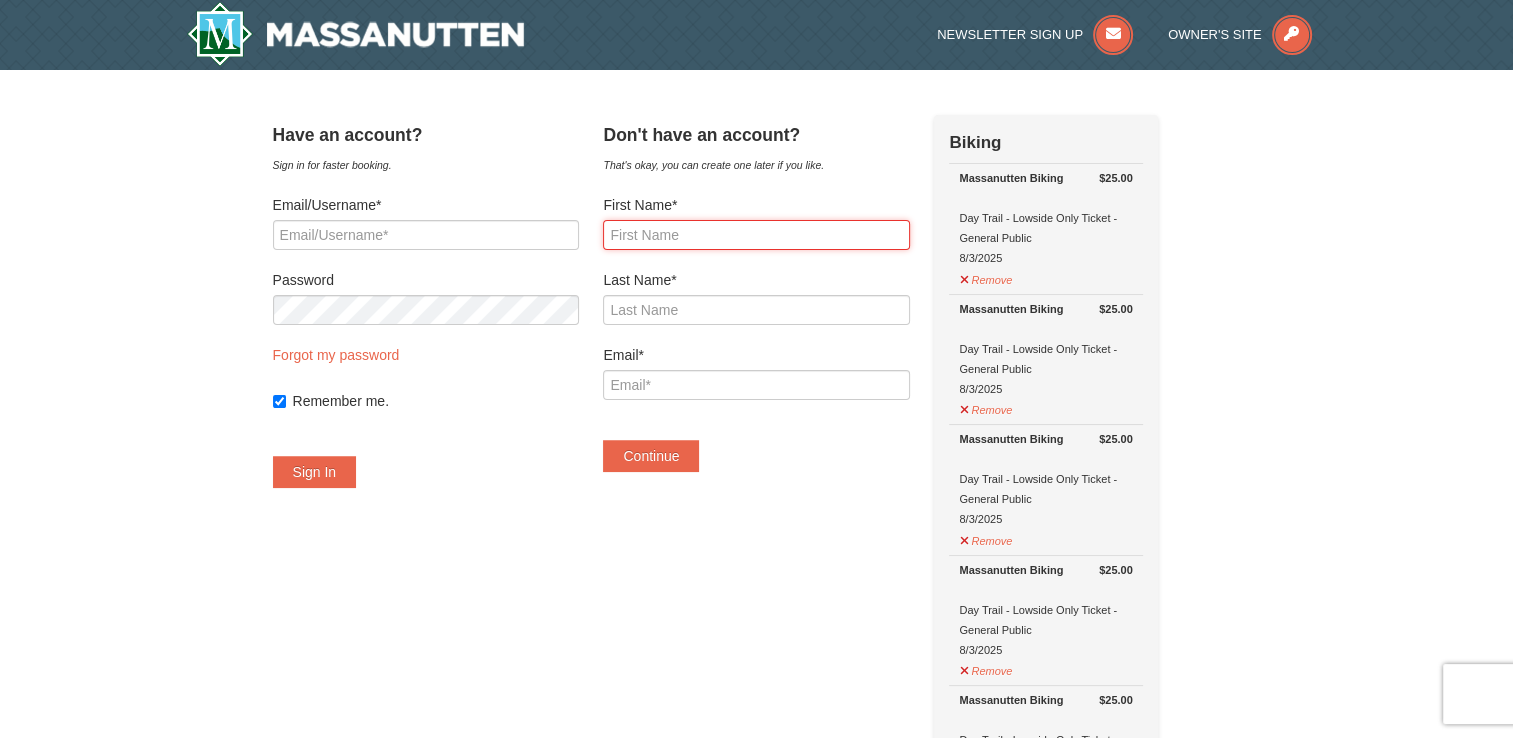 click on "First Name*" at bounding box center (756, 235) 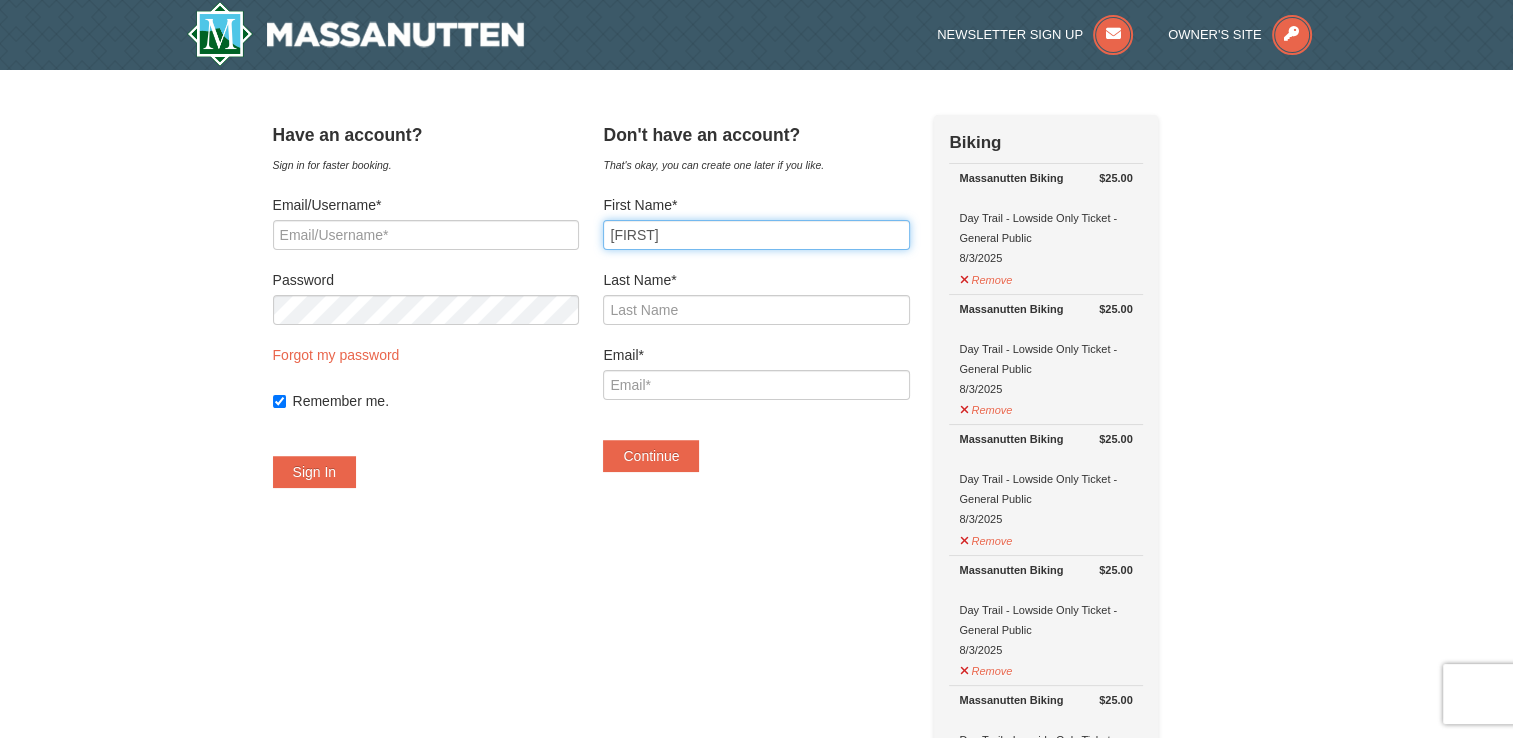 type on "[FIRST]" 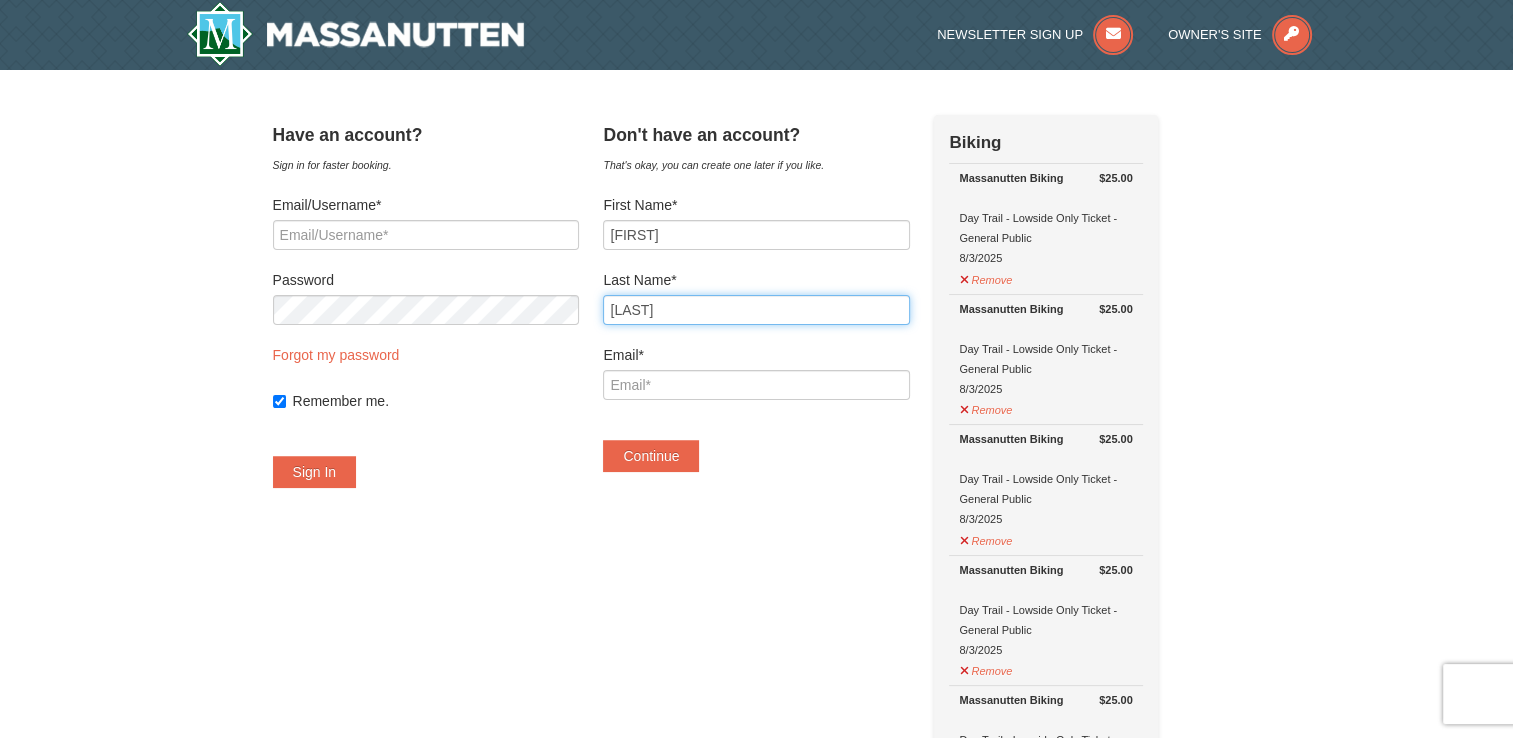 type on "[LAST]" 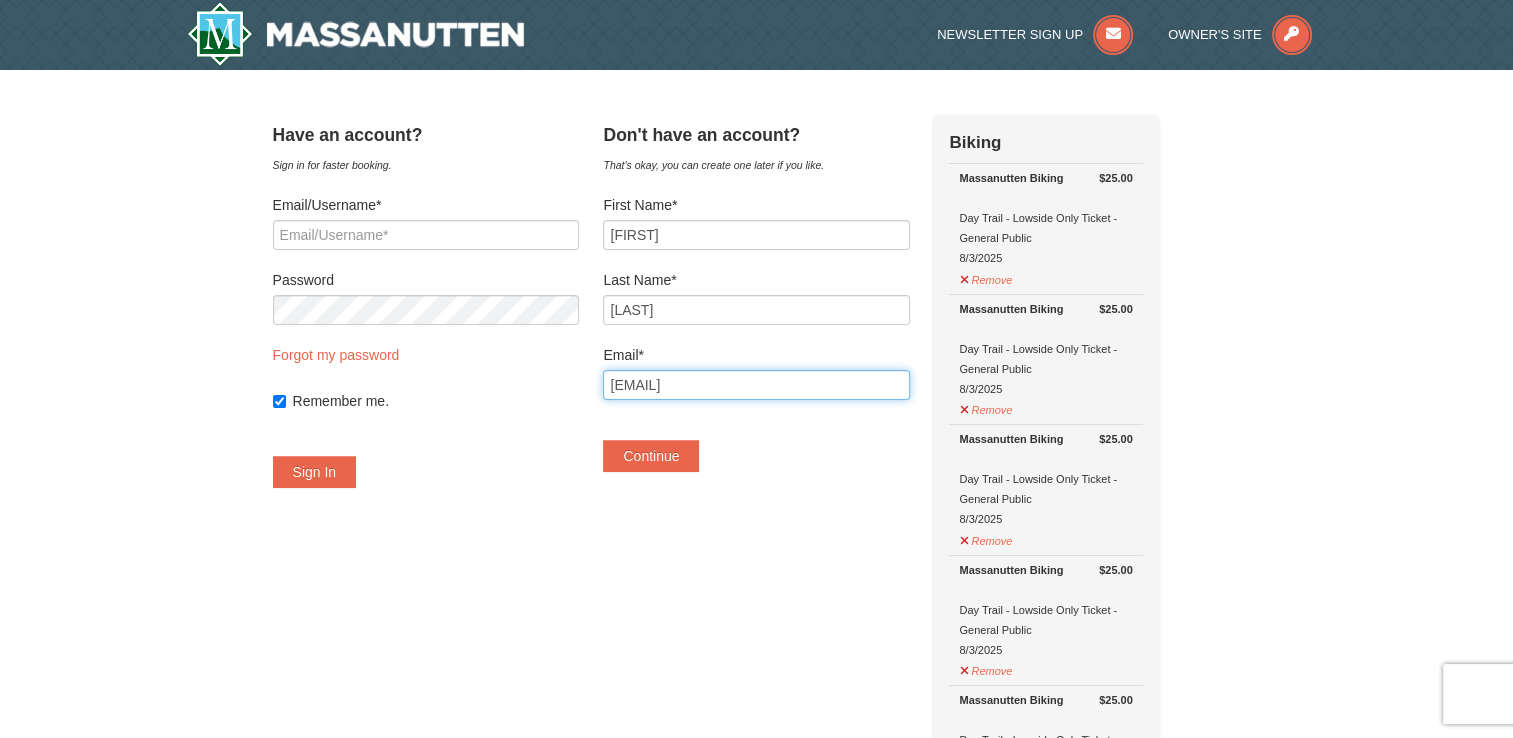 type on "[EMAIL]" 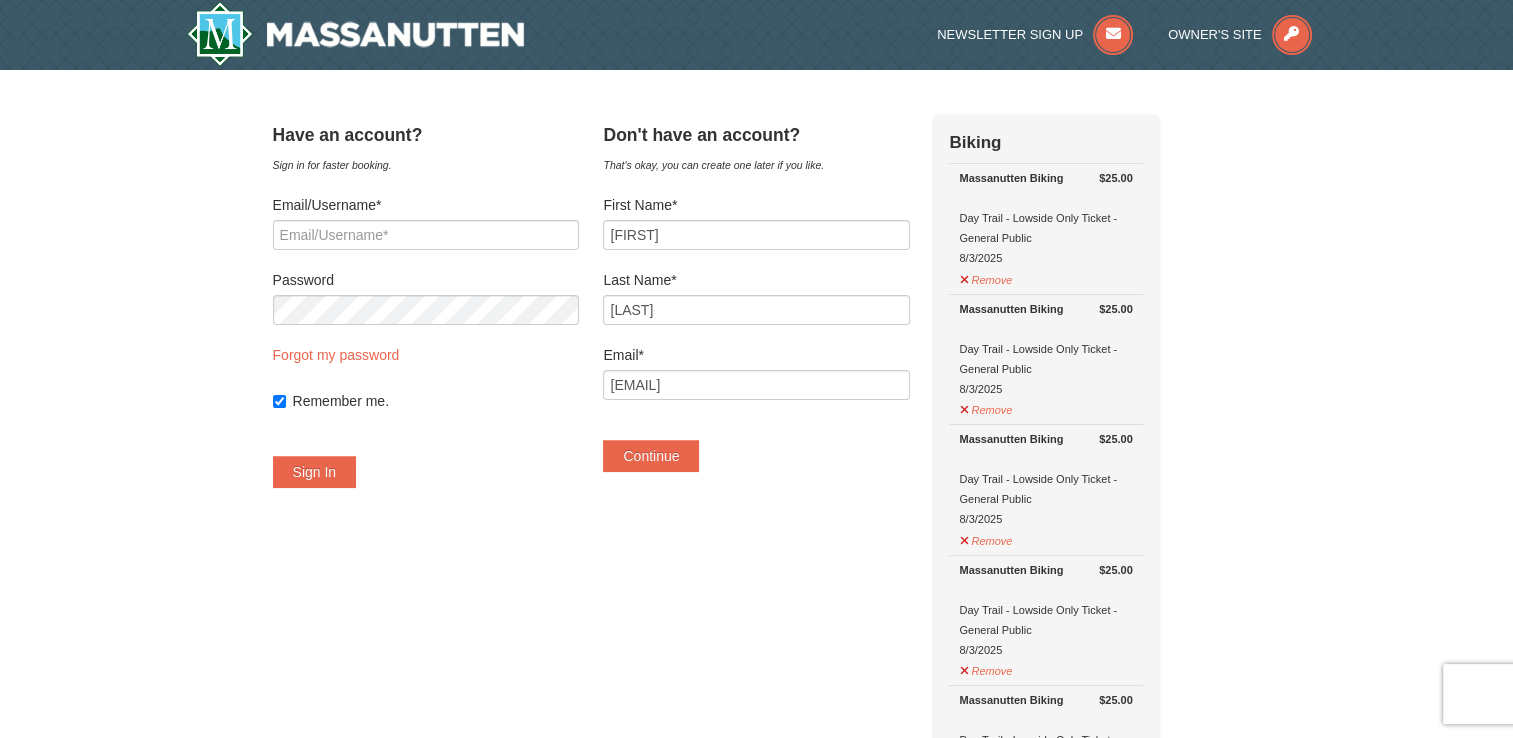 click on "Have an account?
Sign in for faster booking.
Email/Username*
Password
Forgot my password
Remember me.
Sign In" at bounding box center (757, 1407) 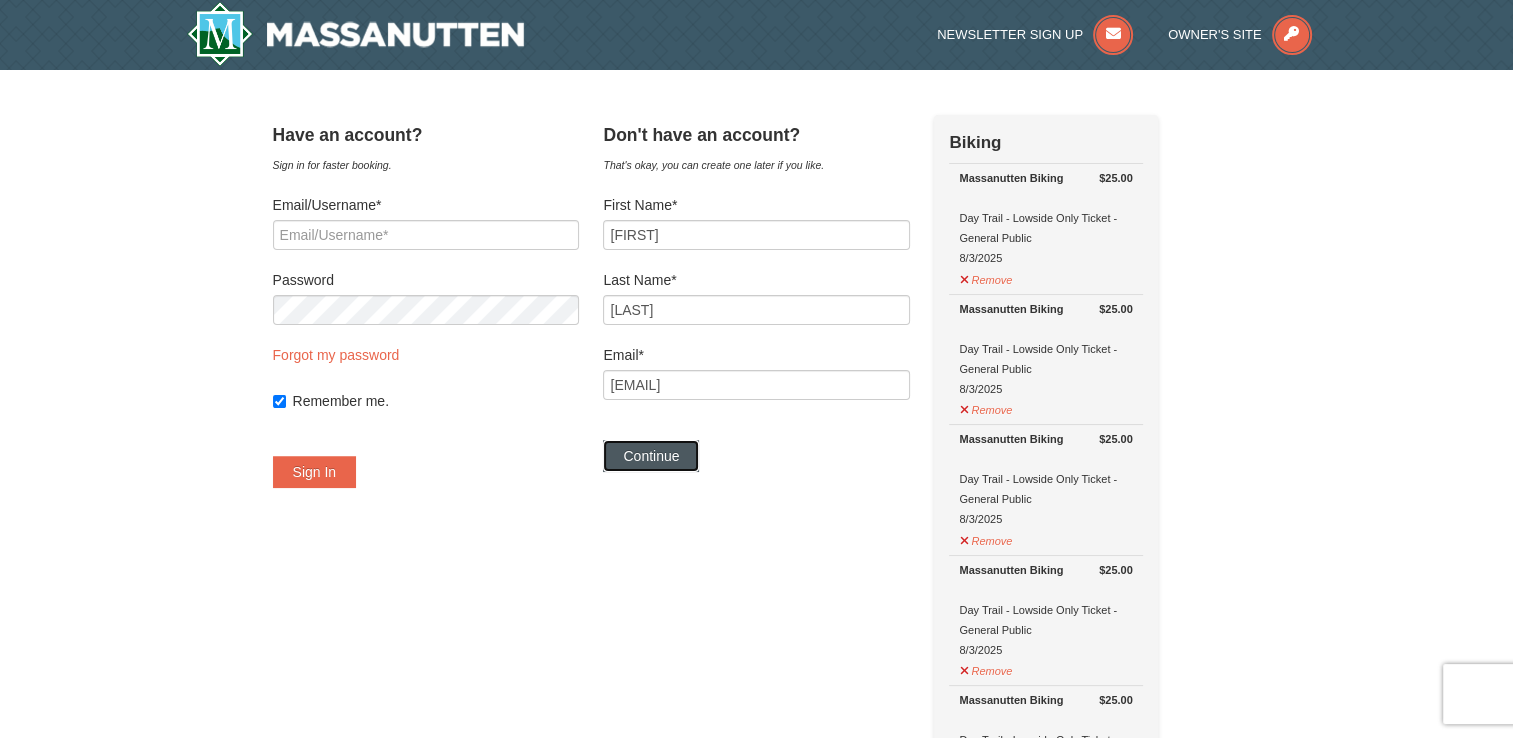 click on "Continue" at bounding box center [651, 456] 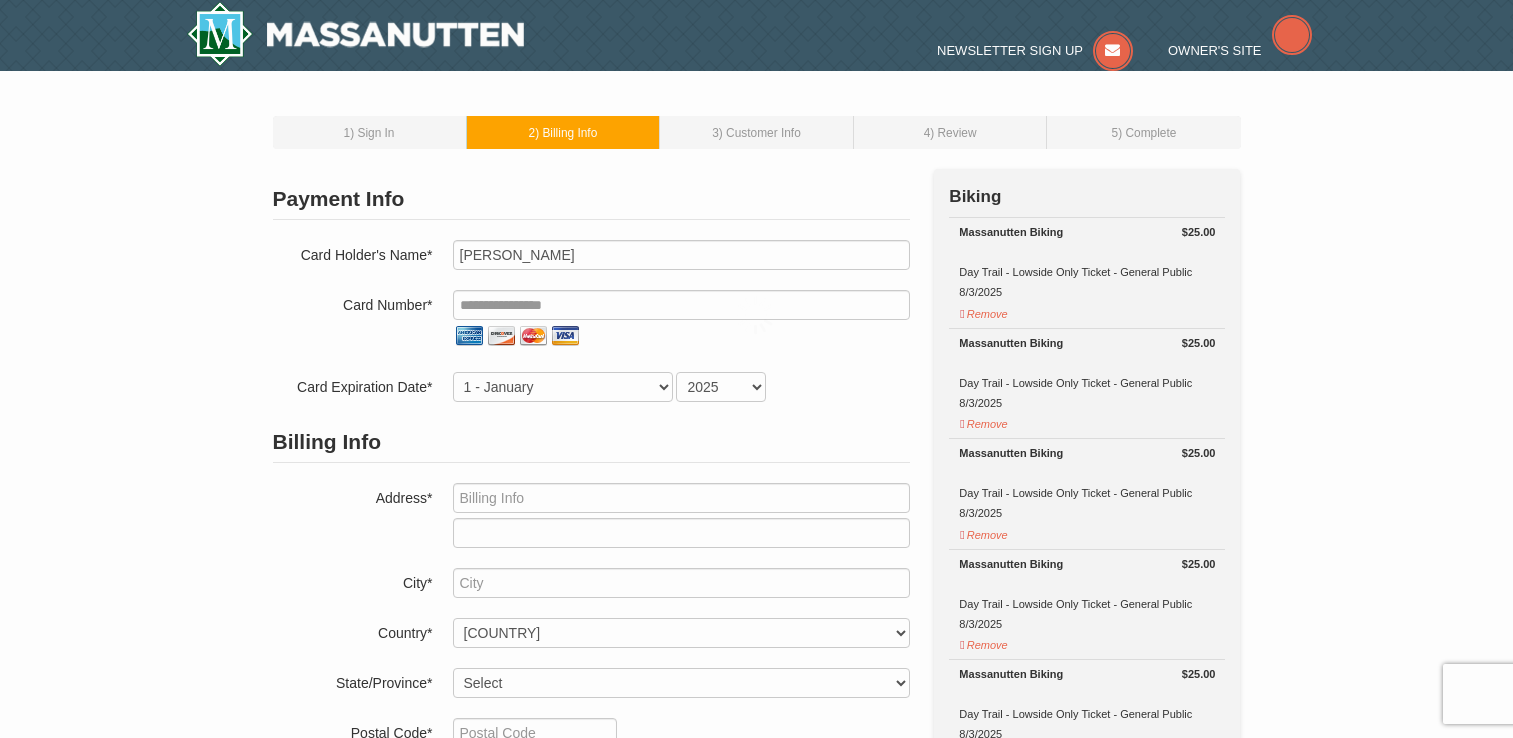 scroll, scrollTop: 0, scrollLeft: 0, axis: both 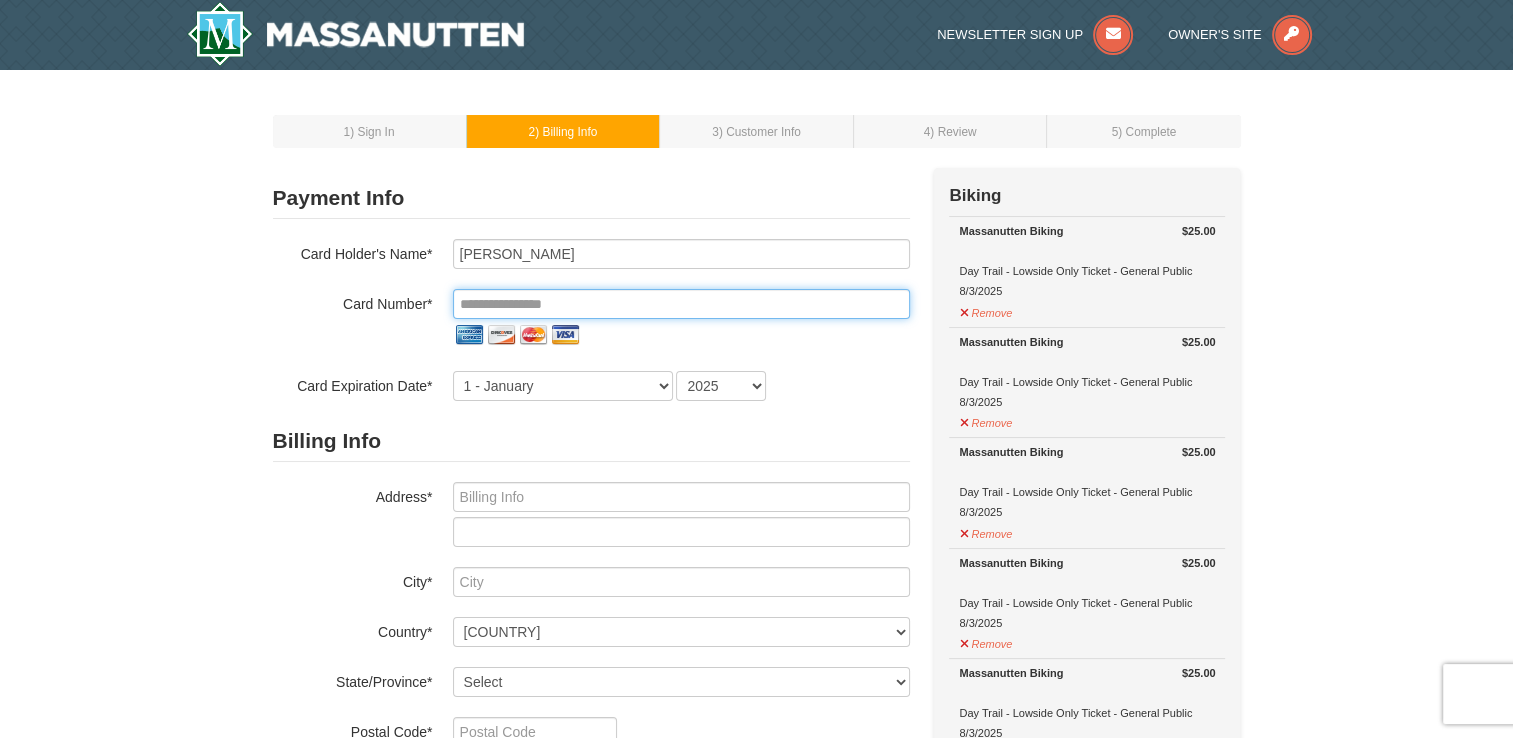 click at bounding box center (681, 304) 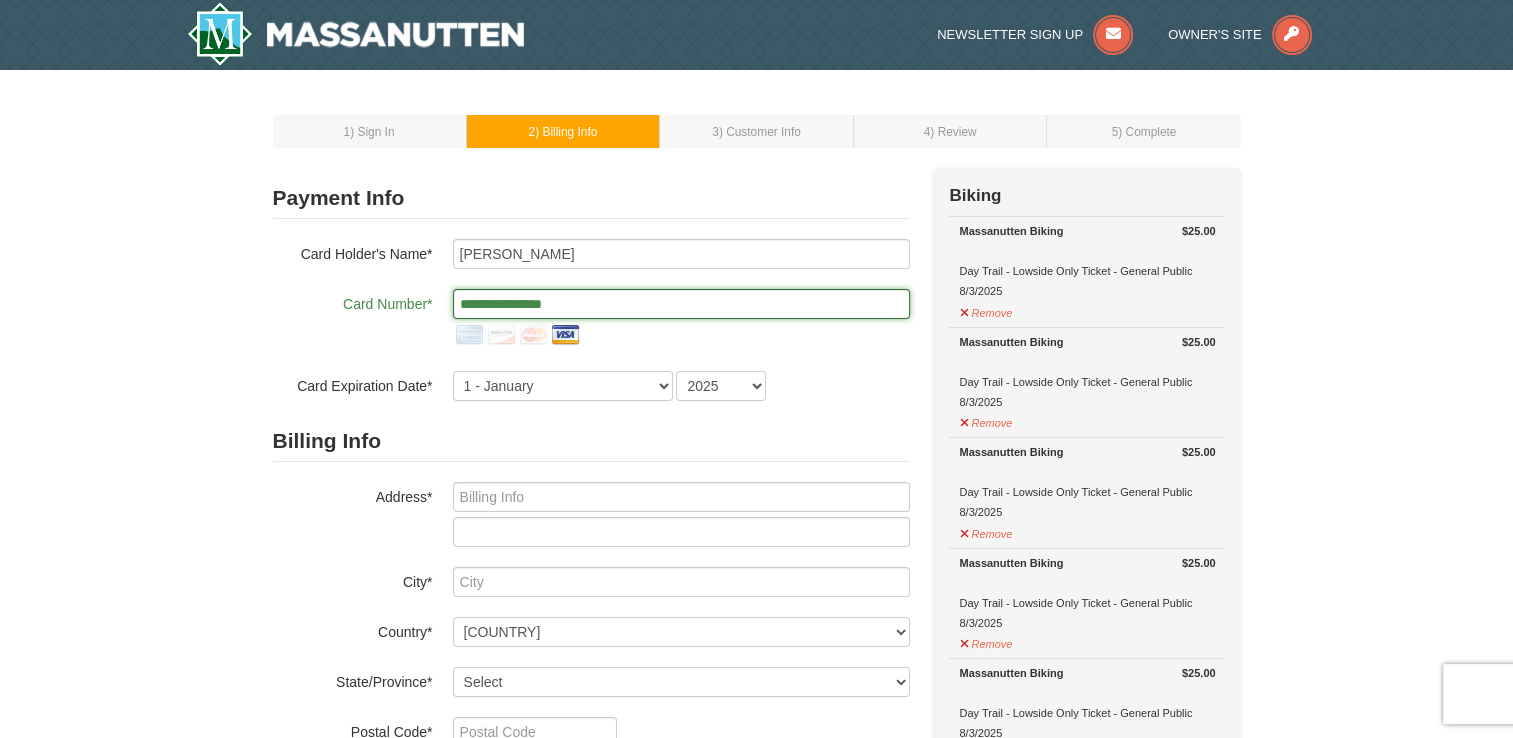 type on "**********" 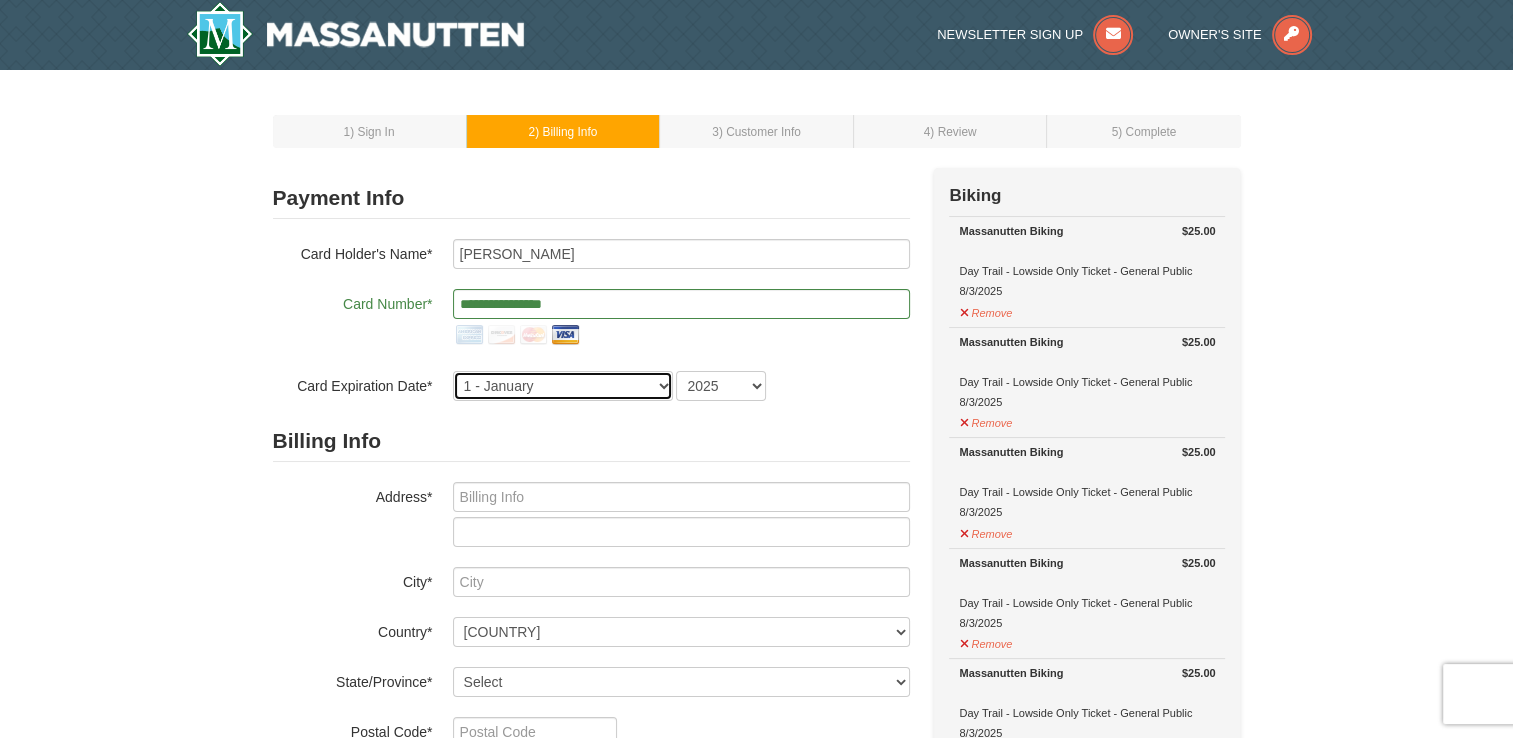 click on "1 - January 2 - February 3 - March 4 - April 5 - May 6 - June 7 - July 8 - August 9 - September 10 - October 11 - November 12 - December" at bounding box center (563, 386) 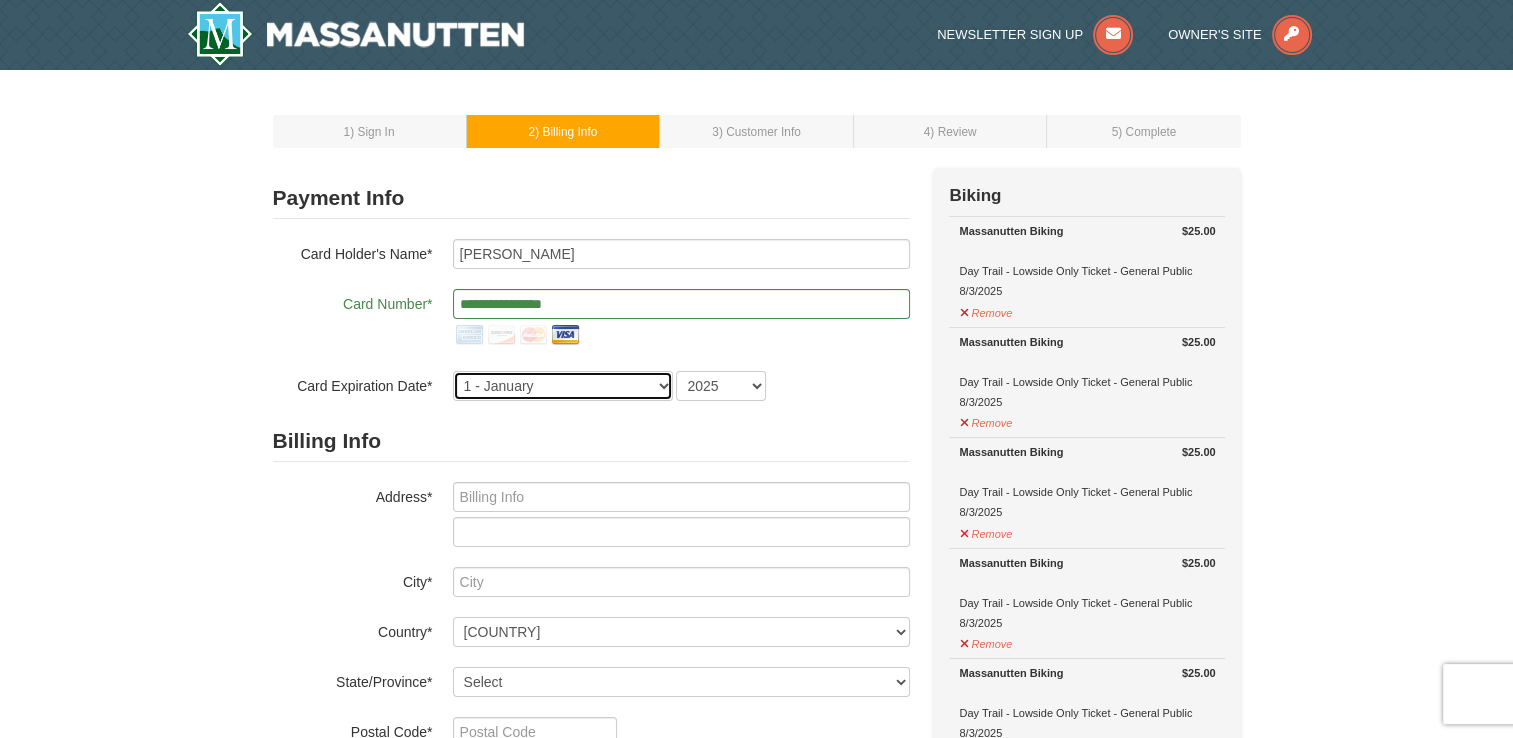 select on "12" 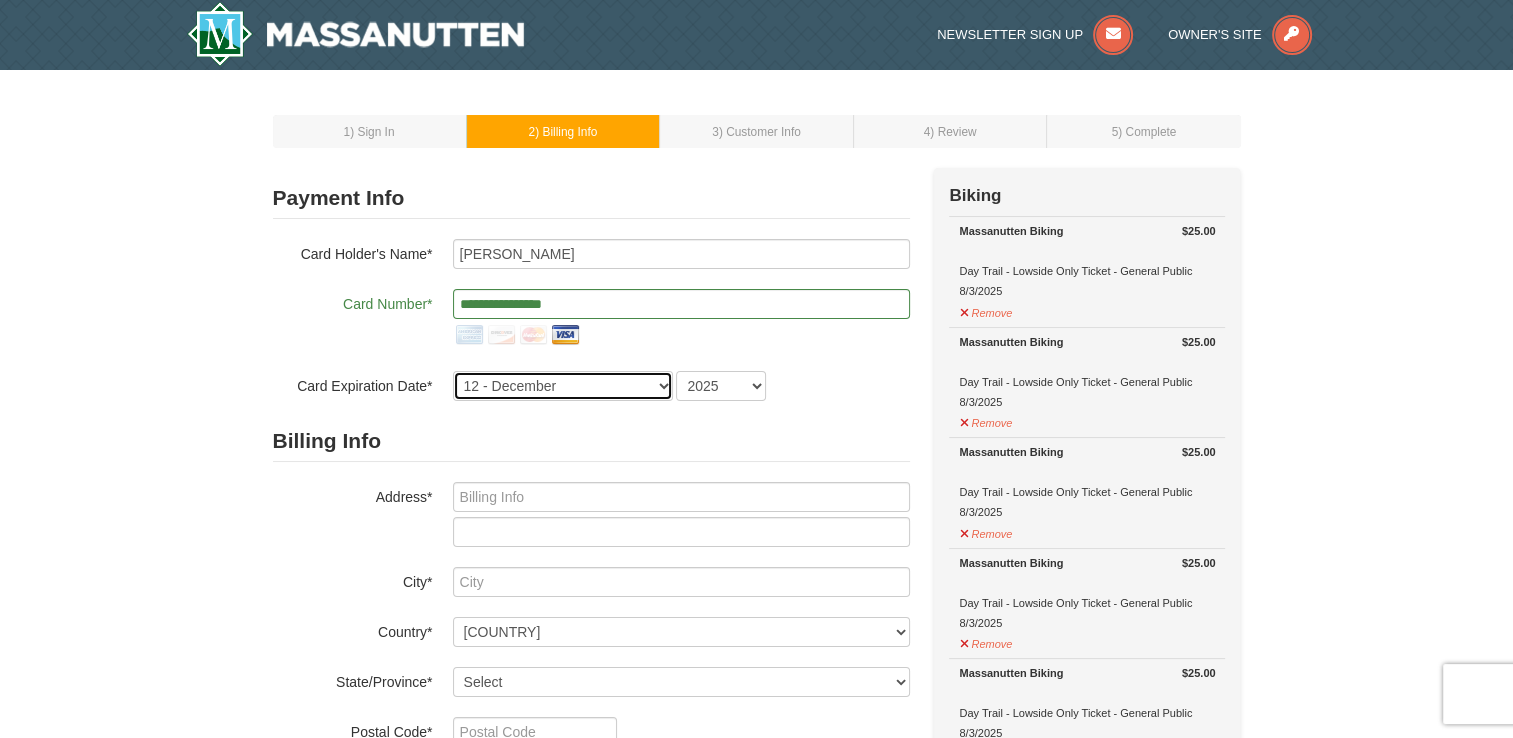 click on "1 - January 2 - February 3 - March 4 - April 5 - May 6 - June 7 - July 8 - August 9 - September 10 - October 11 - November 12 - December" at bounding box center (563, 386) 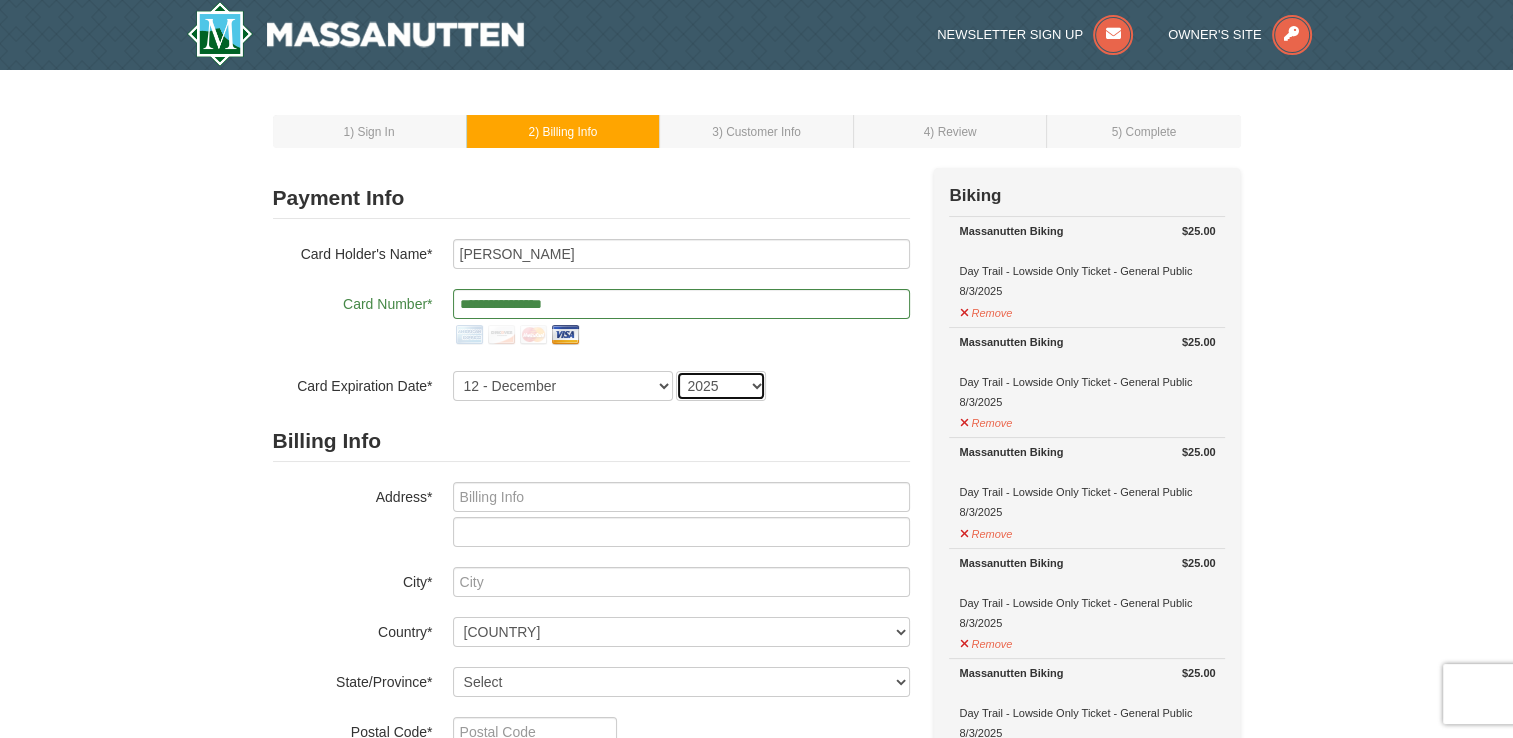 click on "2025 2026 2027 2028 2029 2030 2031 2032 2033 2034" at bounding box center [721, 386] 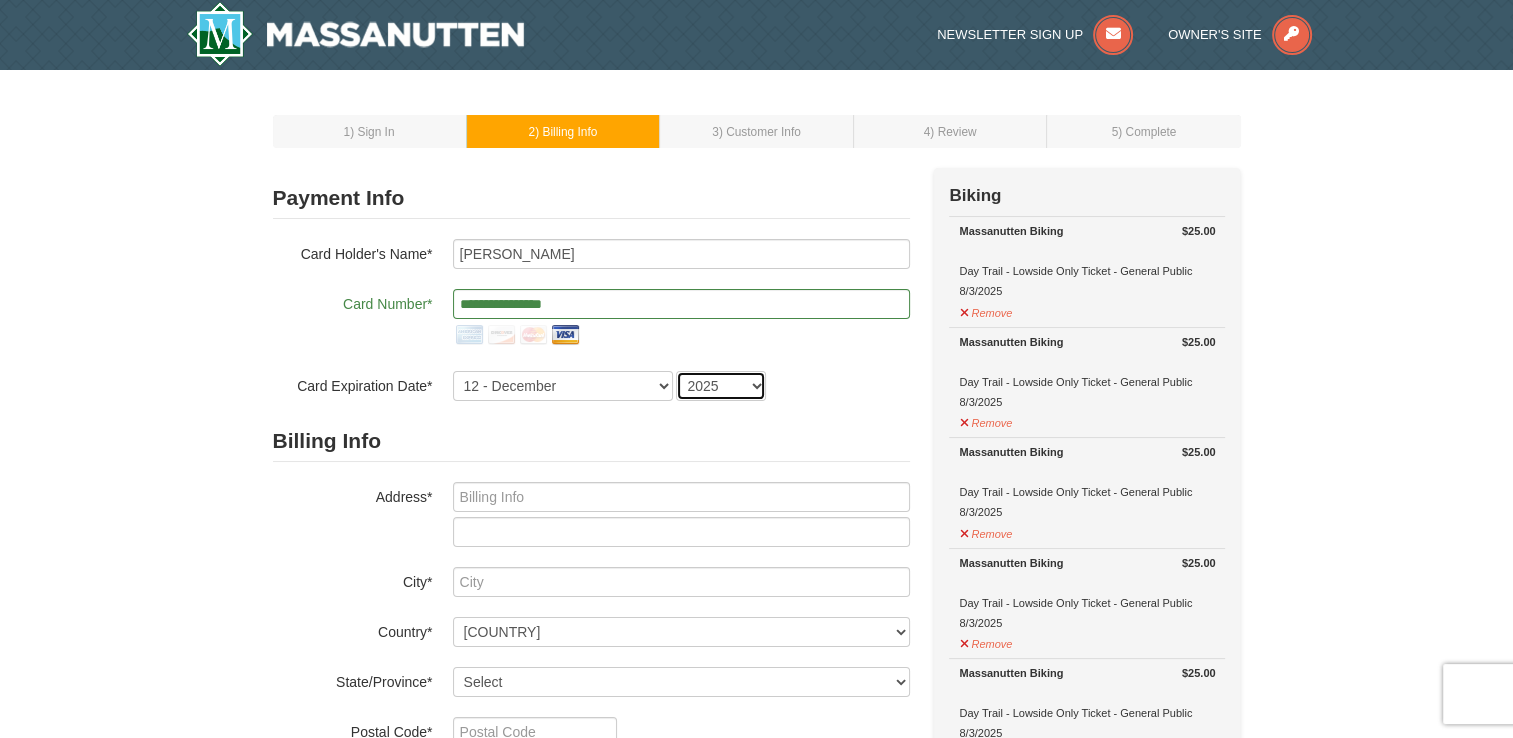 select on "2028" 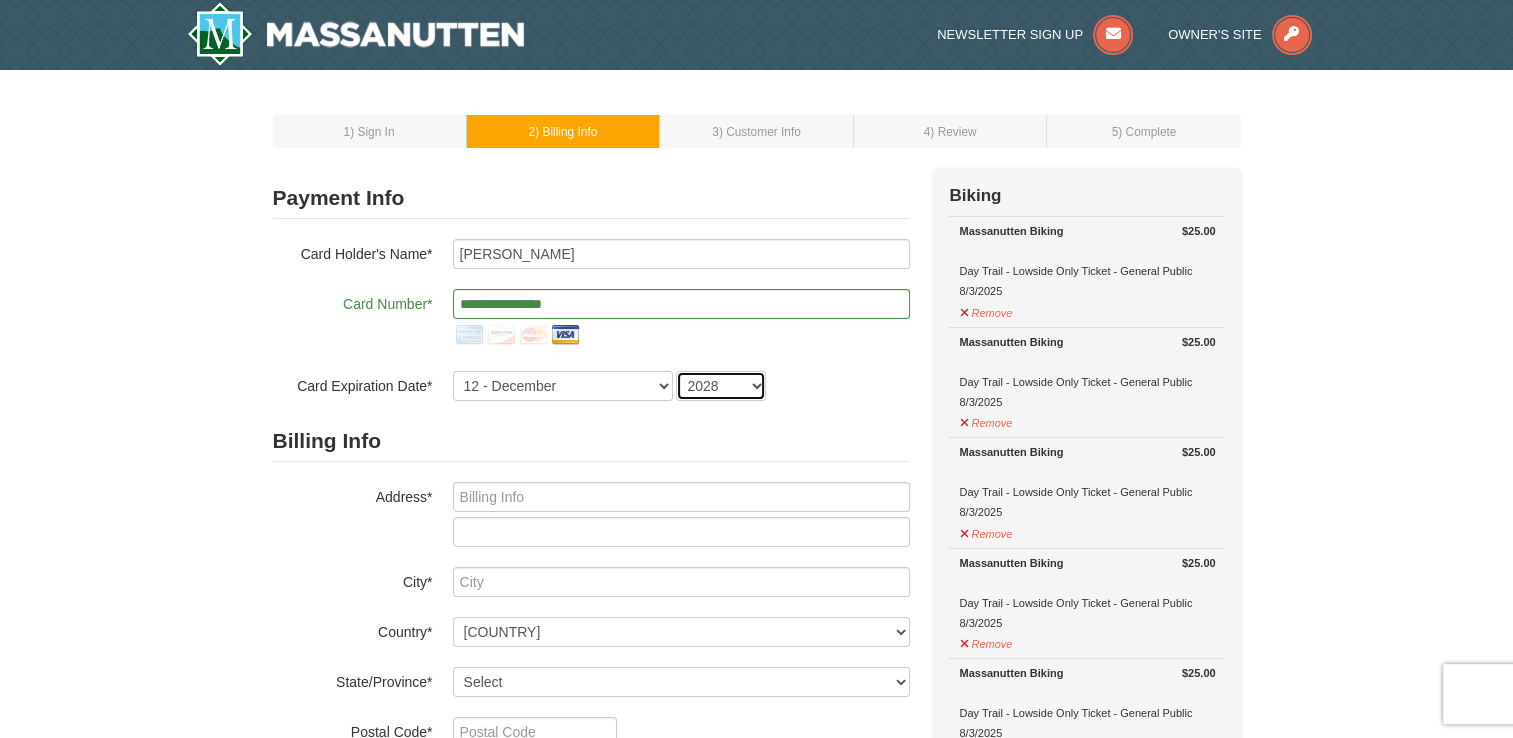 click on "2025 2026 2027 2028 2029 2030 2031 2032 2033 2034" at bounding box center [721, 386] 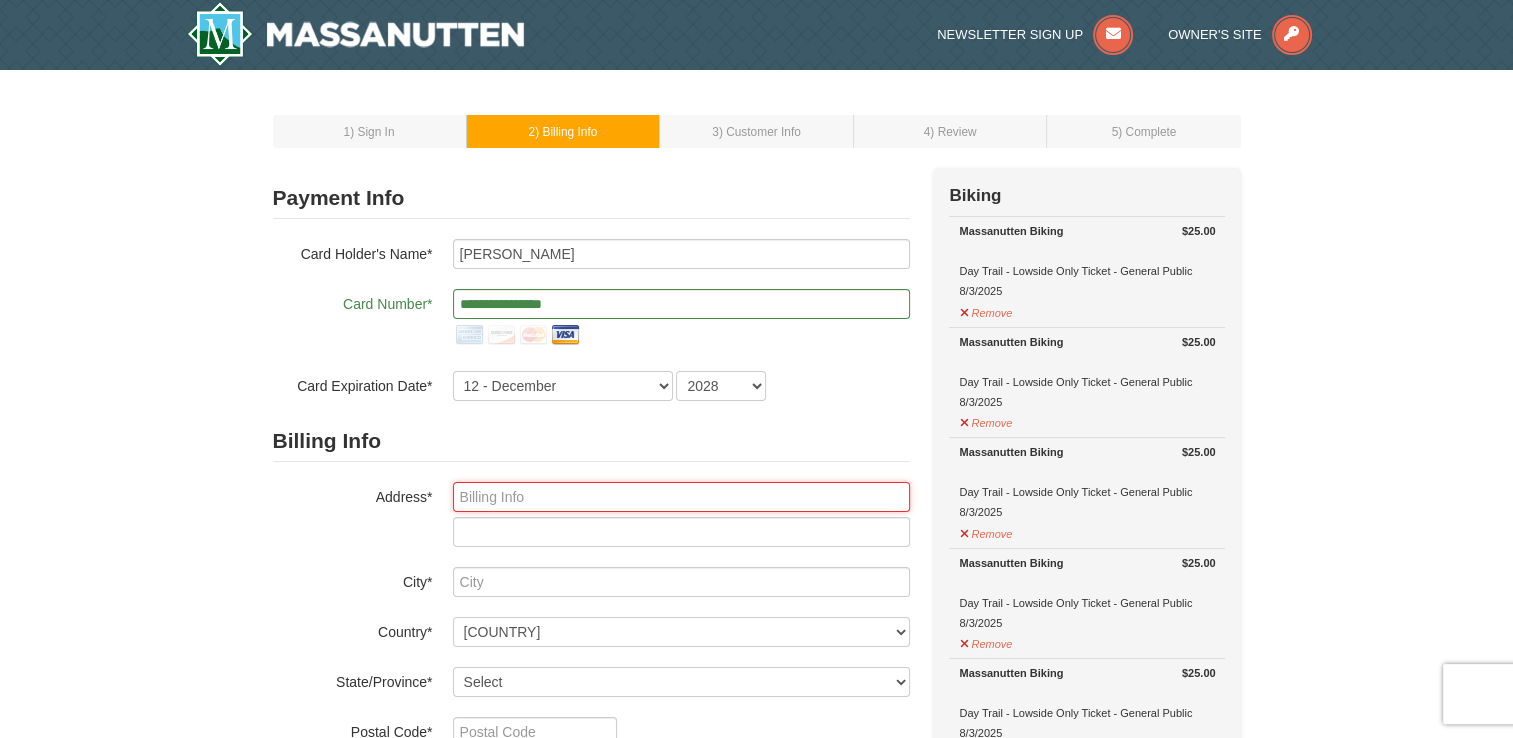 click at bounding box center (681, 497) 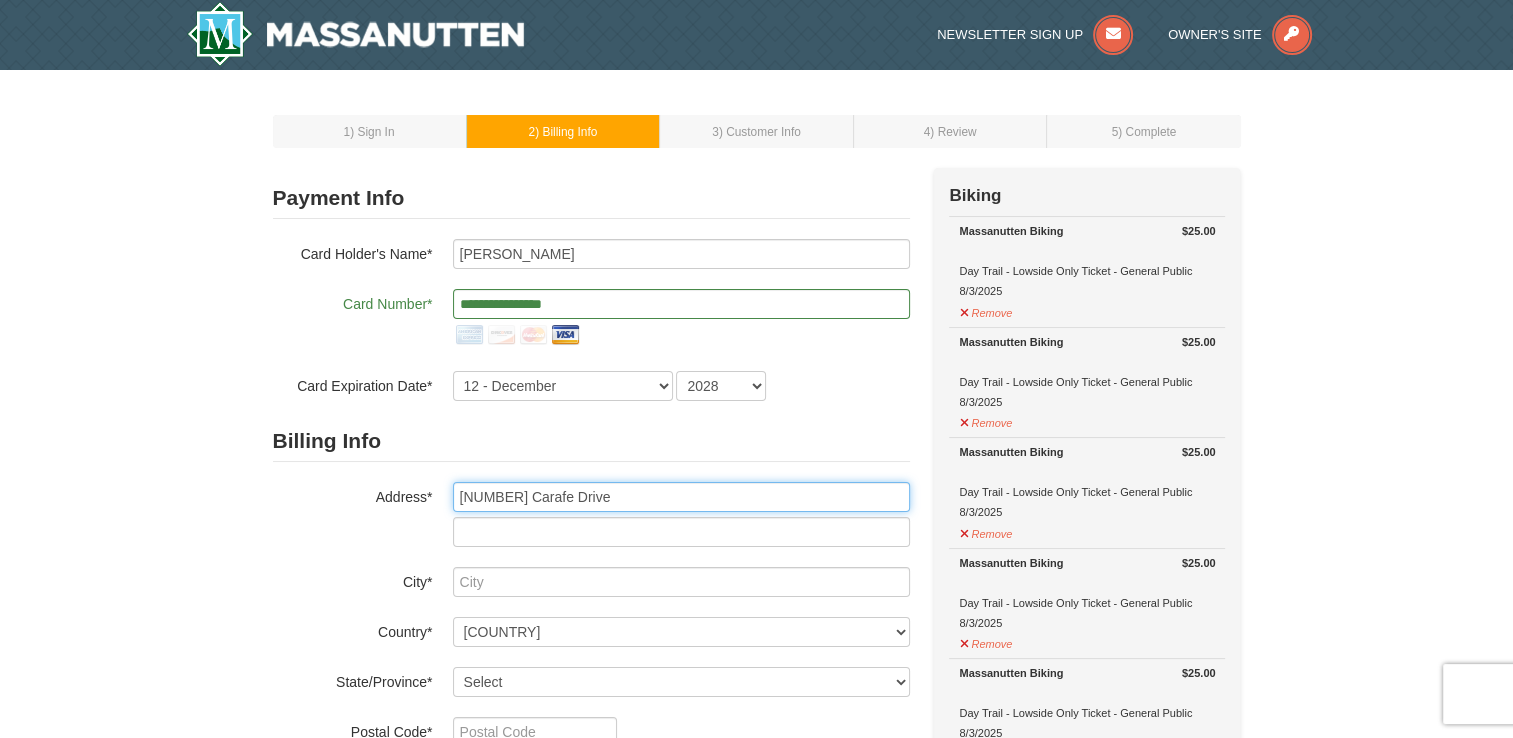 type on "4124 Carafe Drive" 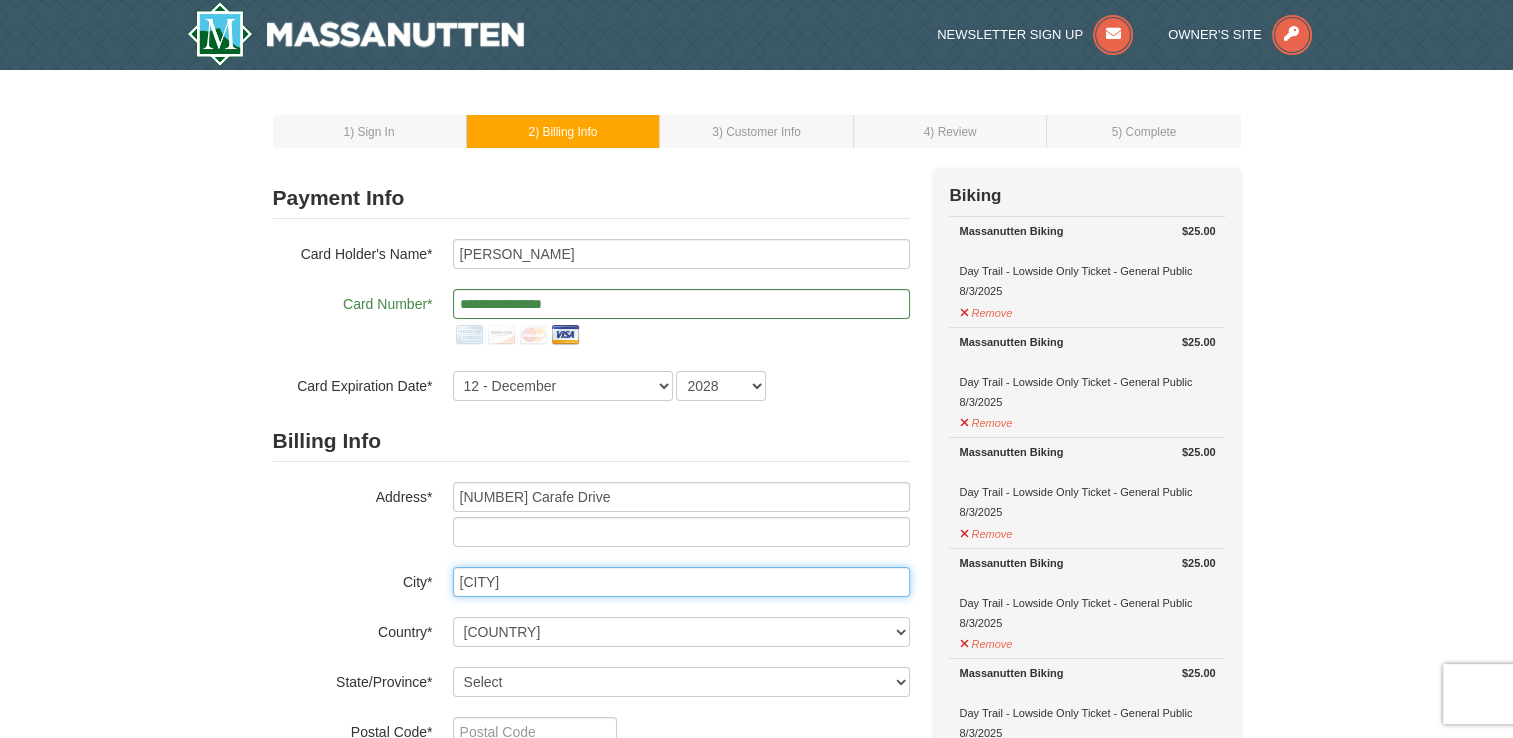 type on "North Chesterfield" 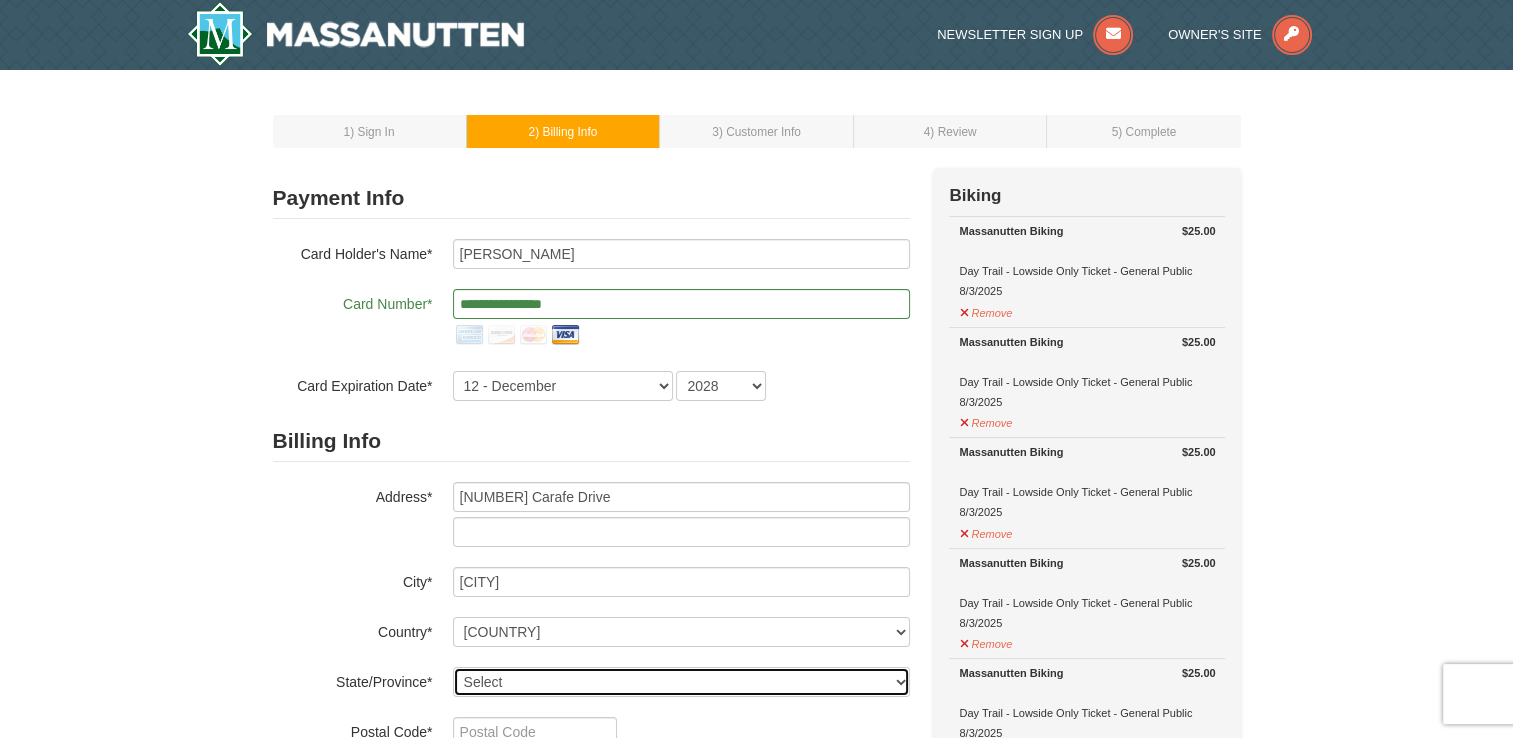 select on "VA" 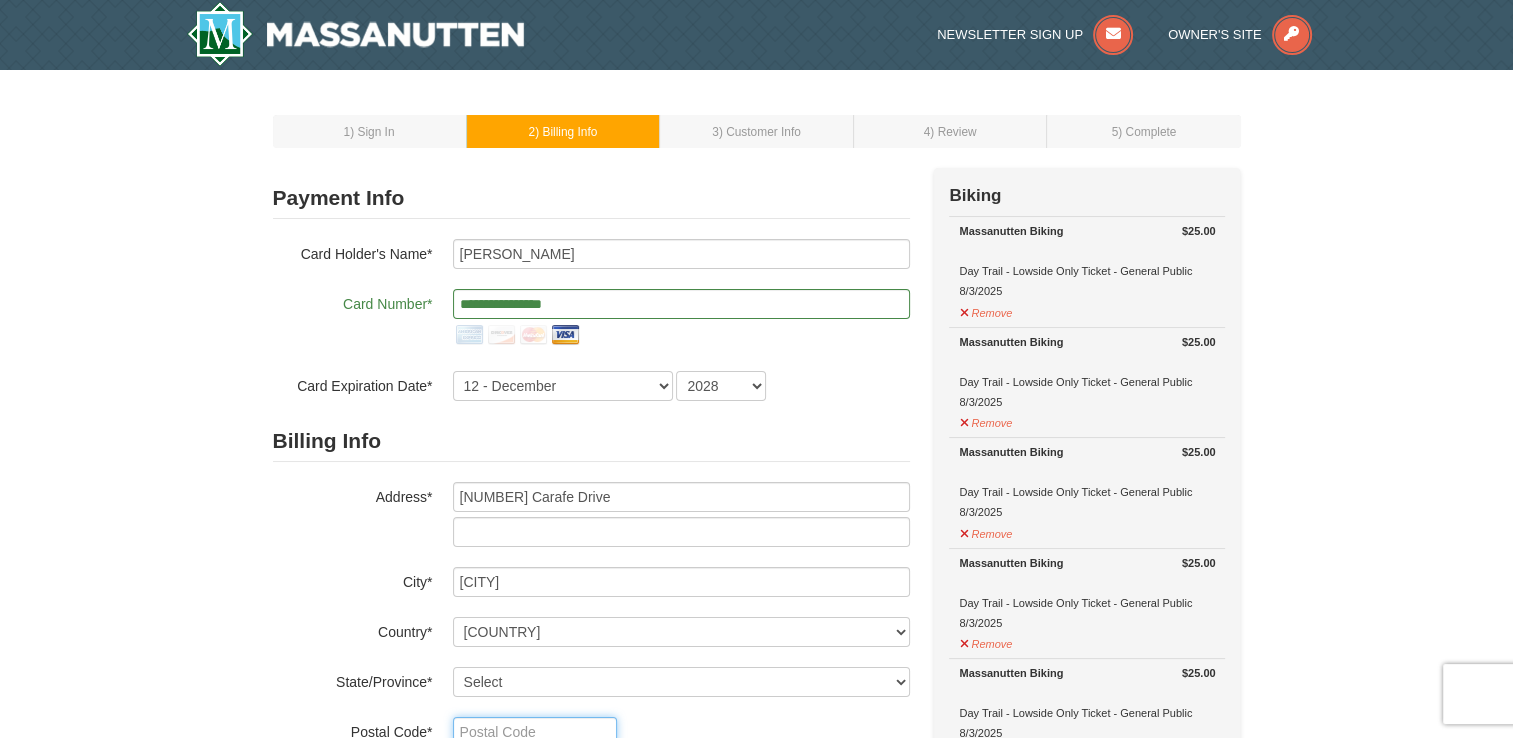 scroll, scrollTop: 8, scrollLeft: 0, axis: vertical 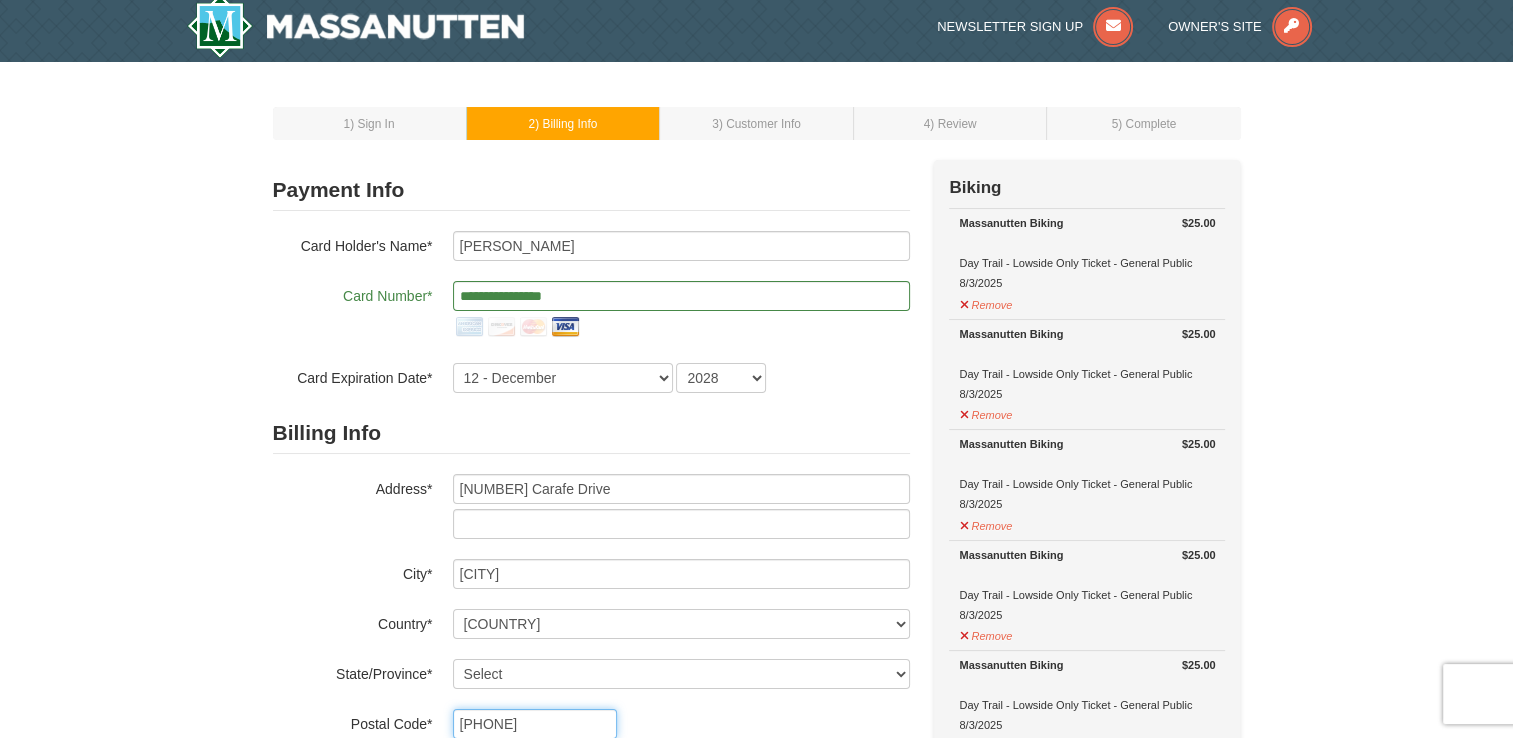 type on "23234" 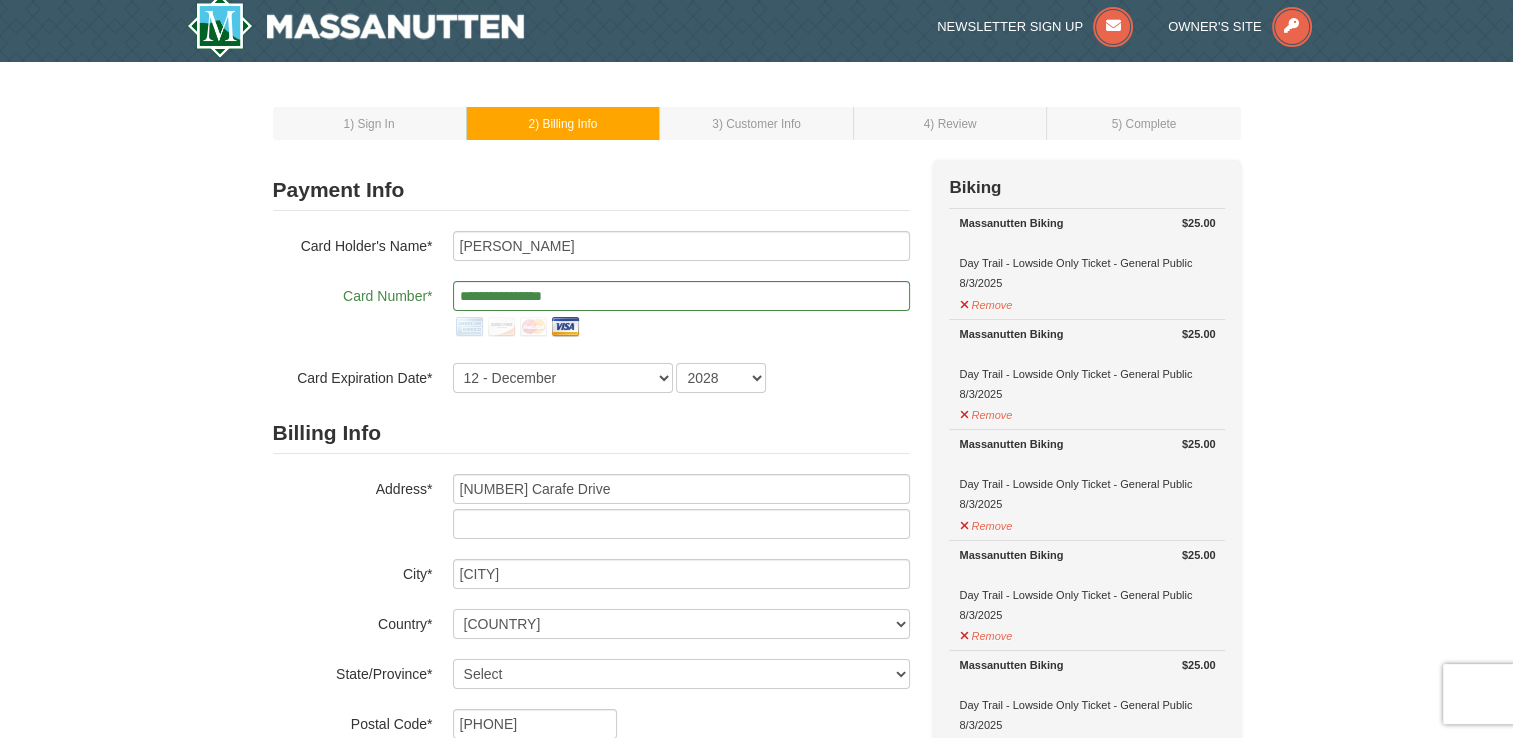 scroll, scrollTop: 412, scrollLeft: 0, axis: vertical 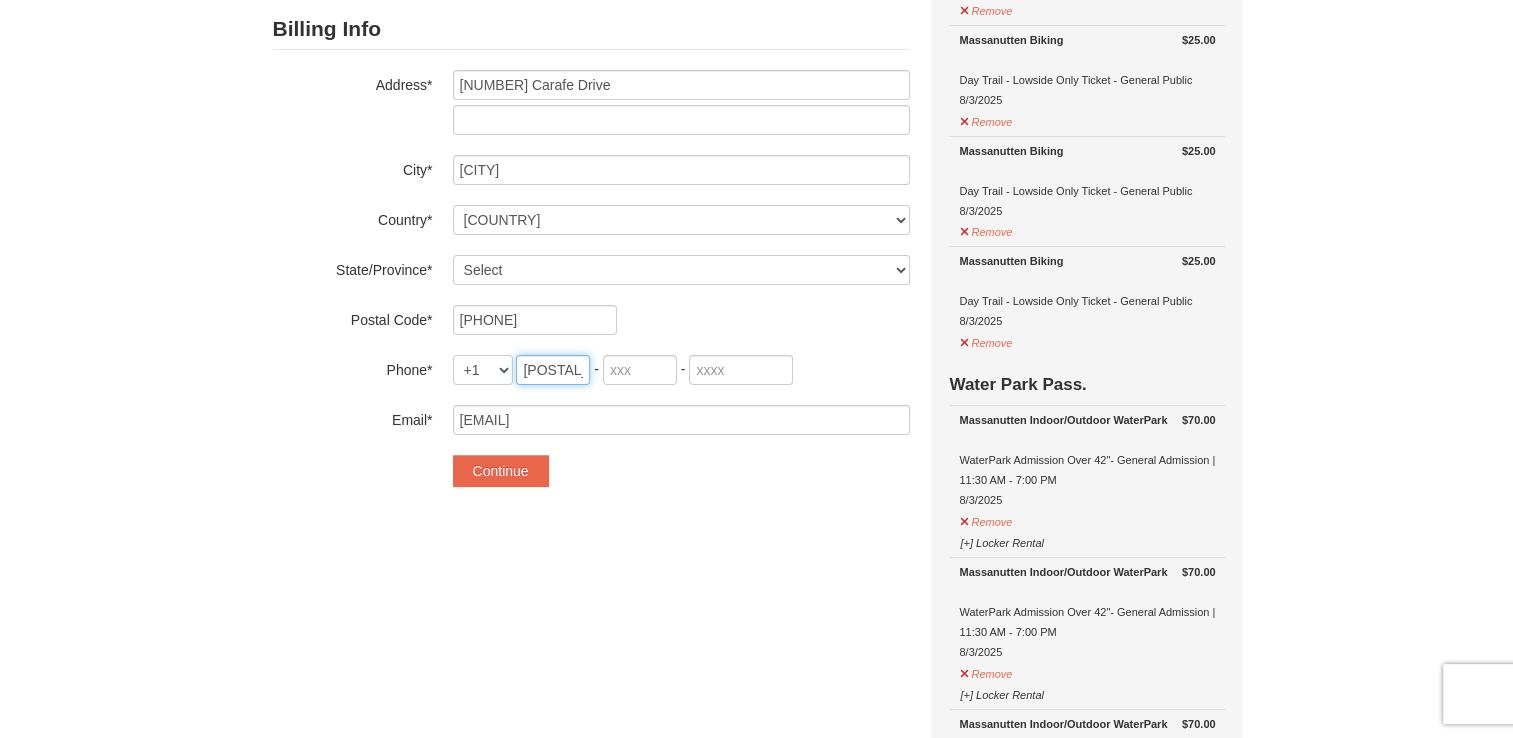 type on "802" 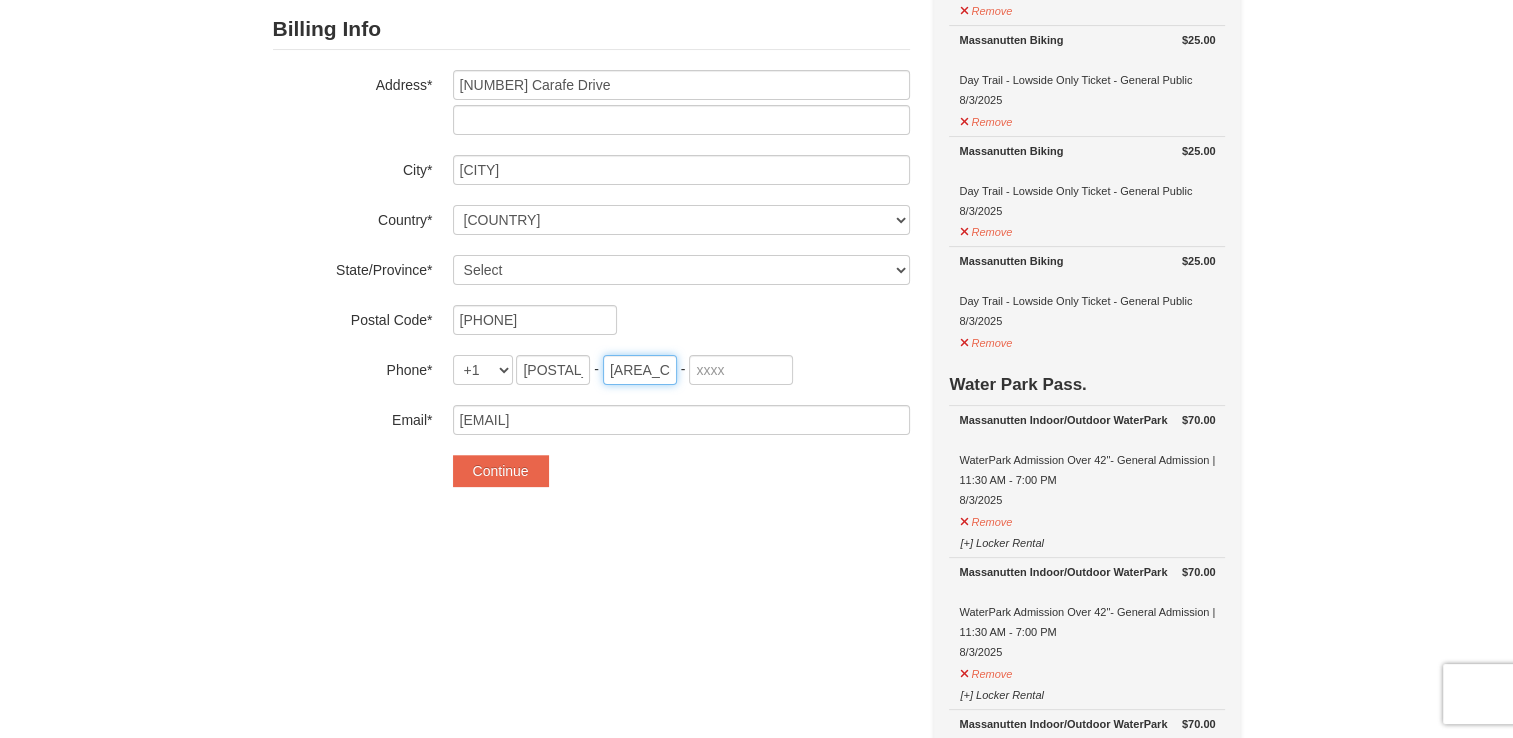 type on "323" 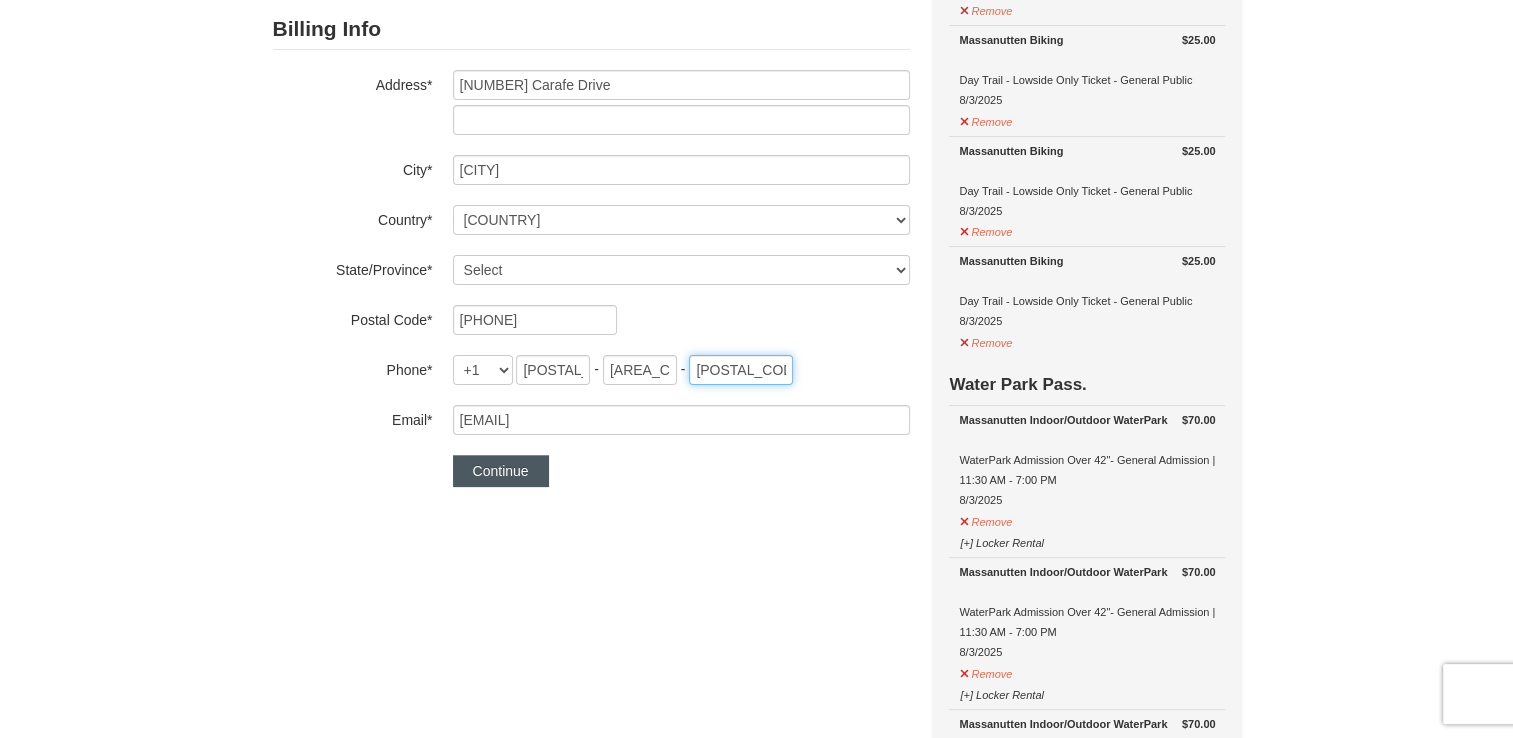 type on "2488" 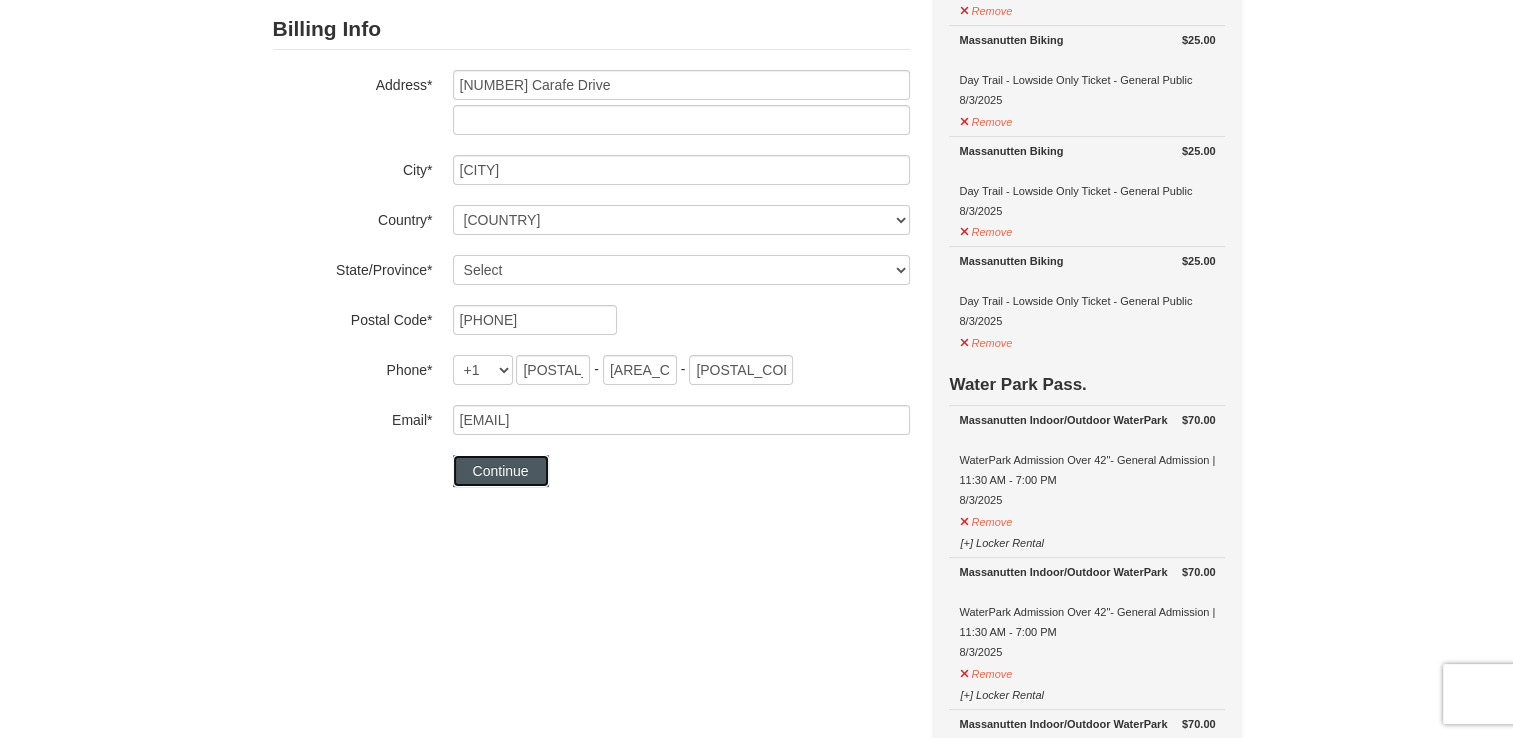 click on "Continue" at bounding box center [501, 471] 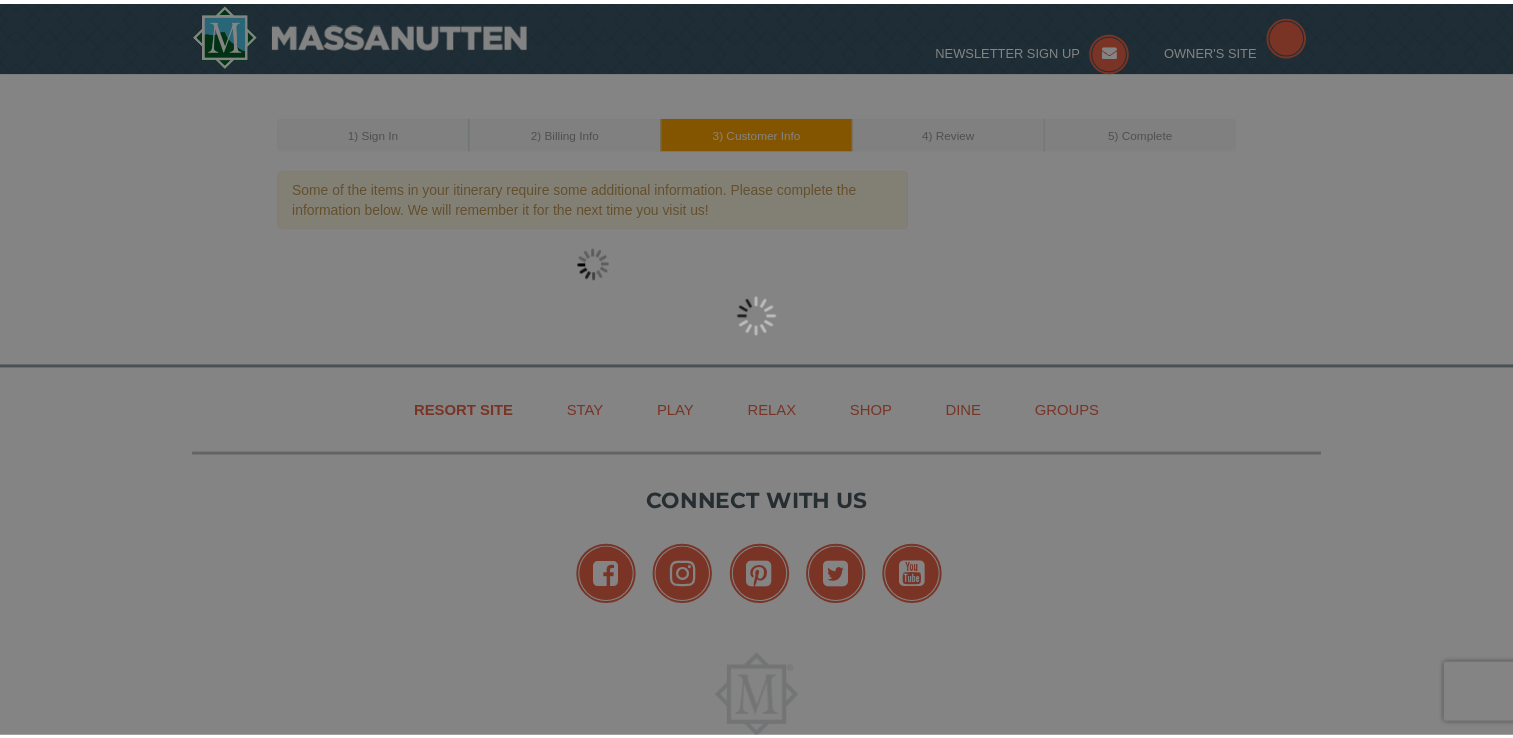 scroll, scrollTop: 0, scrollLeft: 0, axis: both 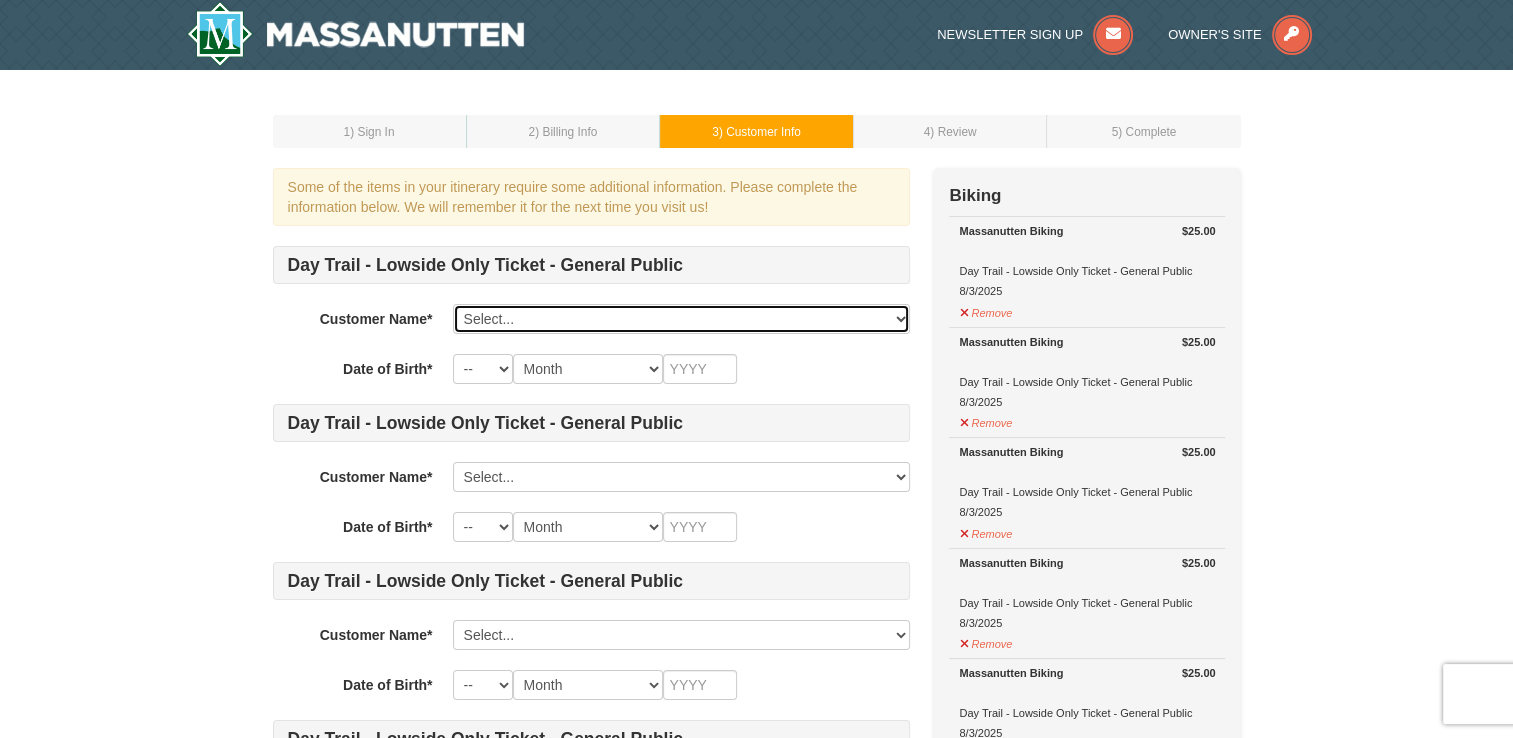 click on "Select... Brittany Wood Add New..." at bounding box center [681, 319] 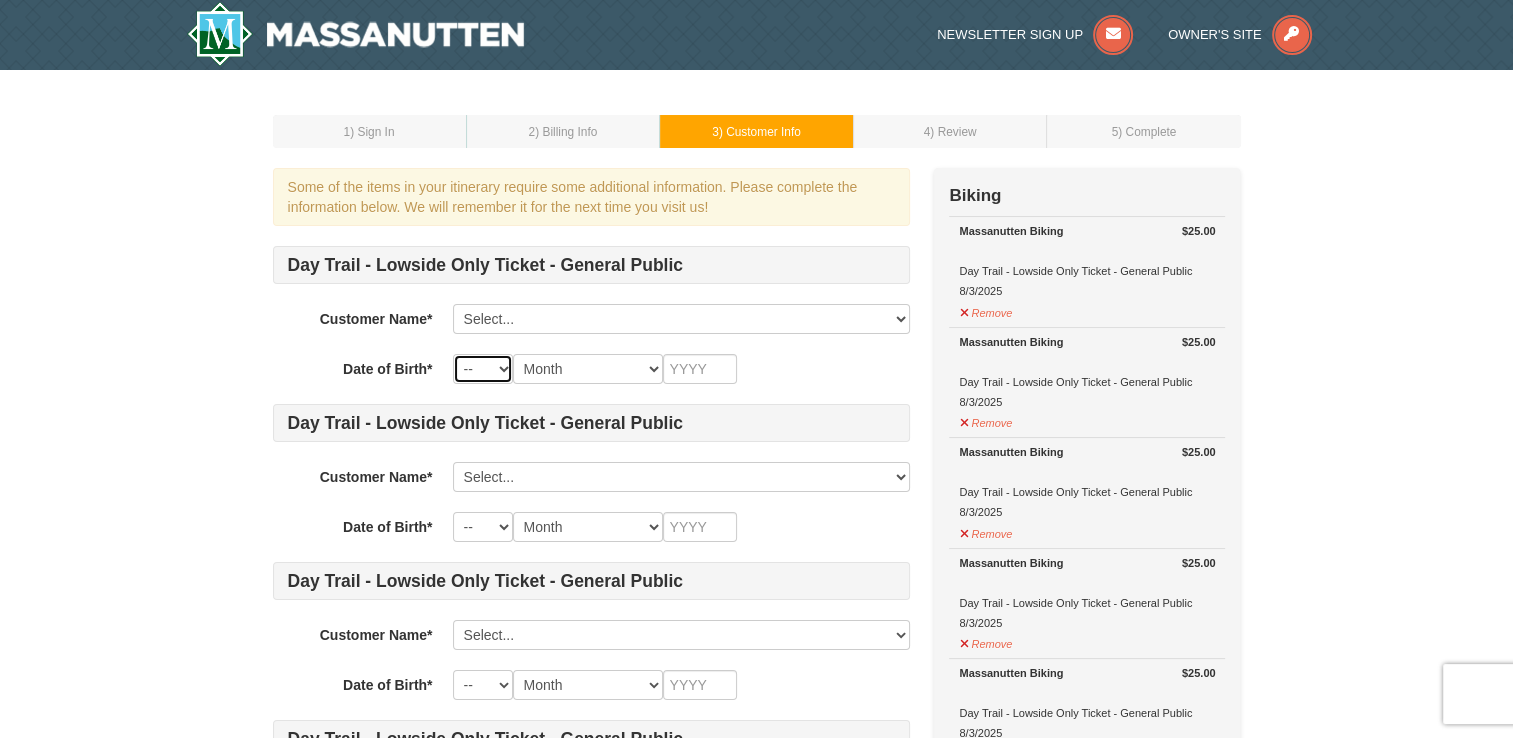 click on "-- 01 02 03 04 05 06 07 08 09 10 11 12 13 14 15 16 17 18 19 20 21 22 23 24 25 26 27 28 29 30 31" at bounding box center (483, 369) 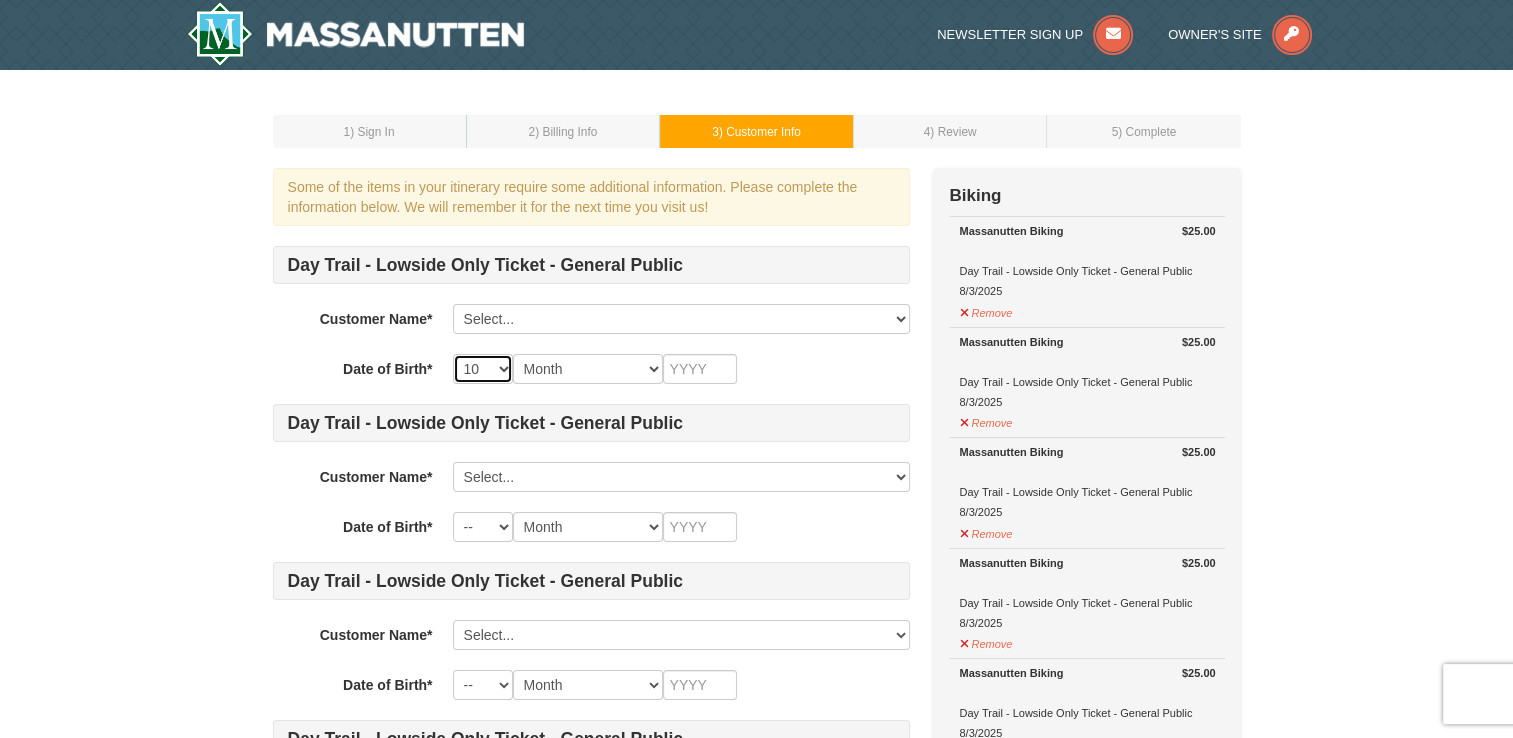click on "-- 01 02 03 04 05 06 07 08 09 10 11 12 13 14 15 16 17 18 19 20 21 22 23 24 25 26 27 28 29 30 31" at bounding box center [483, 369] 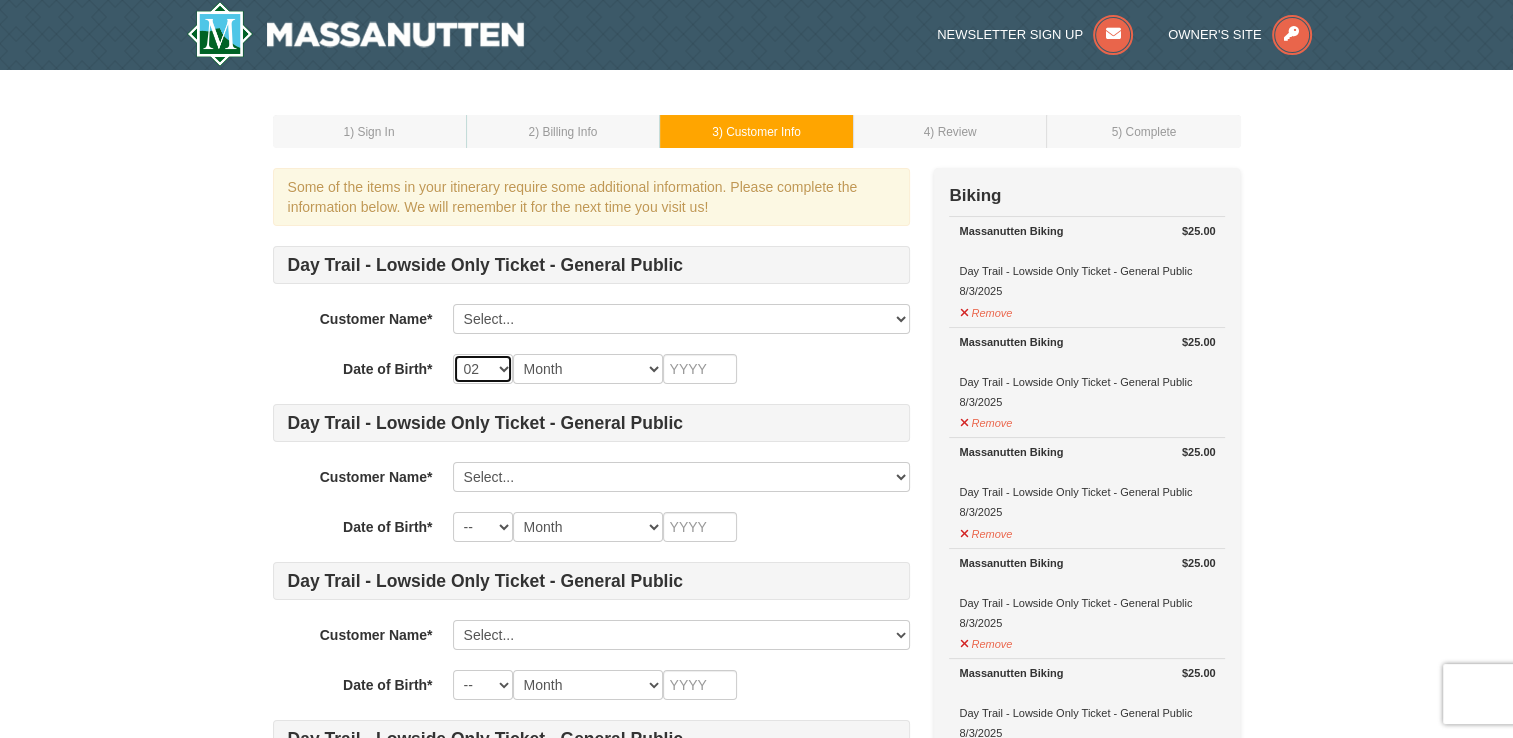 select on "01" 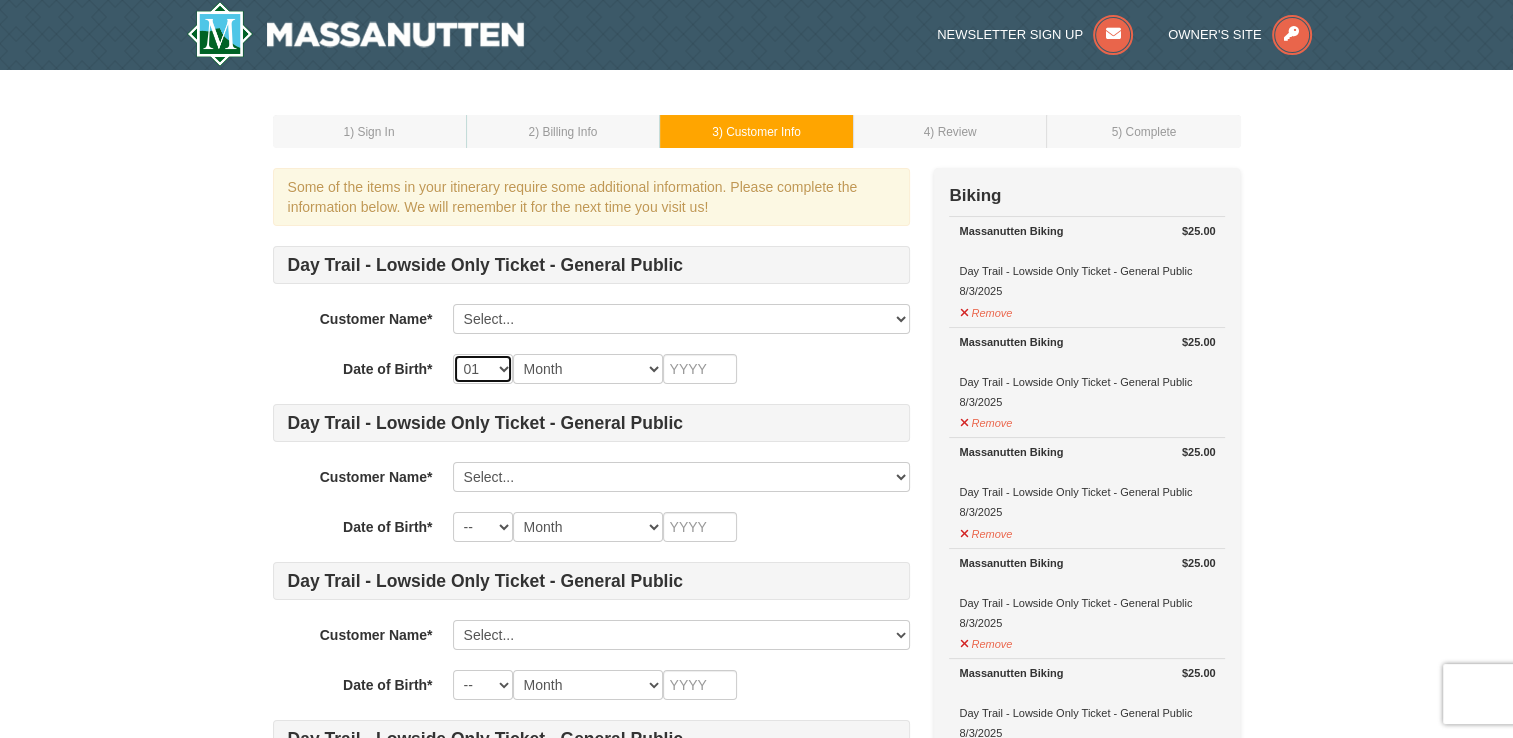select on "02" 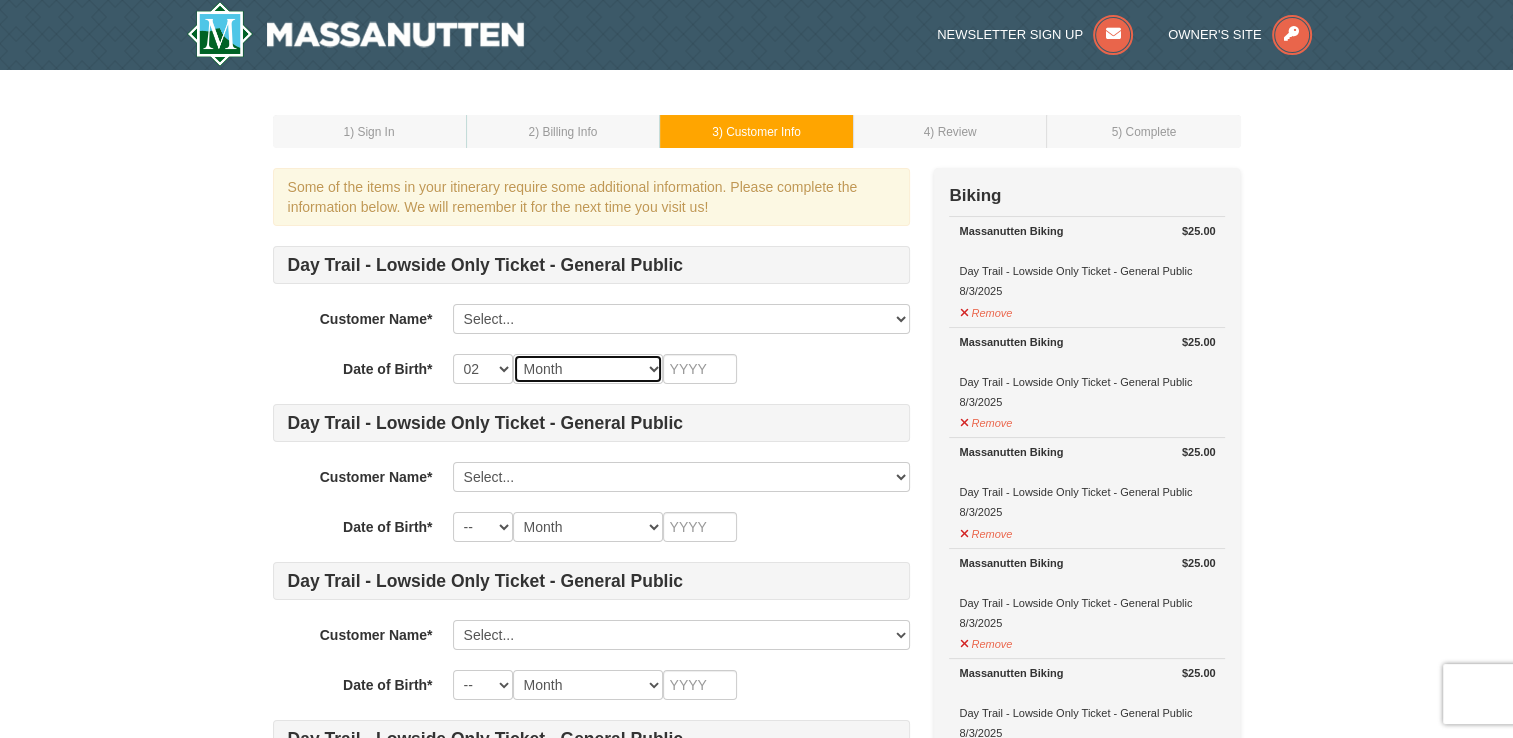 select on "10" 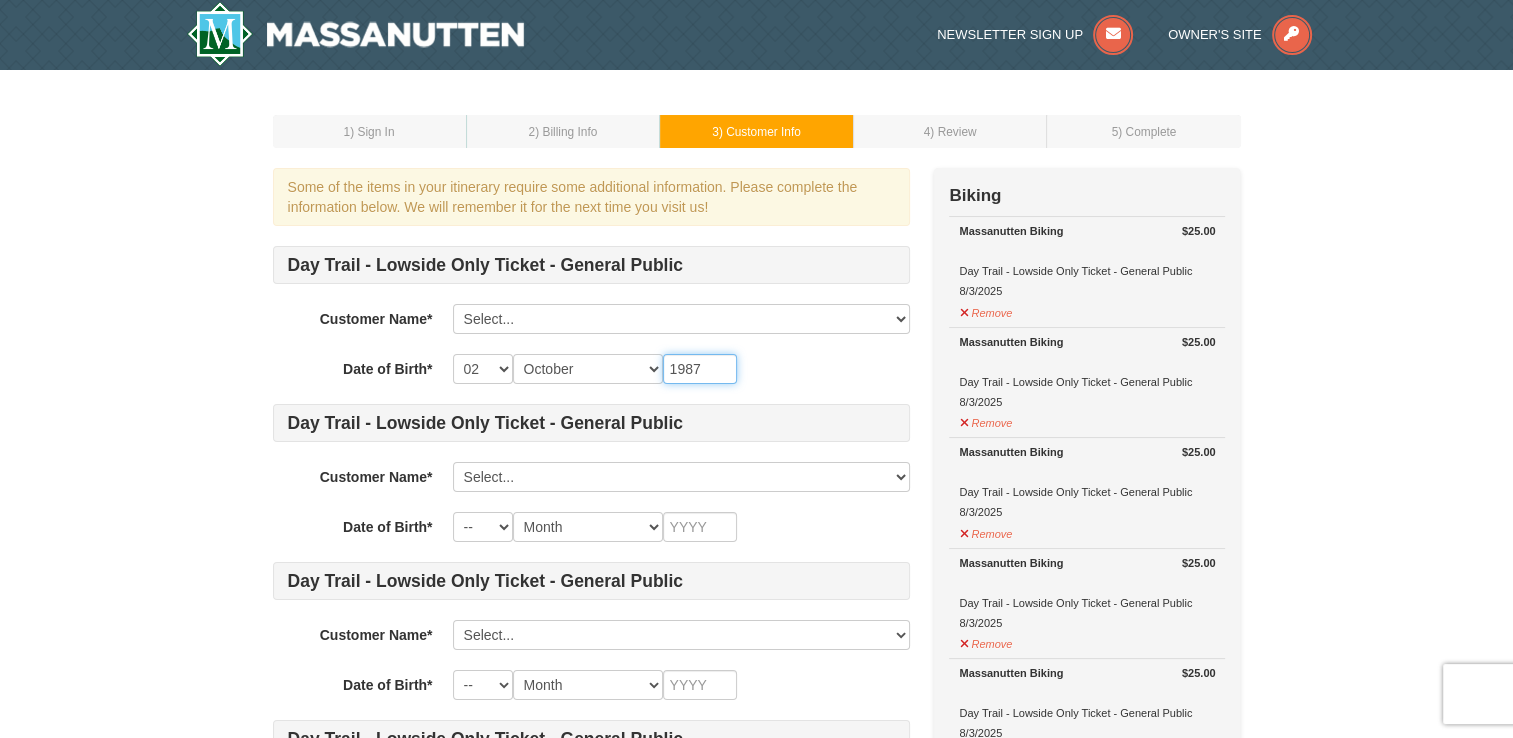 type on "1987" 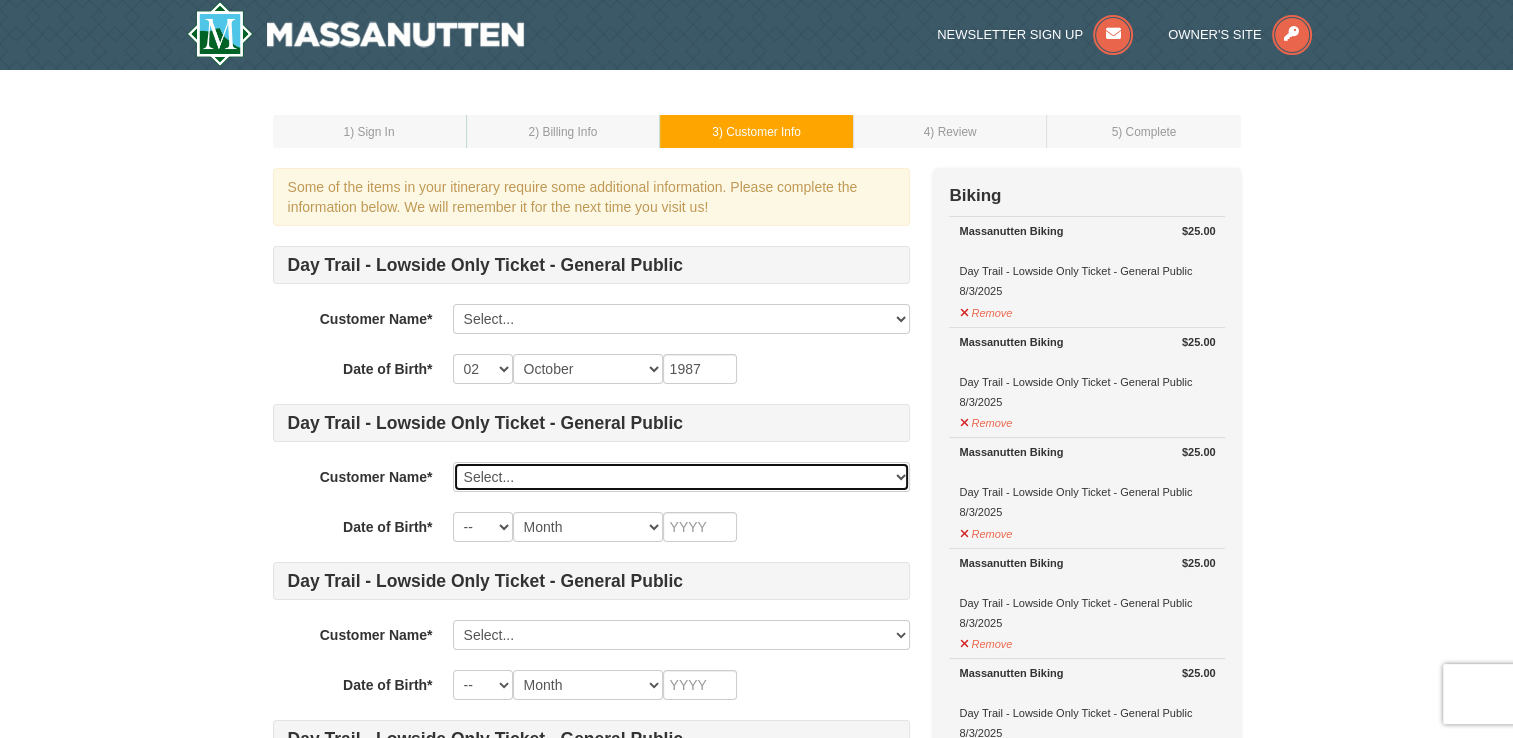 click on "Select... Brittany Wood Add New..." at bounding box center (681, 477) 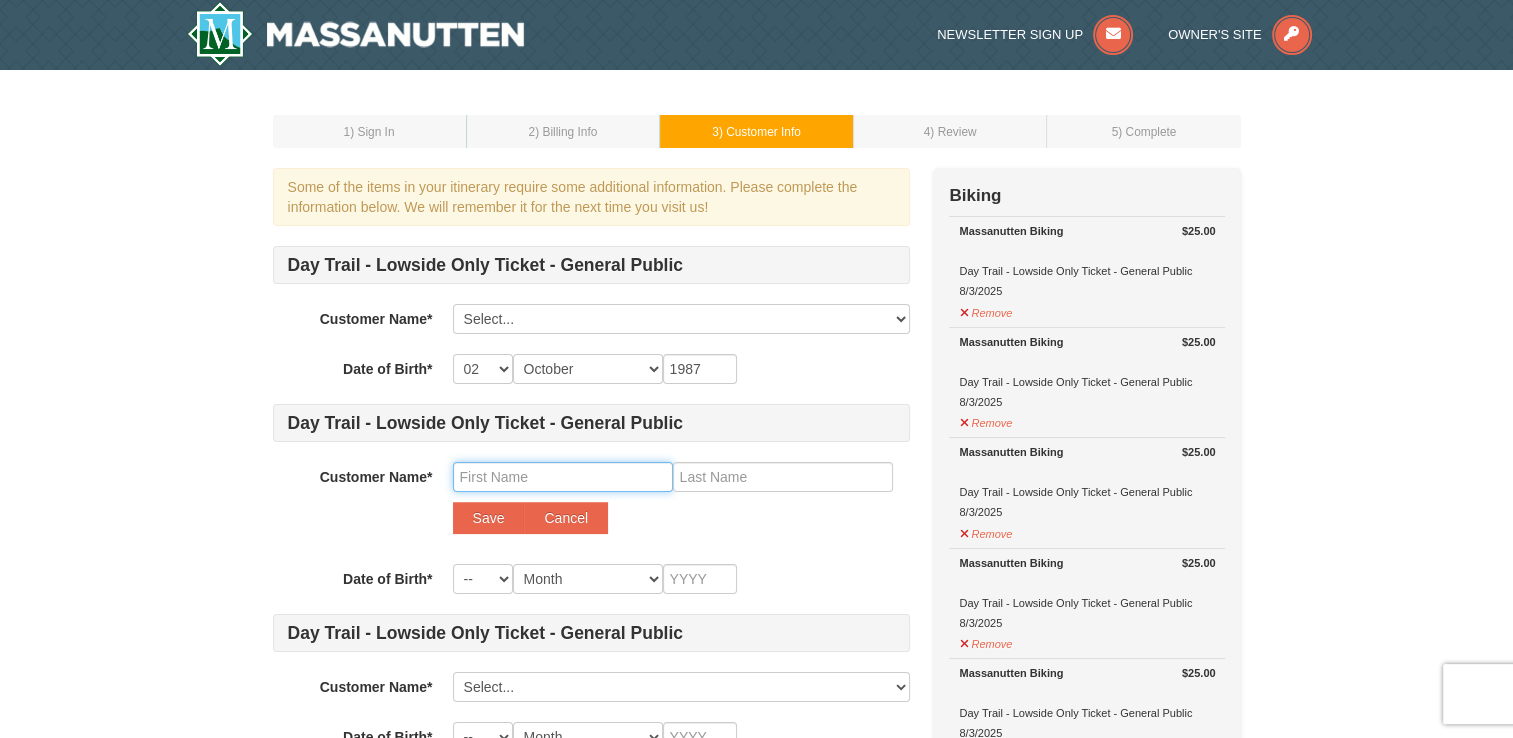 click at bounding box center (563, 477) 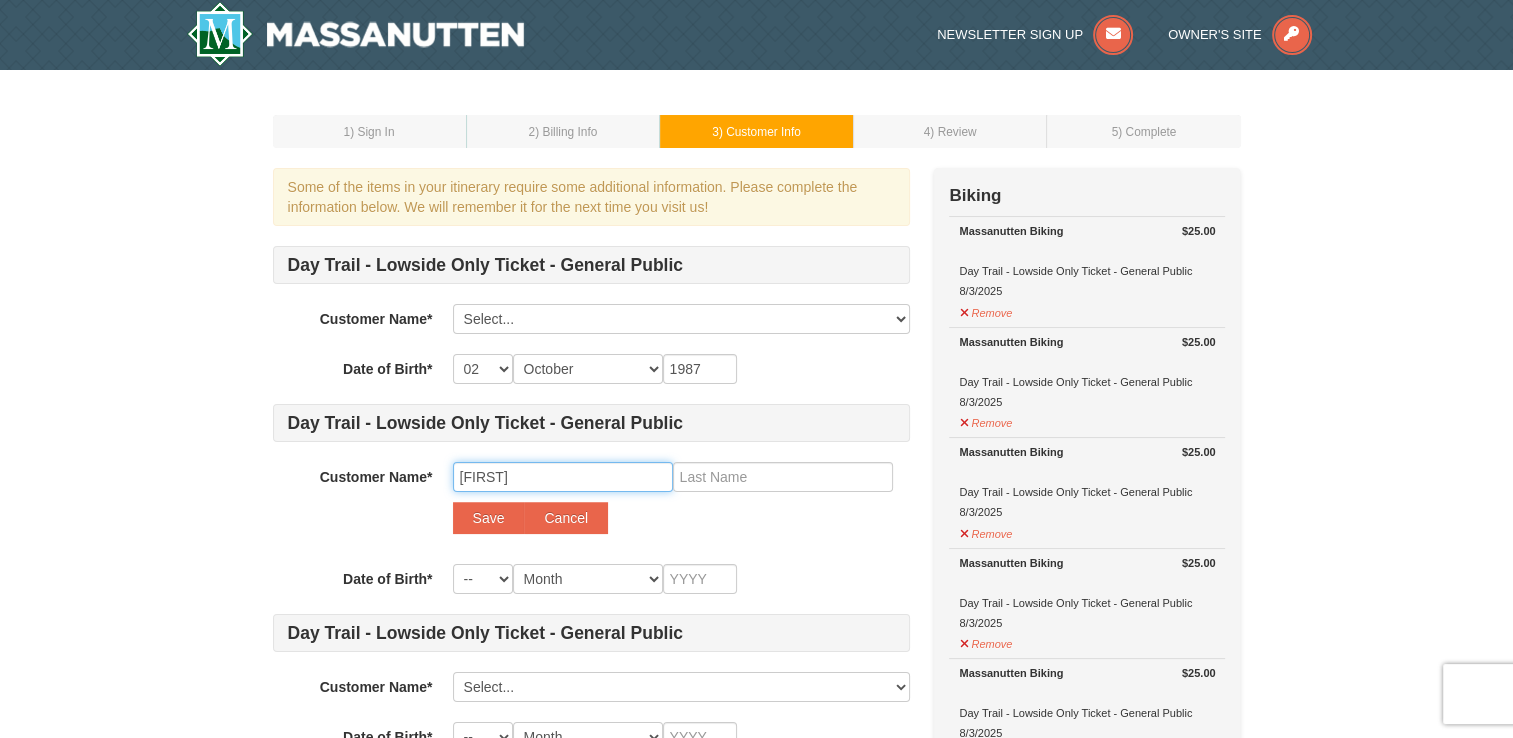 type on "Brian" 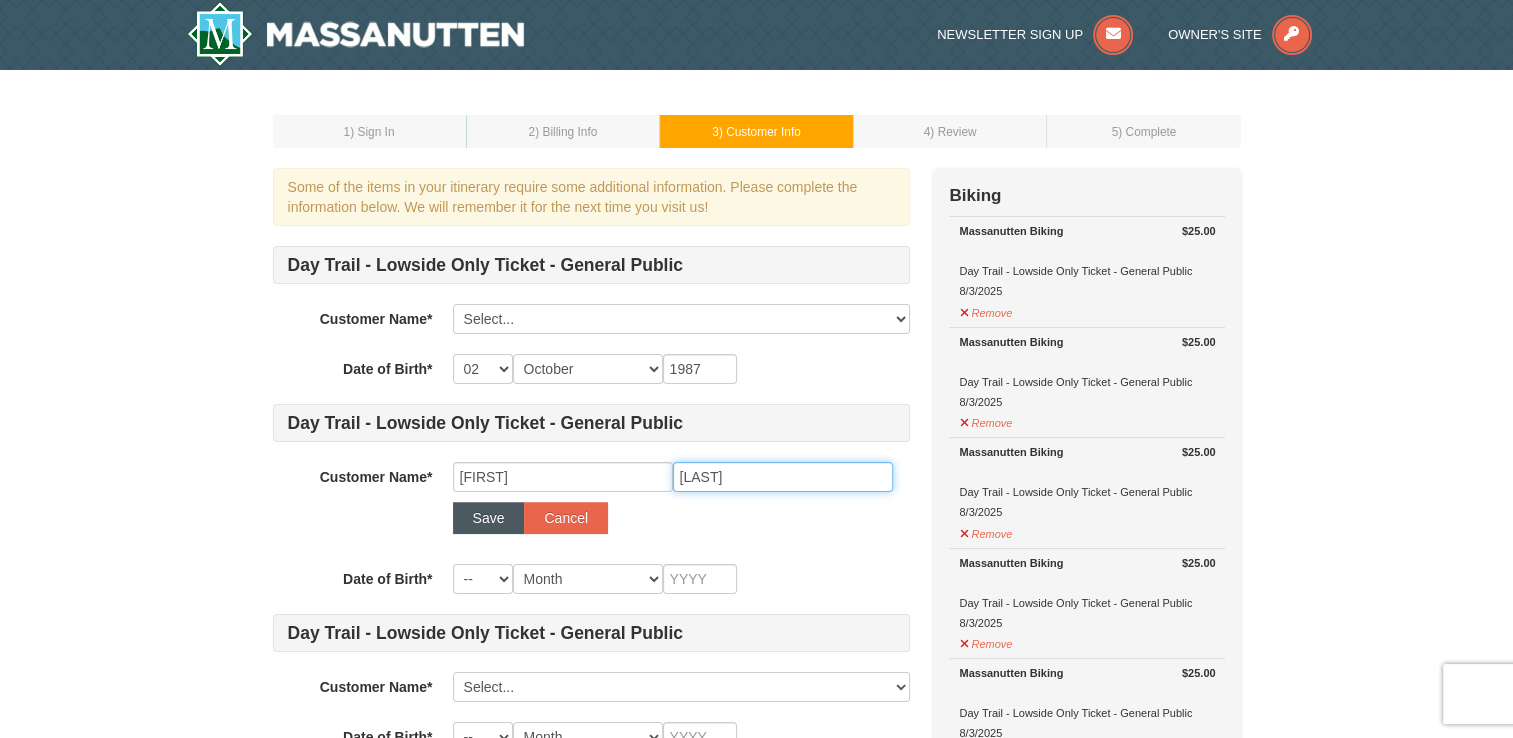 type on "Wood" 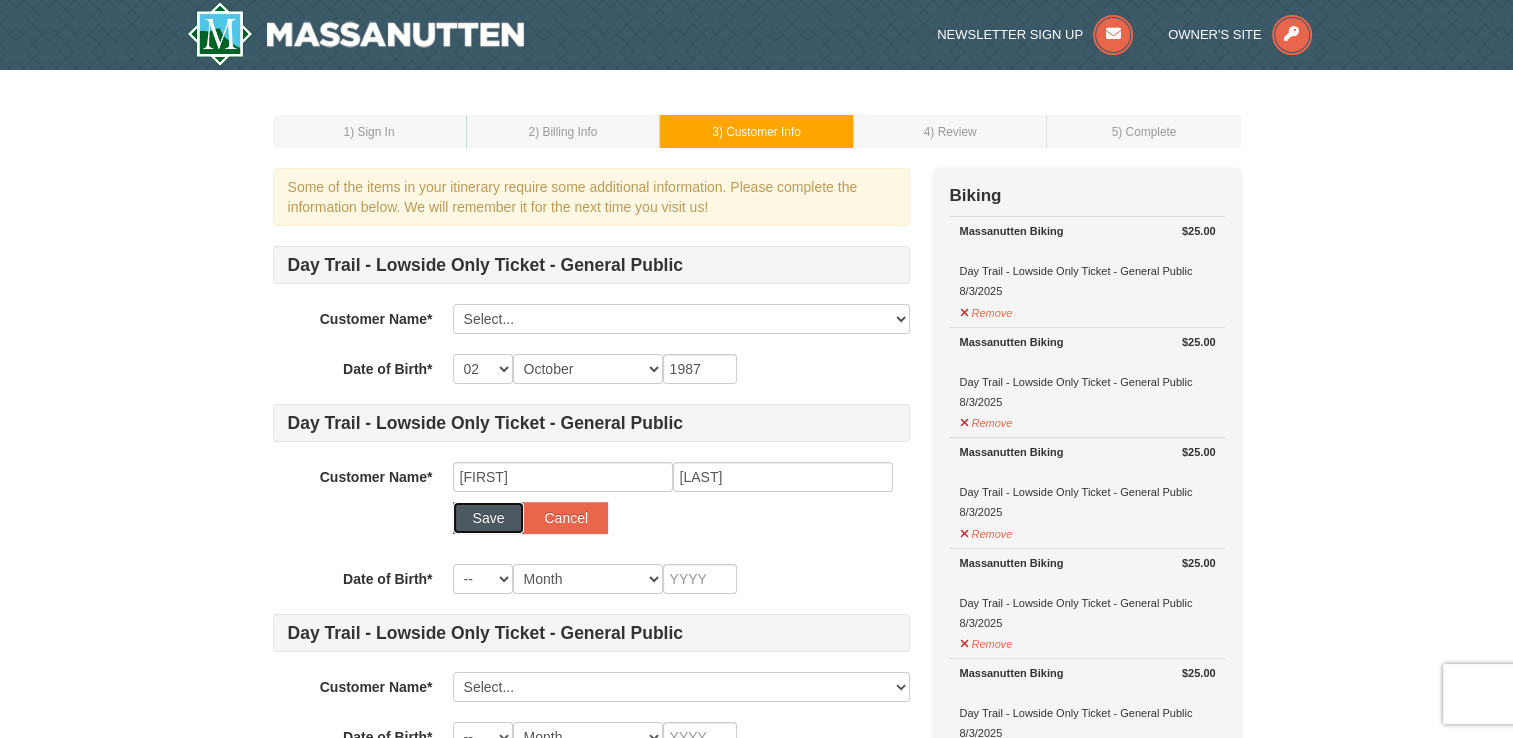 click on "Save" at bounding box center [489, 518] 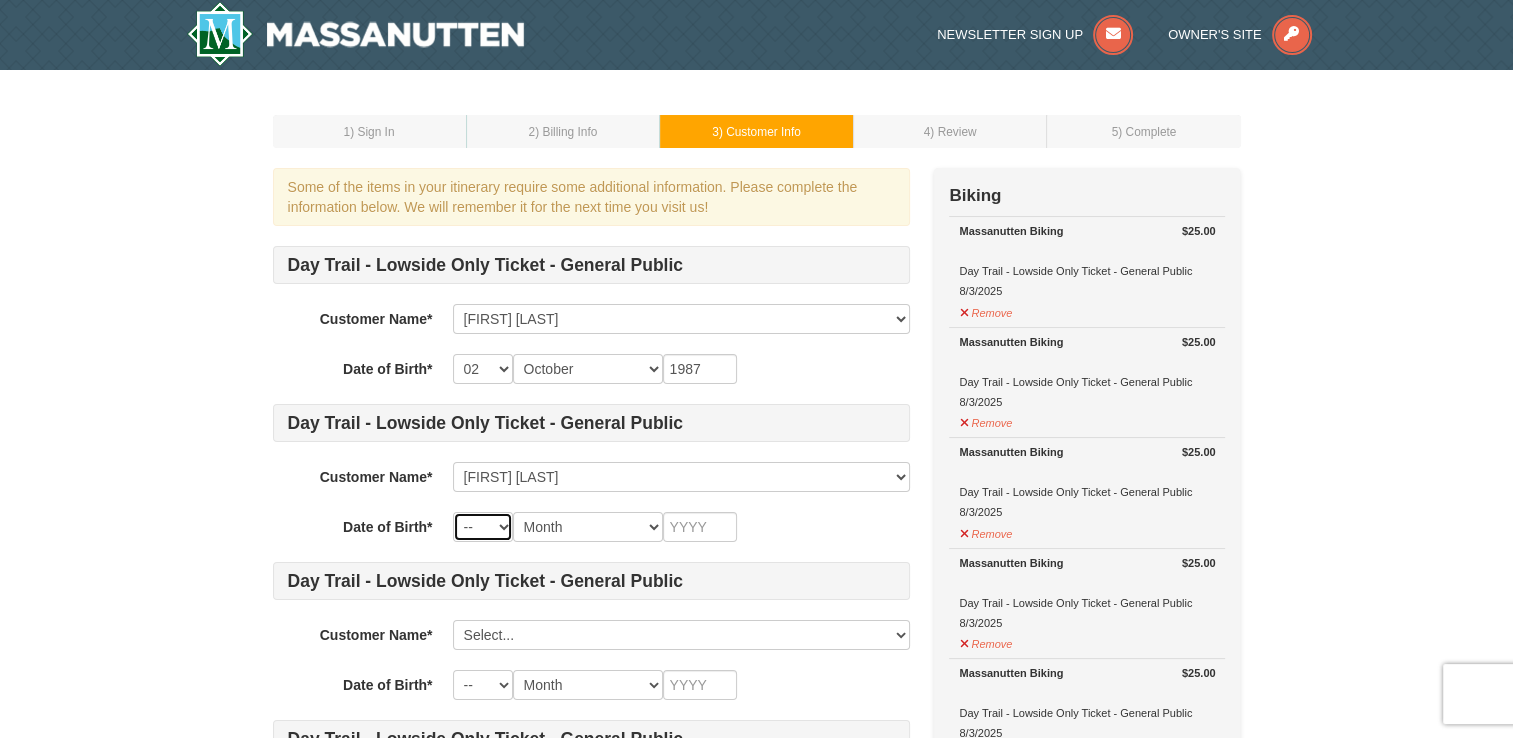 click on "-- 01 02 03 04 05 06 07 08 09 10 11 12 13 14 15 16 17 18 19 20 21 22 23 24 25 26 27 28 29 30 31" at bounding box center [483, 527] 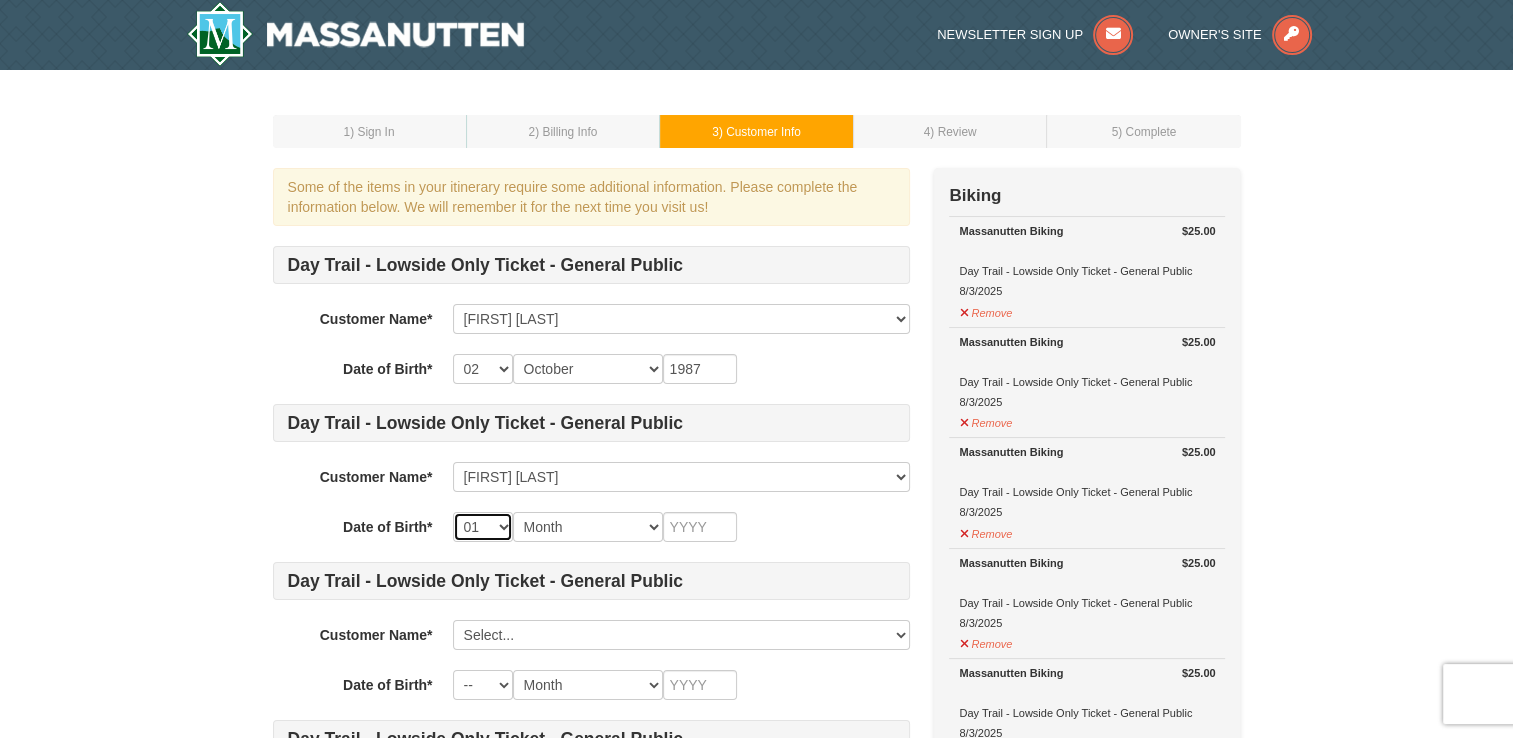 click on "-- 01 02 03 04 05 06 07 08 09 10 11 12 13 14 15 16 17 18 19 20 21 22 23 24 25 26 27 28 29 30 31" at bounding box center (483, 527) 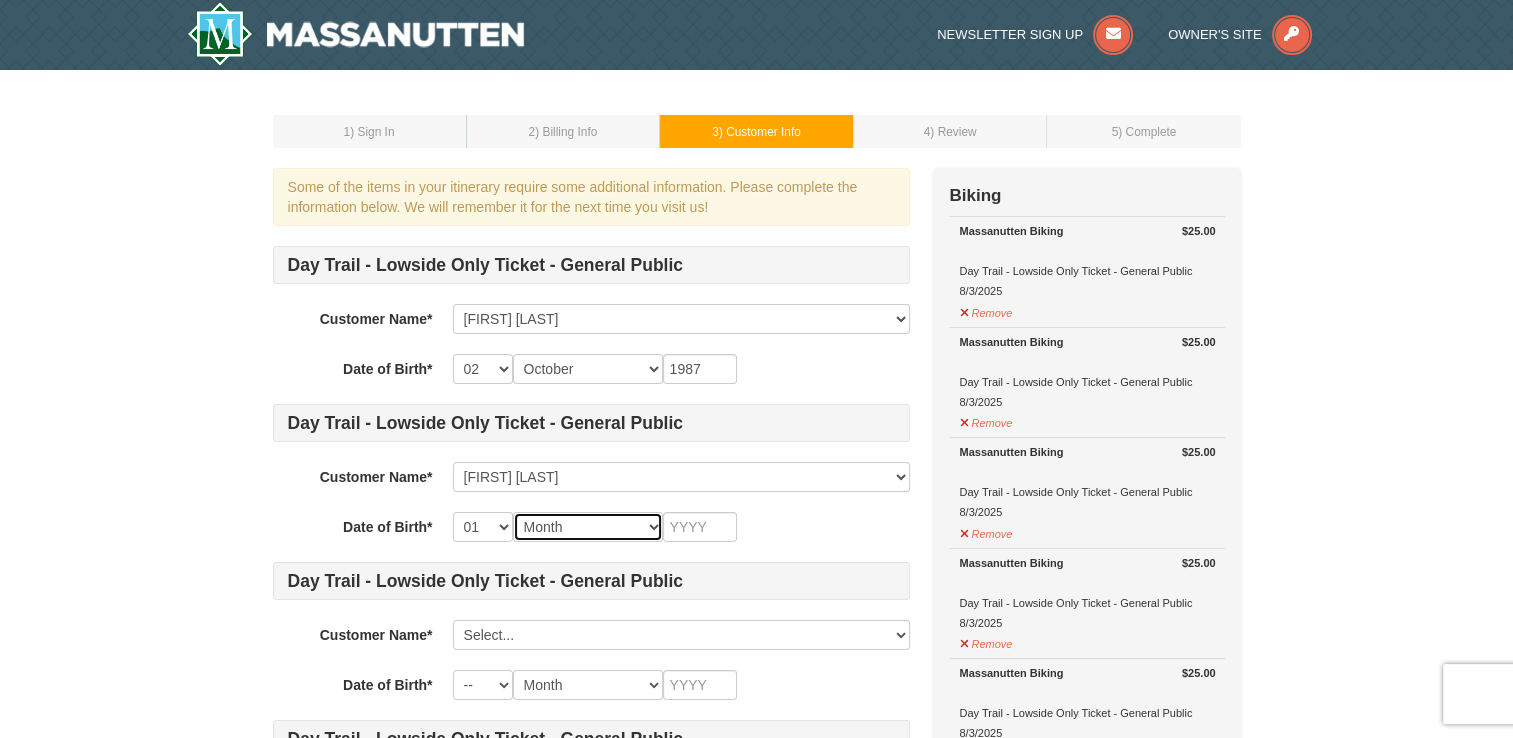 click on "Month January February March April May June July August September October November December" at bounding box center (588, 527) 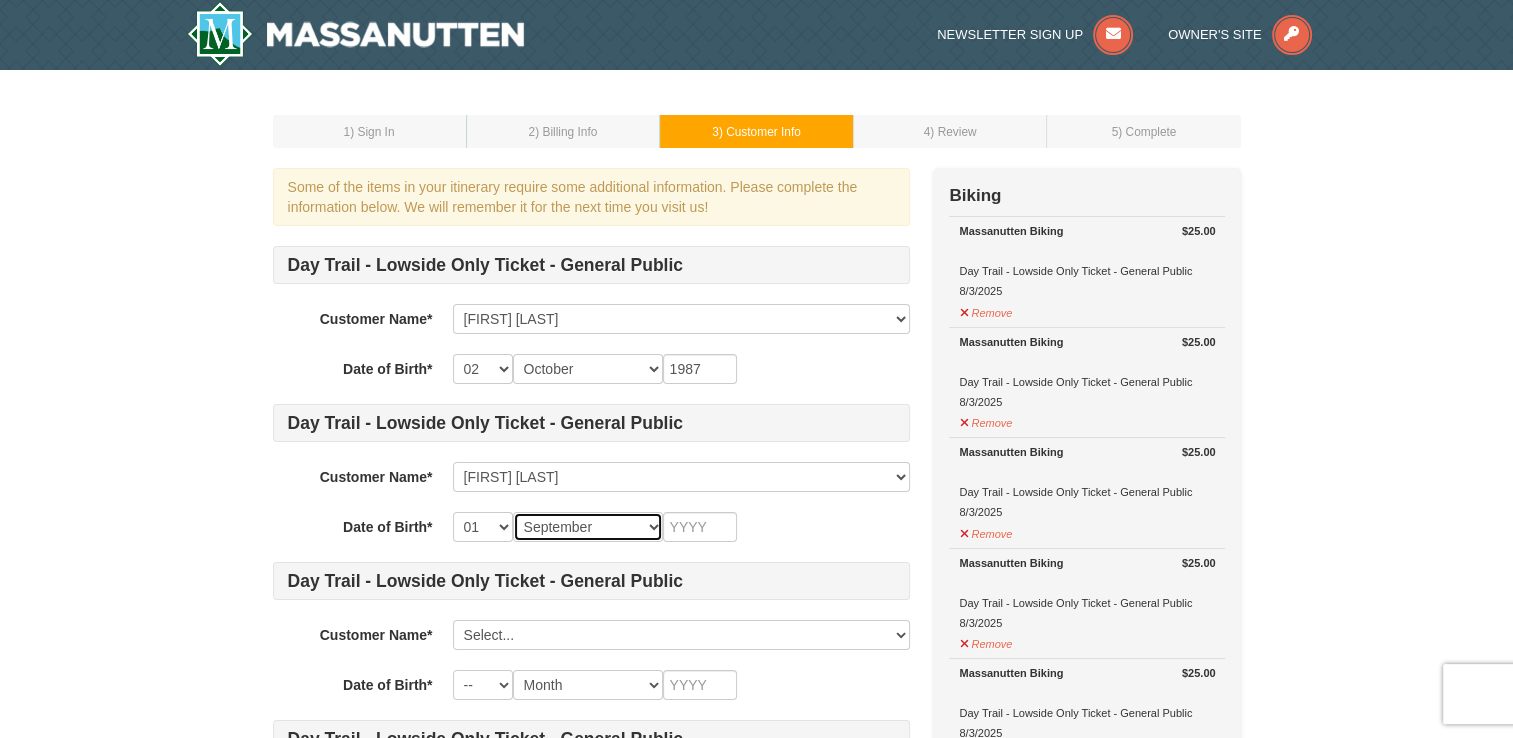 click on "Month January February March April May June July August September October November December" at bounding box center (588, 527) 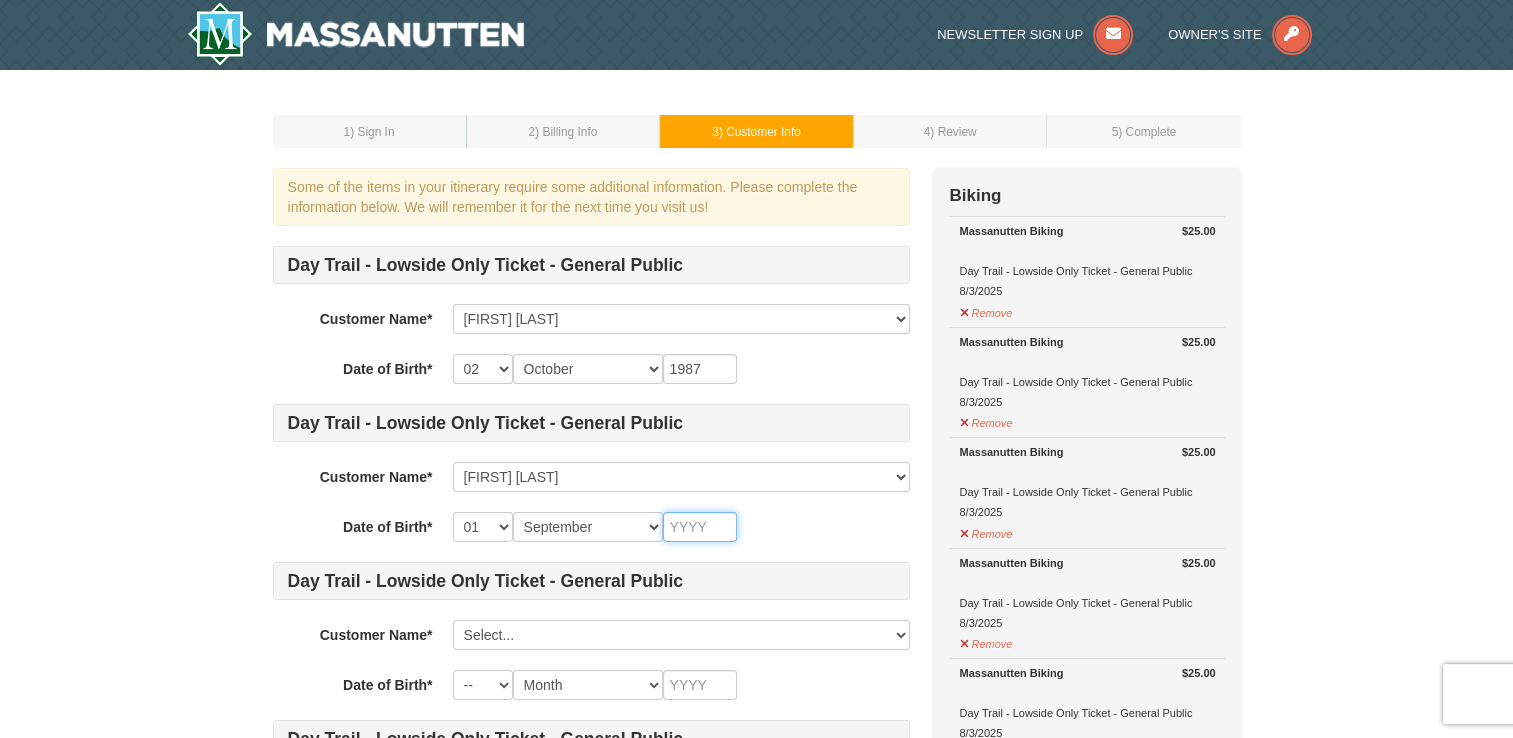 click at bounding box center [700, 527] 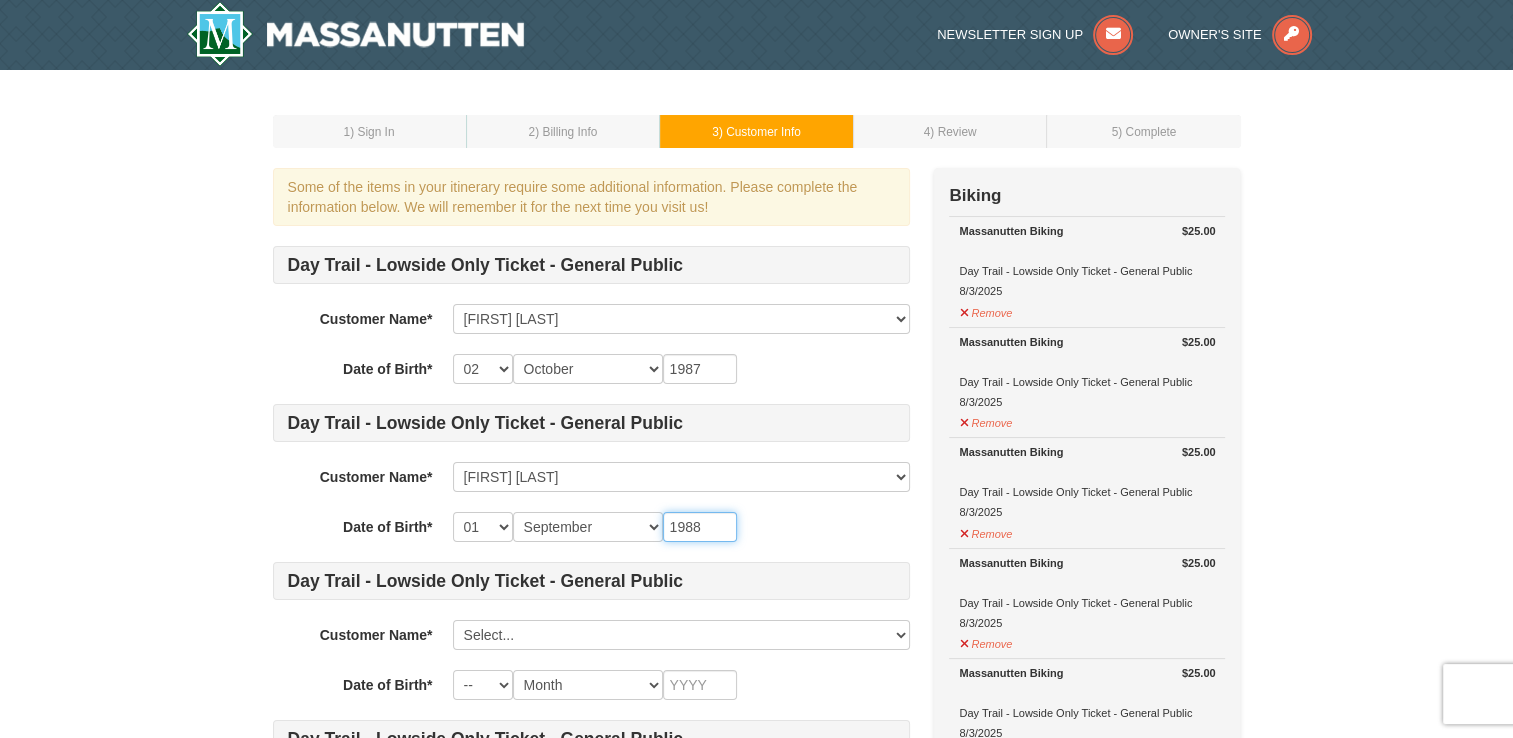 type on "1988" 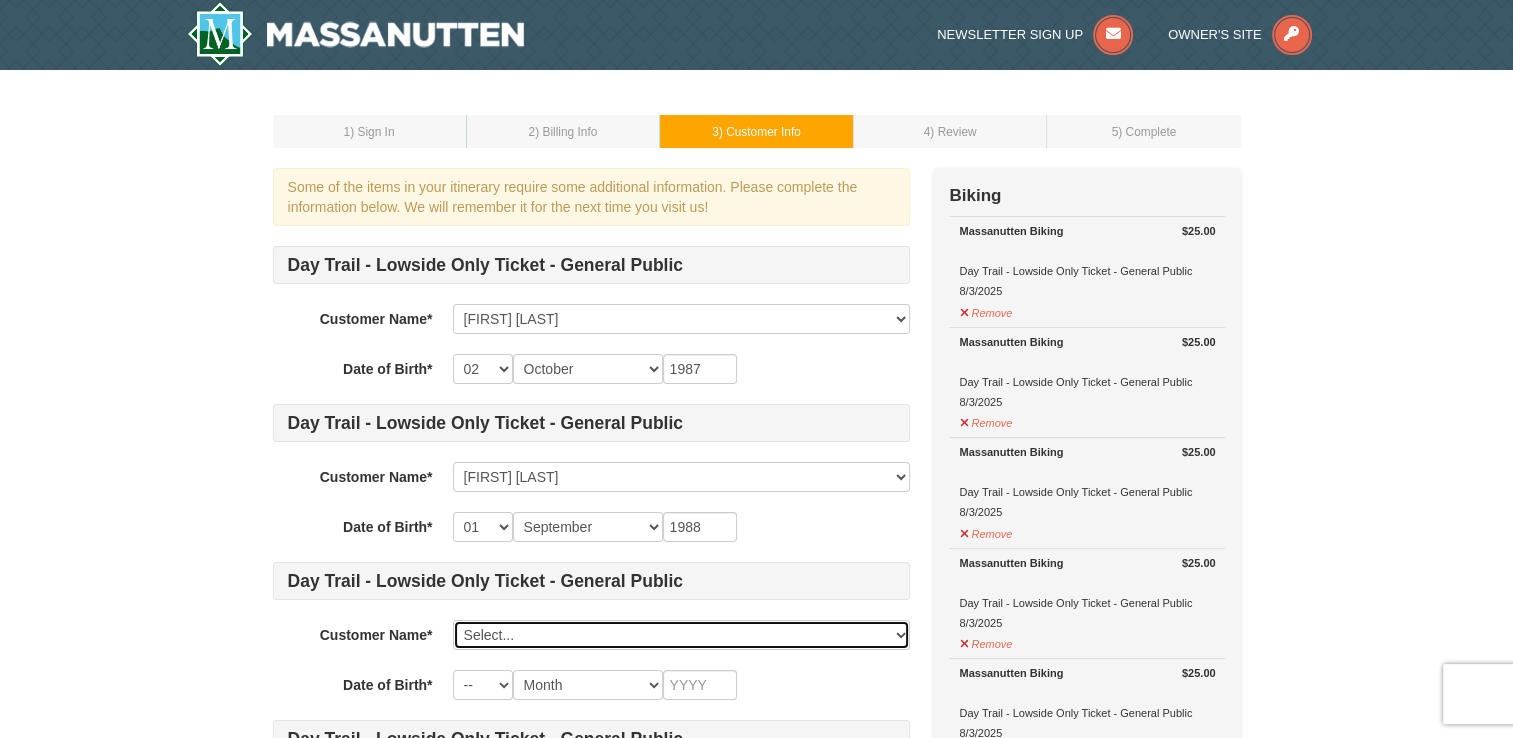 click on "Select... Brittany Wood Brian Wood Add New..." at bounding box center (681, 635) 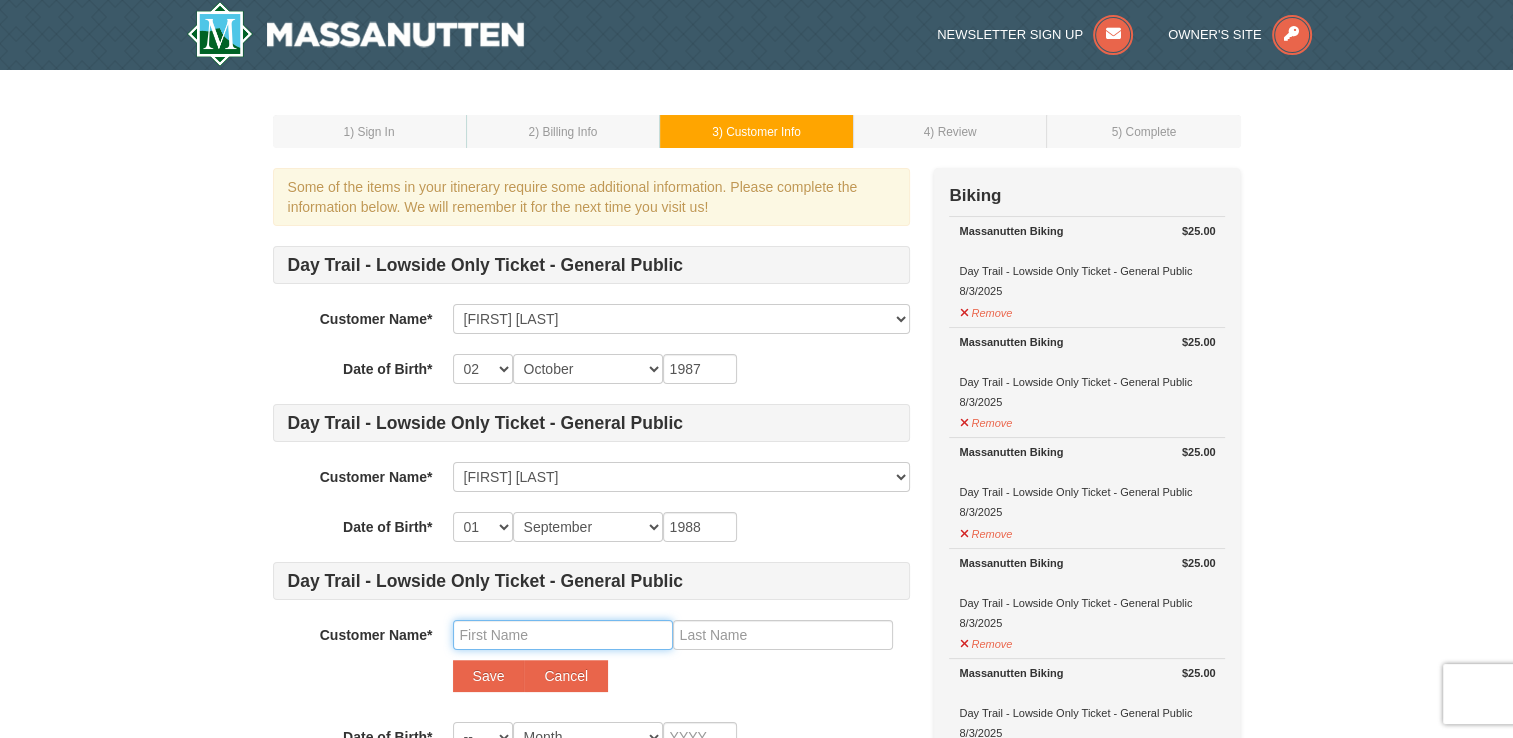 click at bounding box center [563, 635] 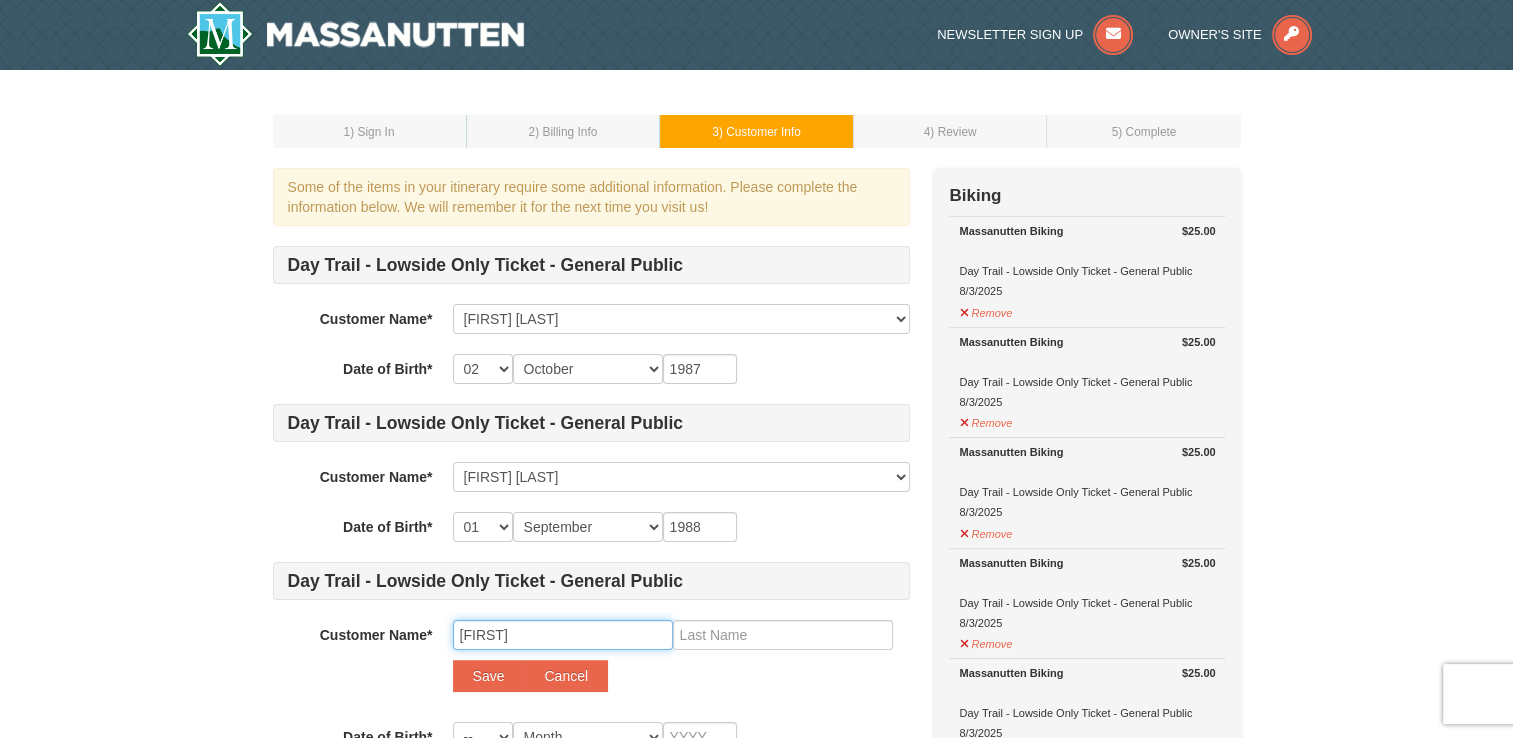 type on "Grayson" 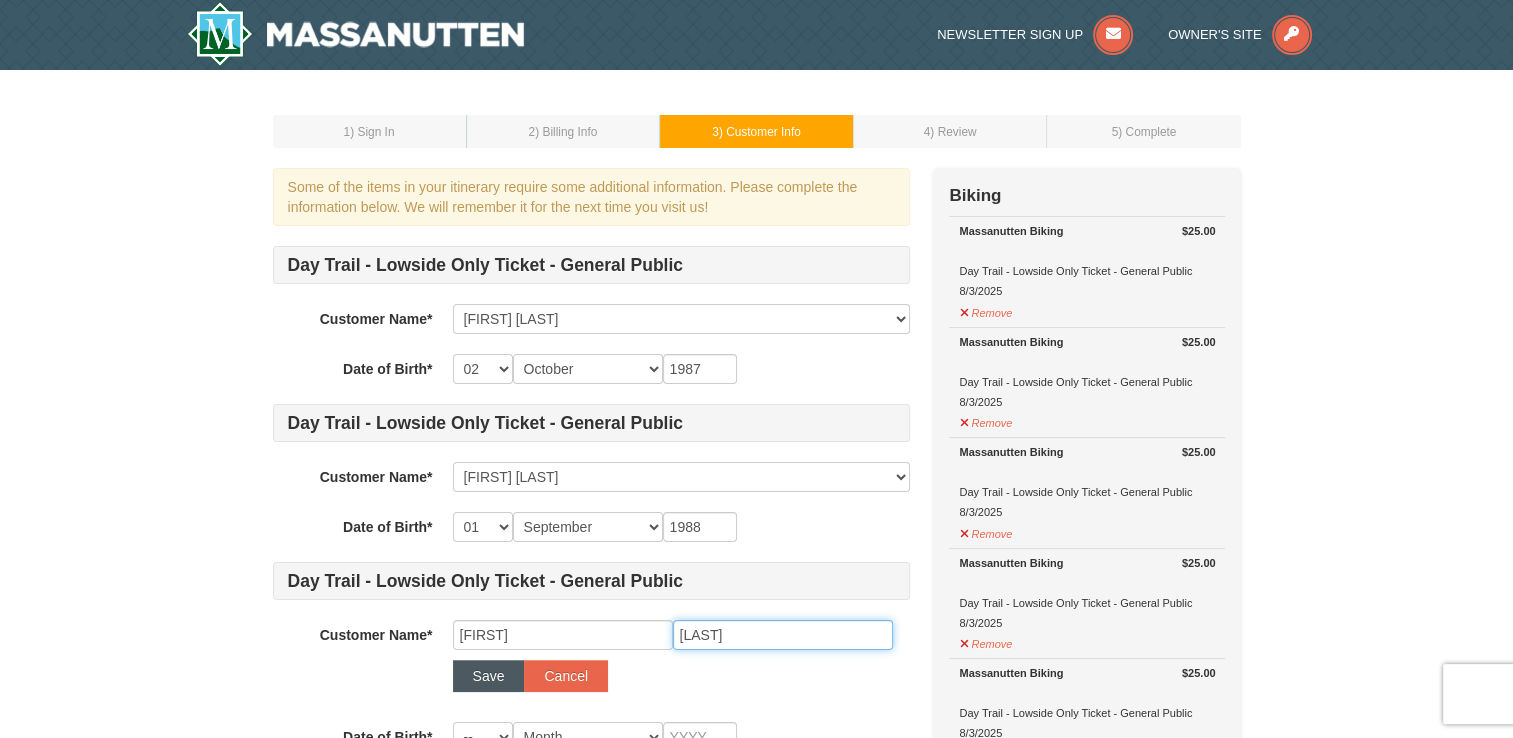 type on "Wood" 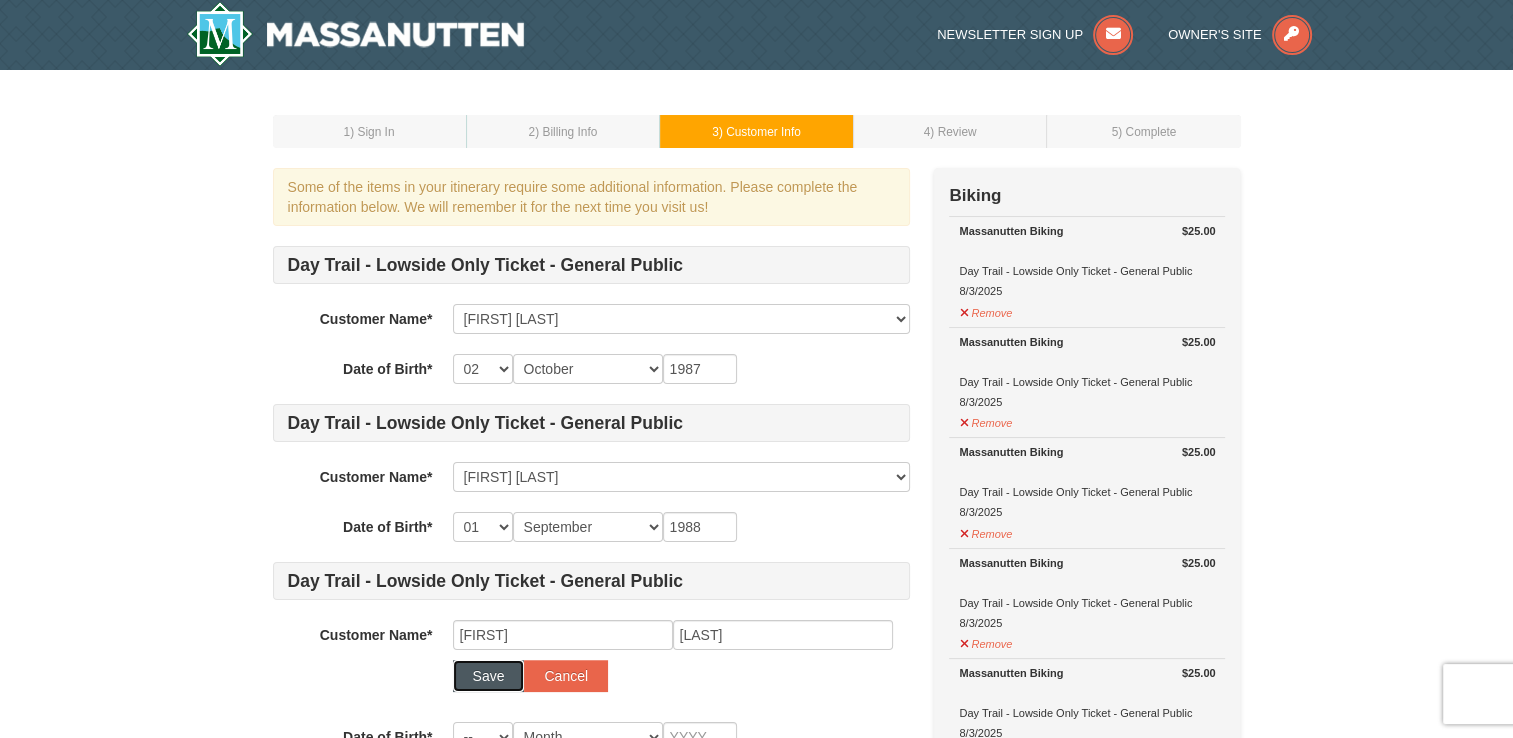 click on "Save" at bounding box center [489, 676] 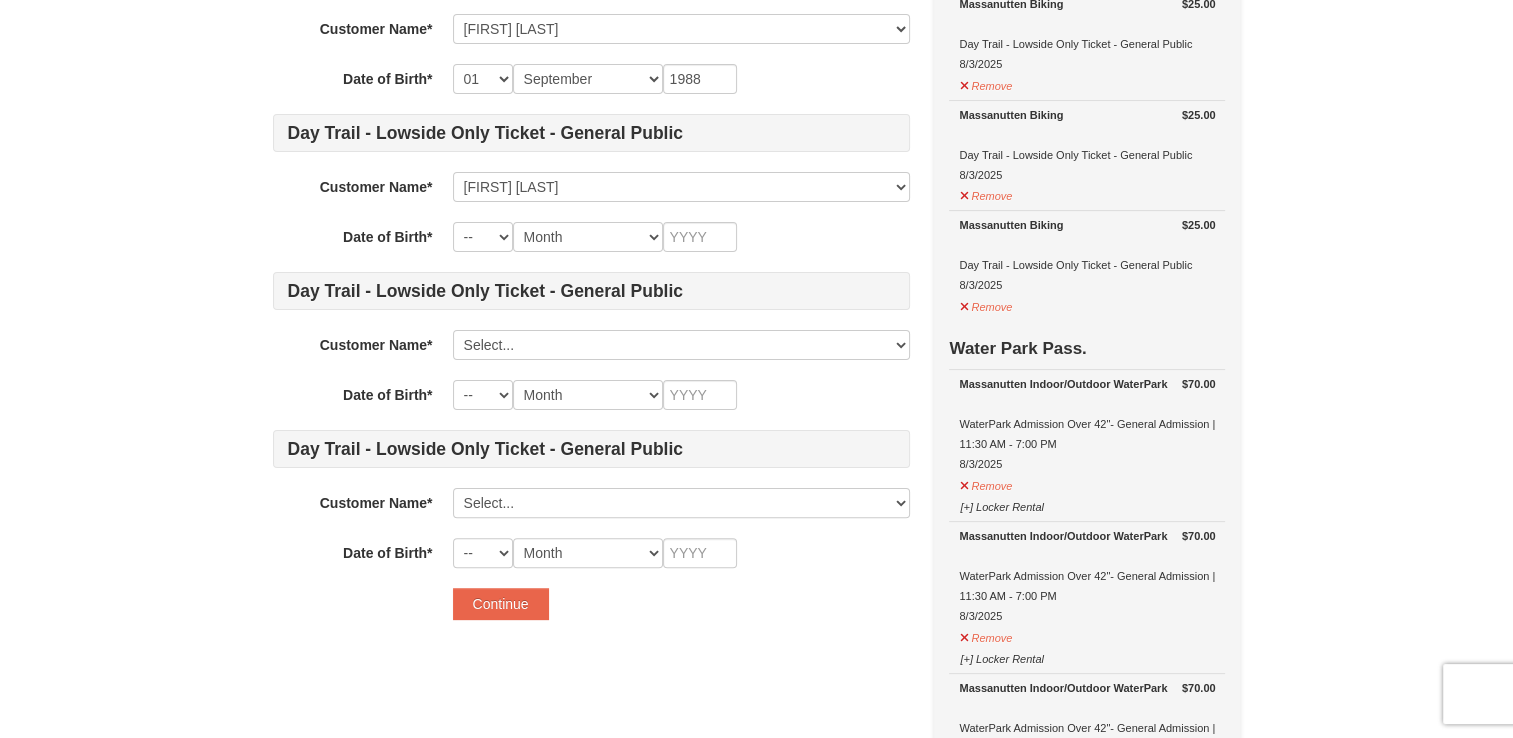 scroll, scrollTop: 480, scrollLeft: 0, axis: vertical 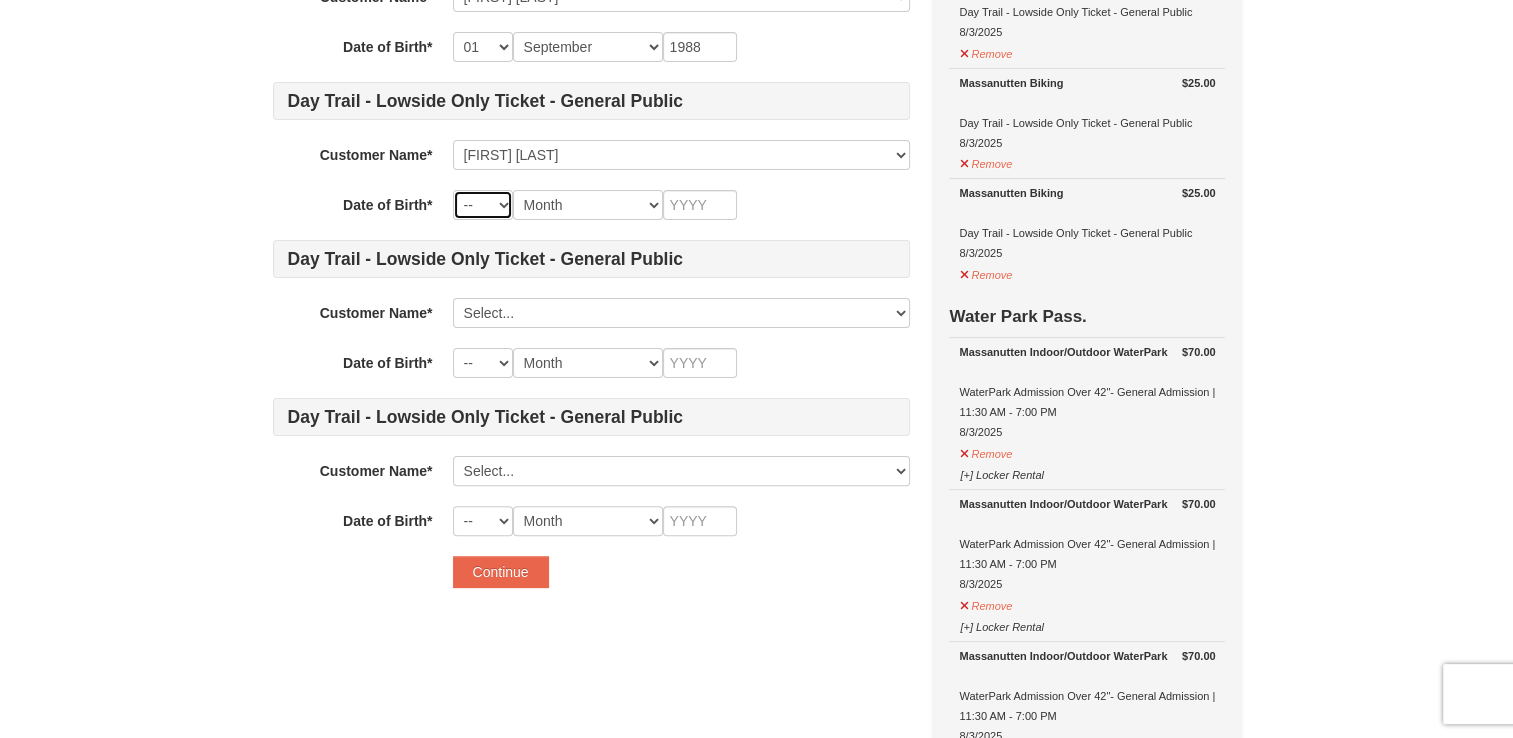 click on "-- 01 02 03 04 05 06 07 08 09 10 11 12 13 14 15 16 17 18 19 20 21 22 23 24 25 26 27 28 29 30 31" at bounding box center (483, 205) 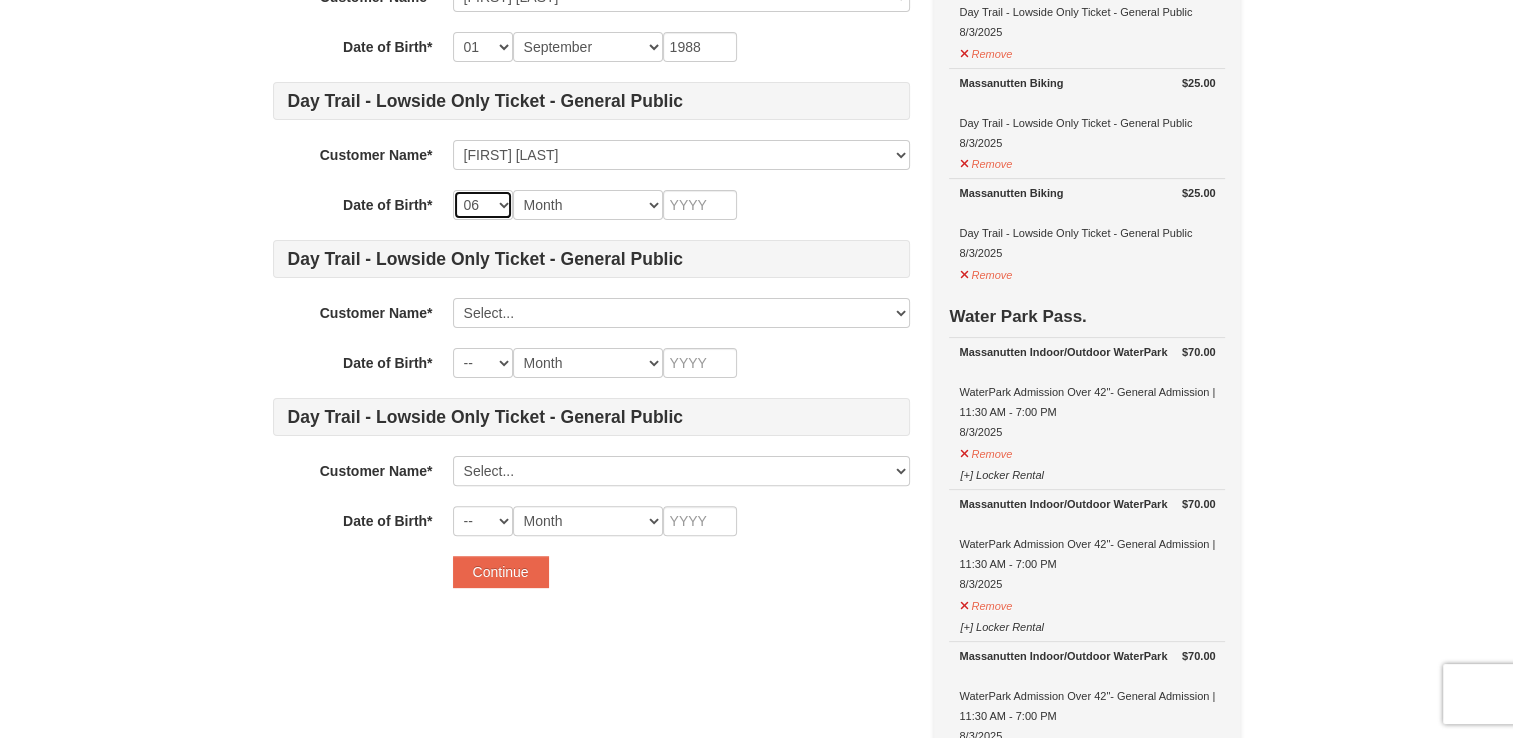 click on "-- 01 02 03 04 05 06 07 08 09 10 11 12 13 14 15 16 17 18 19 20 21 22 23 24 25 26 27 28 29 30 31" at bounding box center (483, 205) 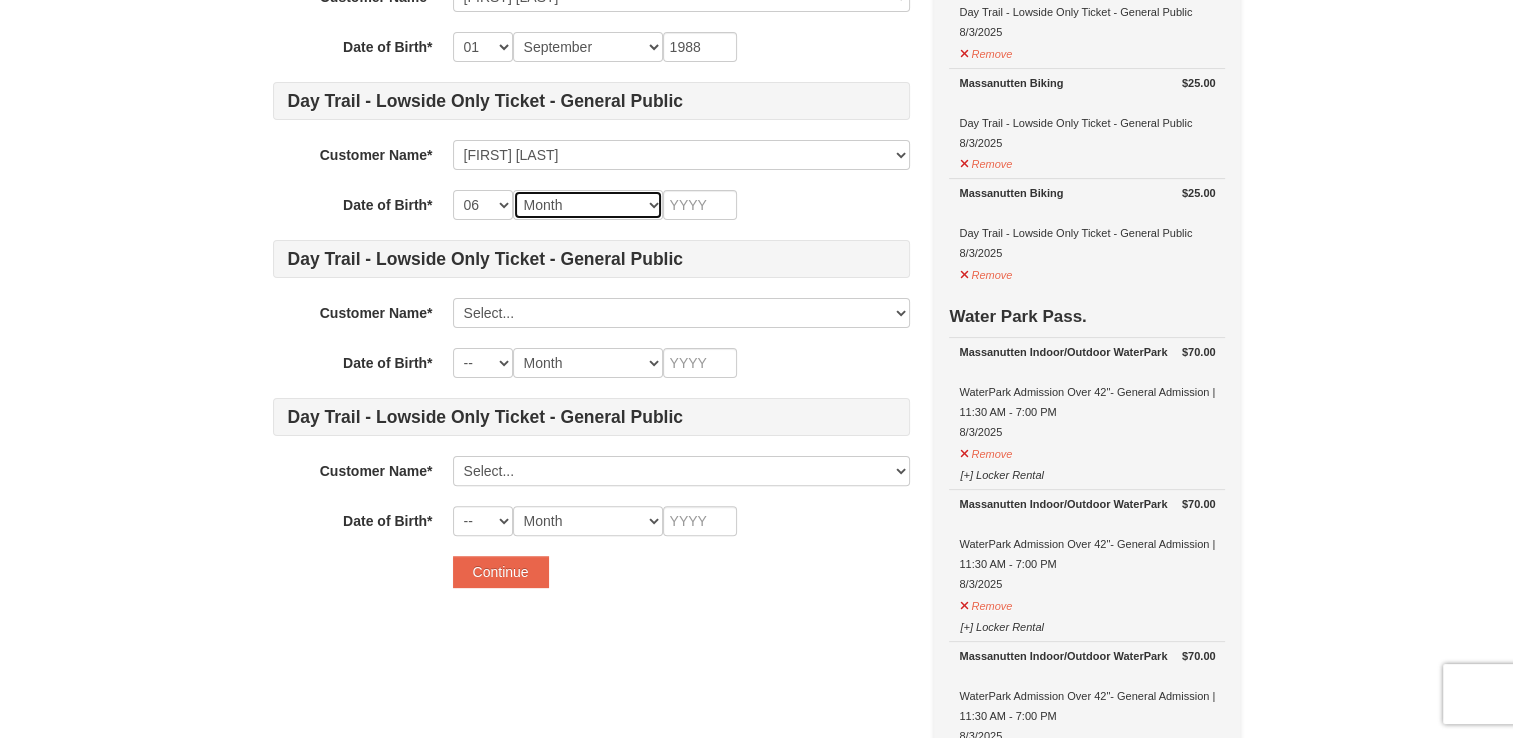 click on "Month January February March April May June July August September October November December" at bounding box center (588, 205) 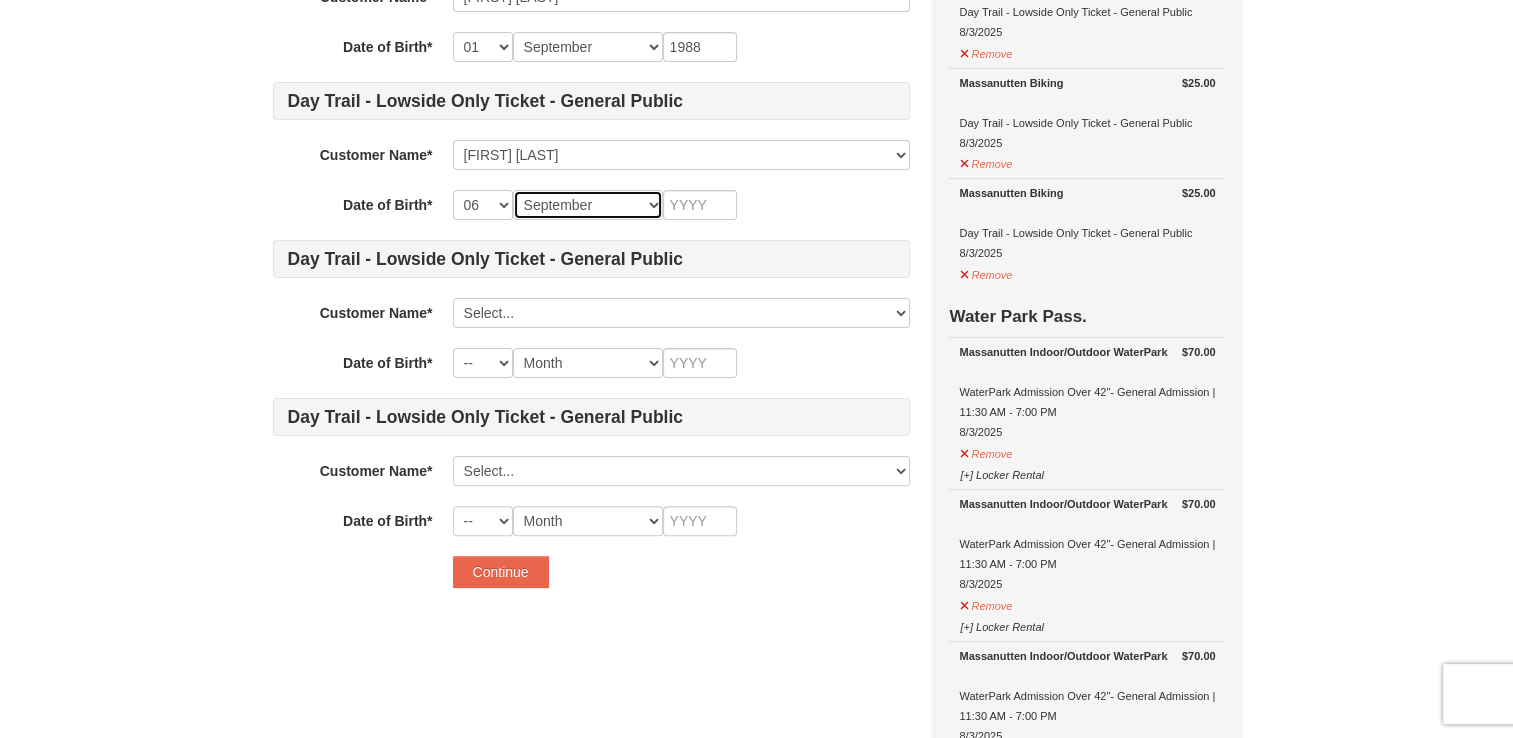 click on "Month January February March April May June July August September October November December" at bounding box center (588, 205) 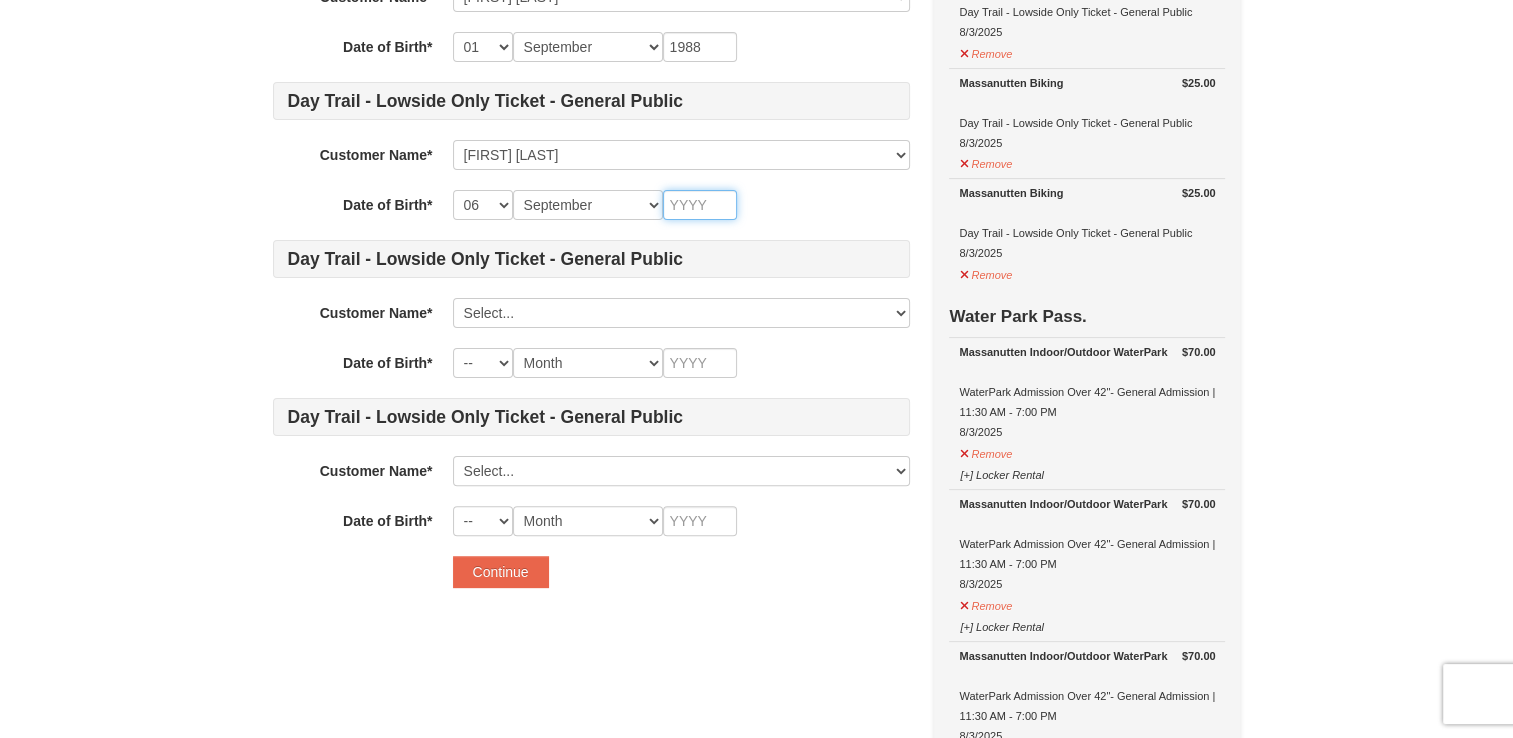 click at bounding box center [700, 205] 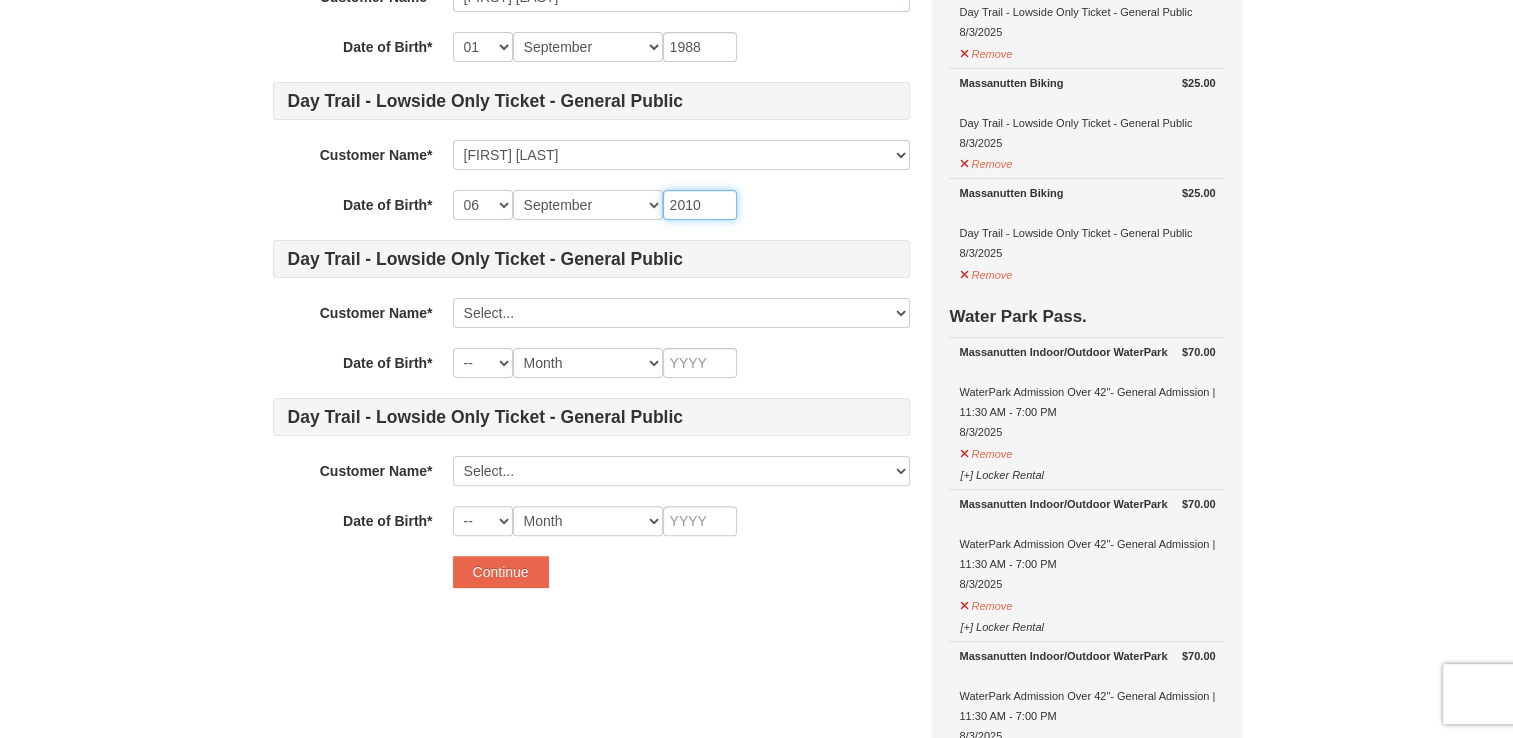 type on "2010" 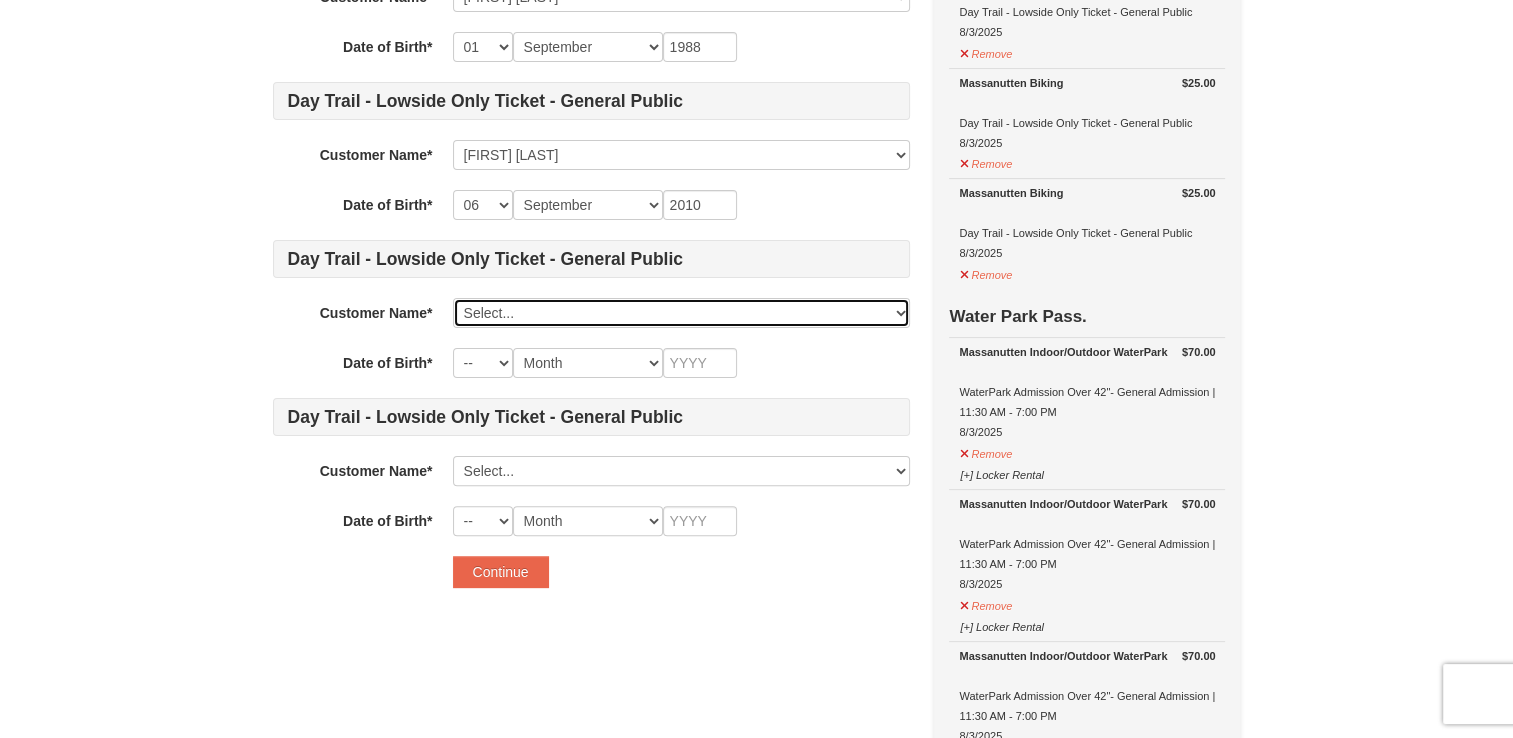drag, startPoint x: 574, startPoint y: 310, endPoint x: 567, endPoint y: 325, distance: 16.552946 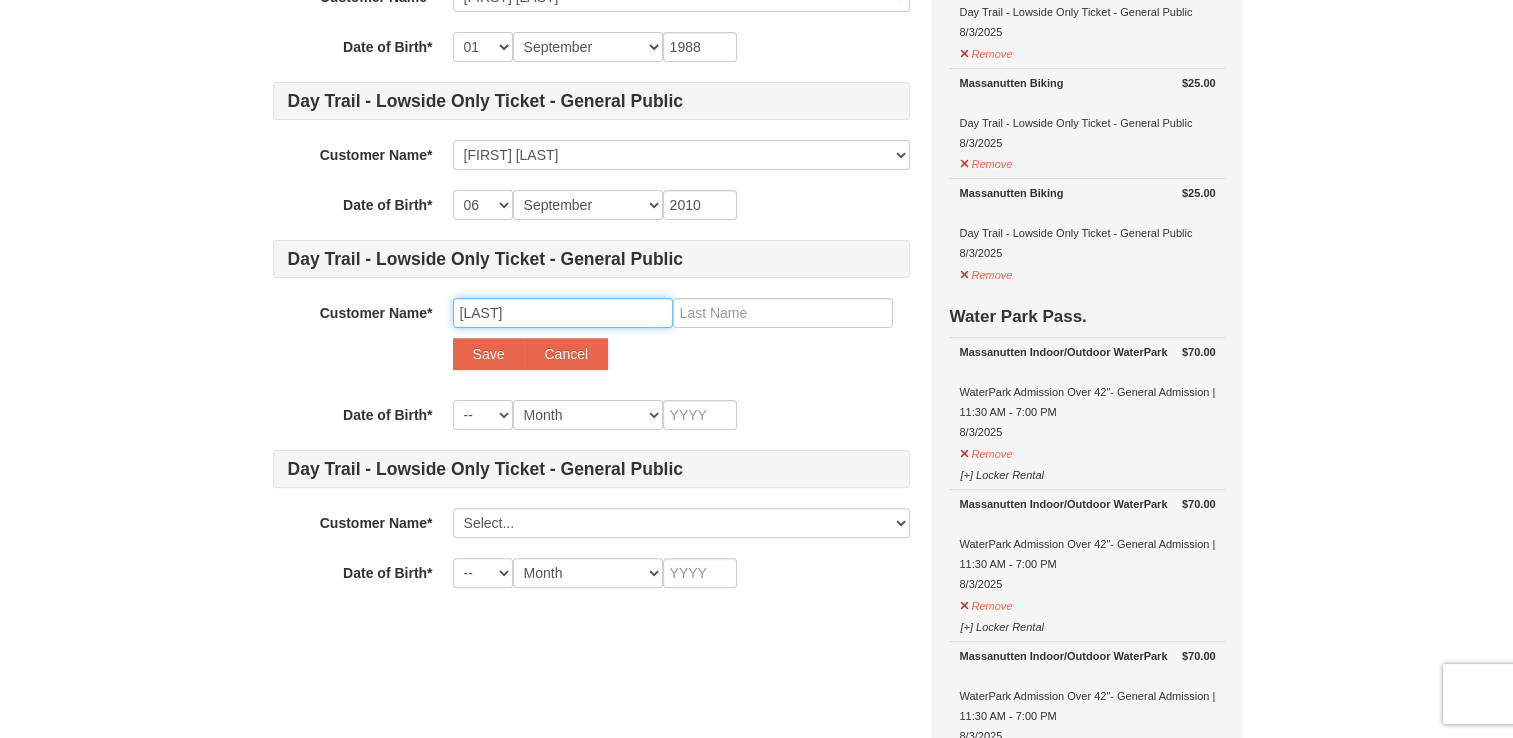 type on "Montgomery" 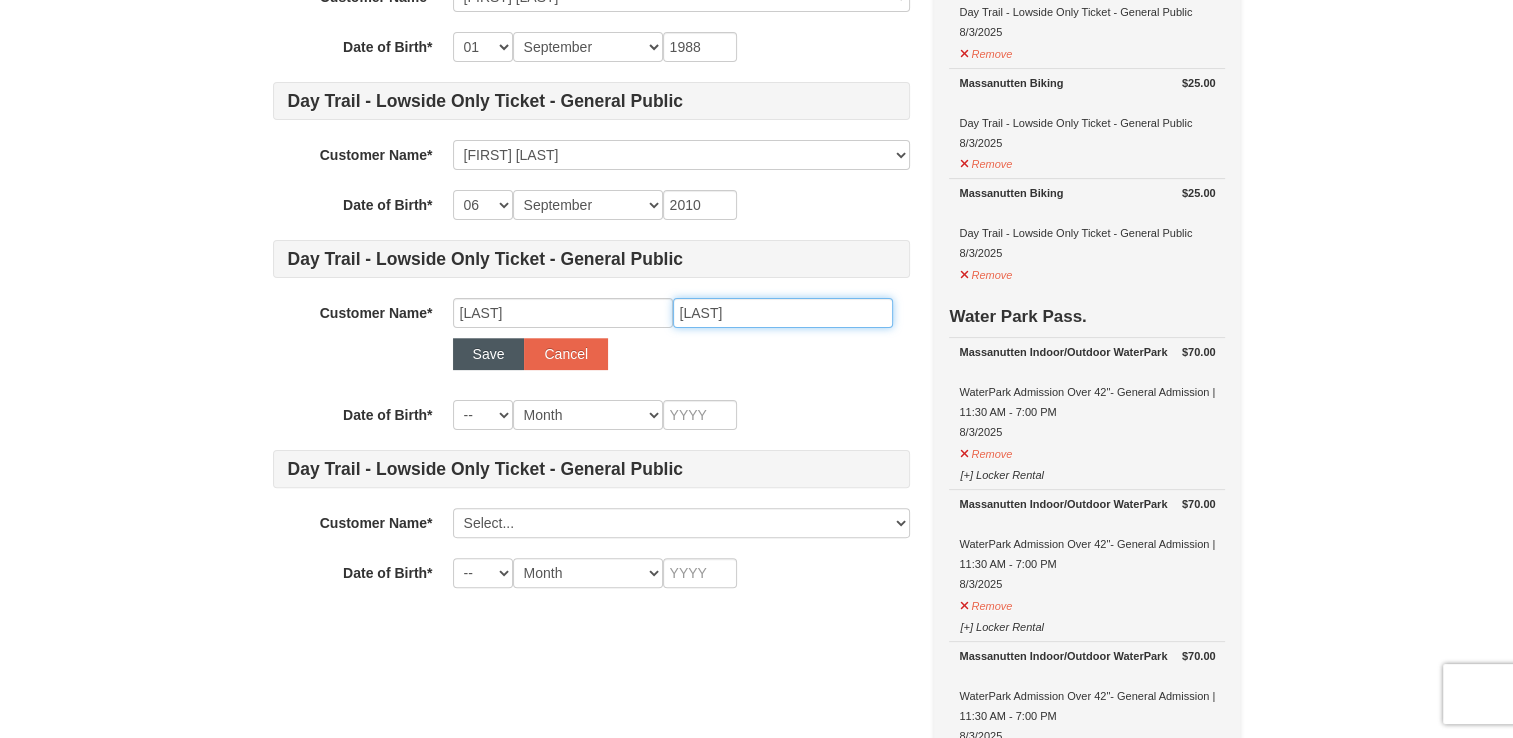 type on "Wood" 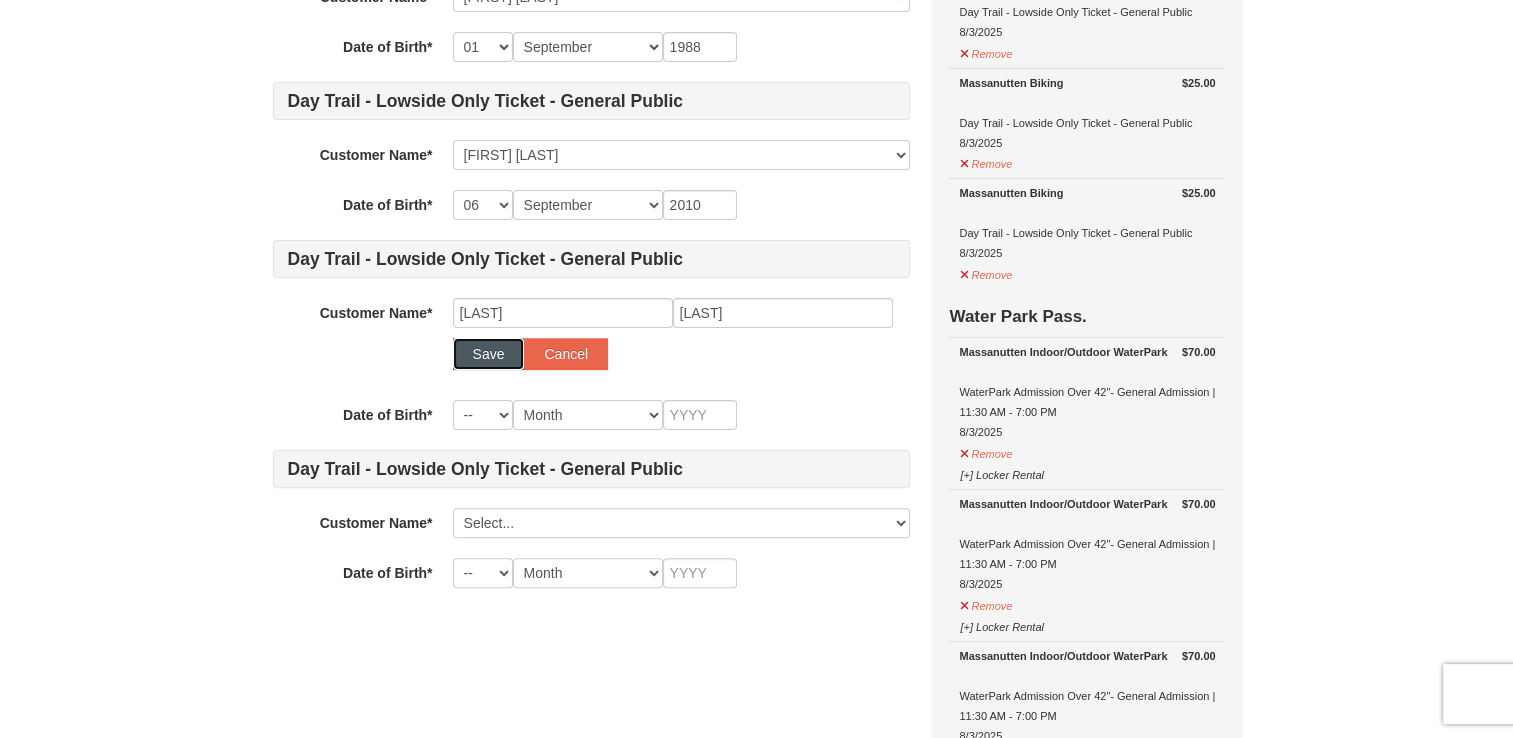 click on "Save" at bounding box center (489, 354) 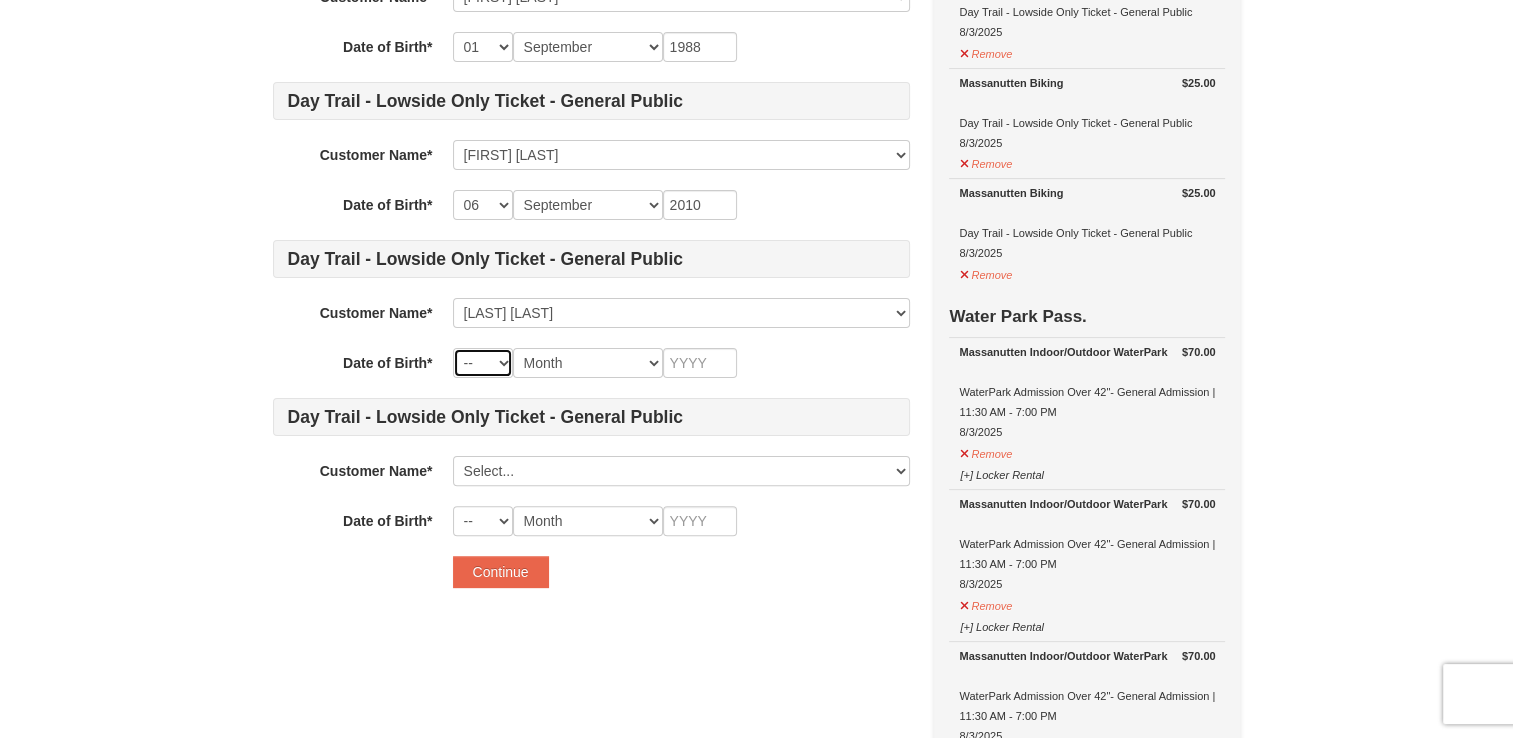 click on "-- 01 02 03 04 05 06 07 08 09 10 11 12 13 14 15 16 17 18 19 20 21 22 23 24 25 26 27 28 29 30 31" at bounding box center [483, 363] 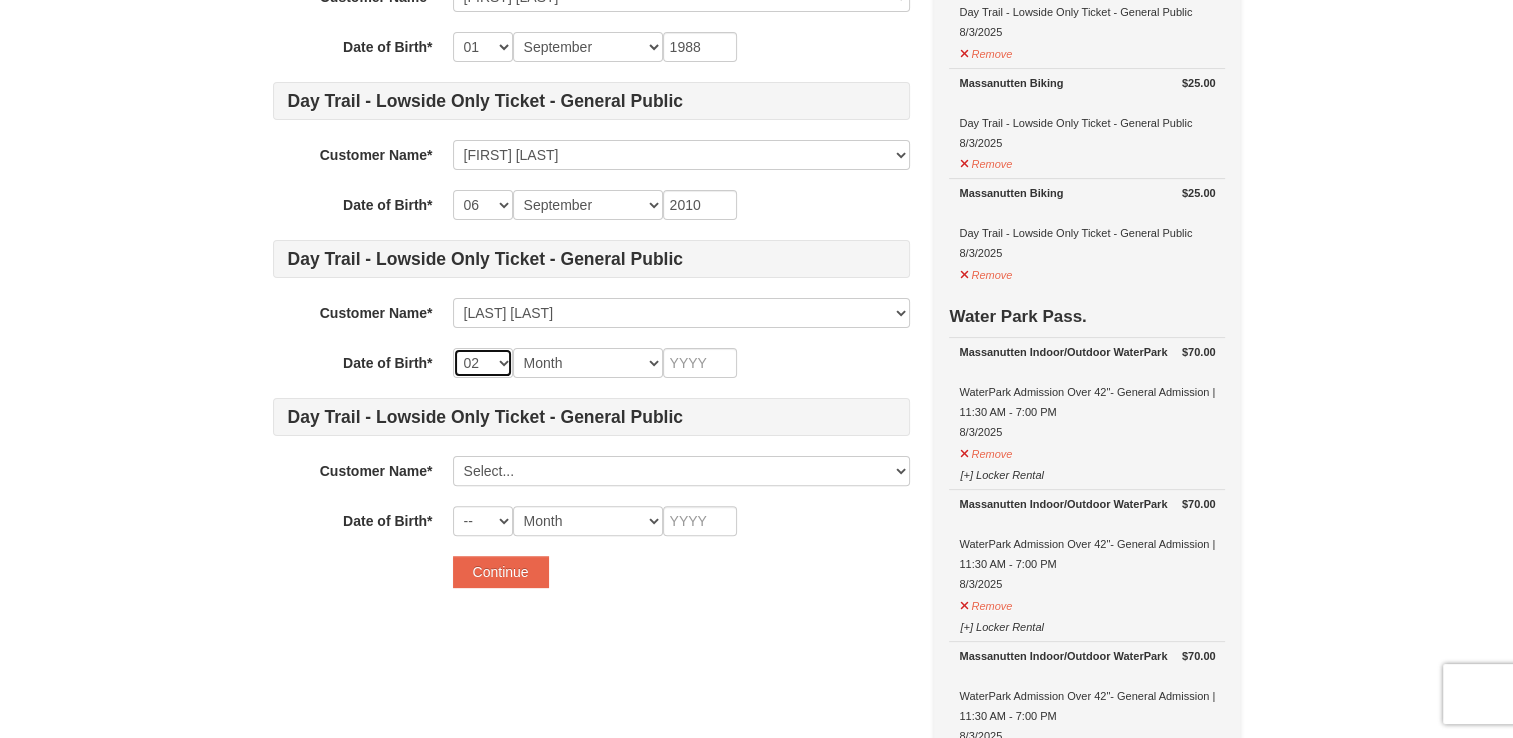 click on "-- 01 02 03 04 05 06 07 08 09 10 11 12 13 14 15 16 17 18 19 20 21 22 23 24 25 26 27 28 29 30 31" at bounding box center [483, 363] 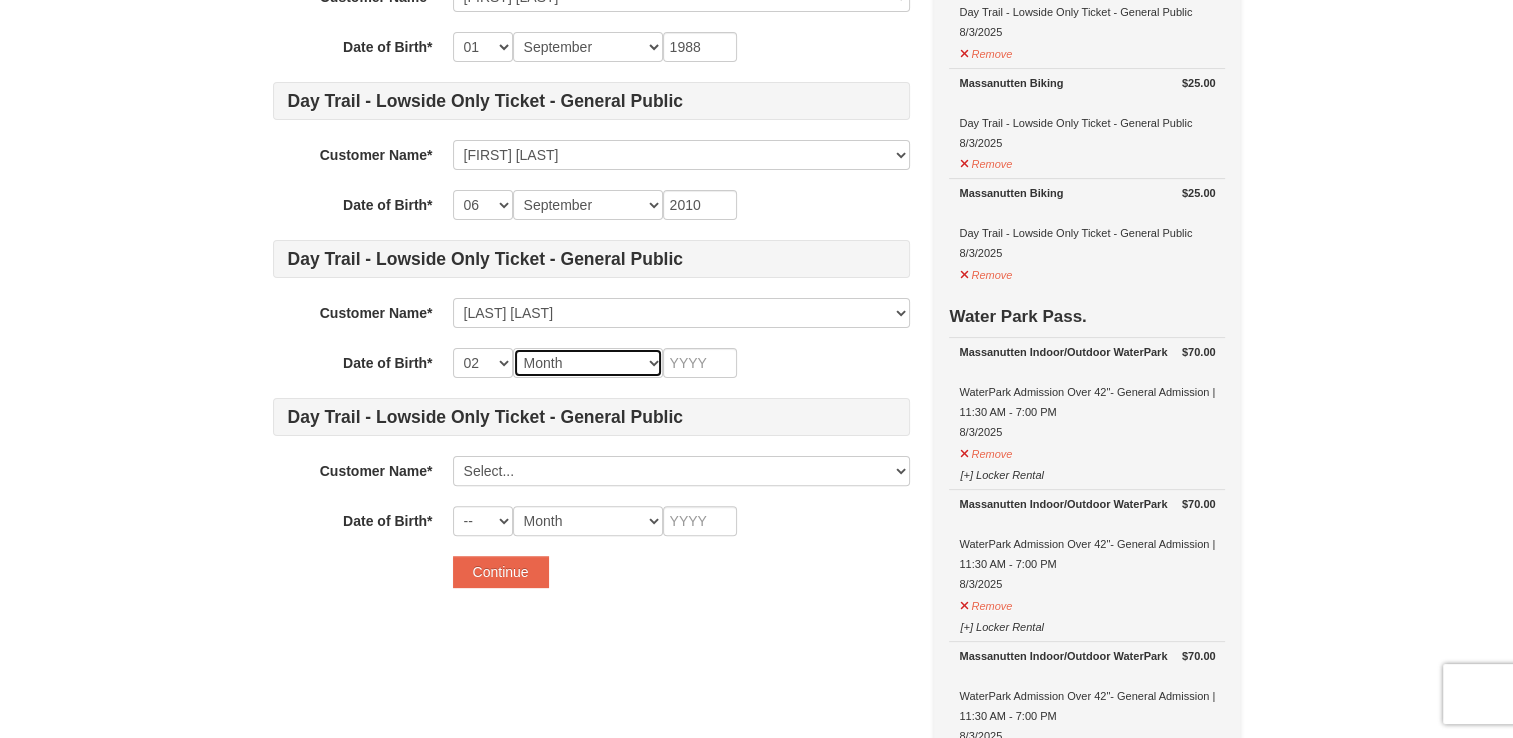 click on "Month January February March April May June July August September October November December" at bounding box center [588, 363] 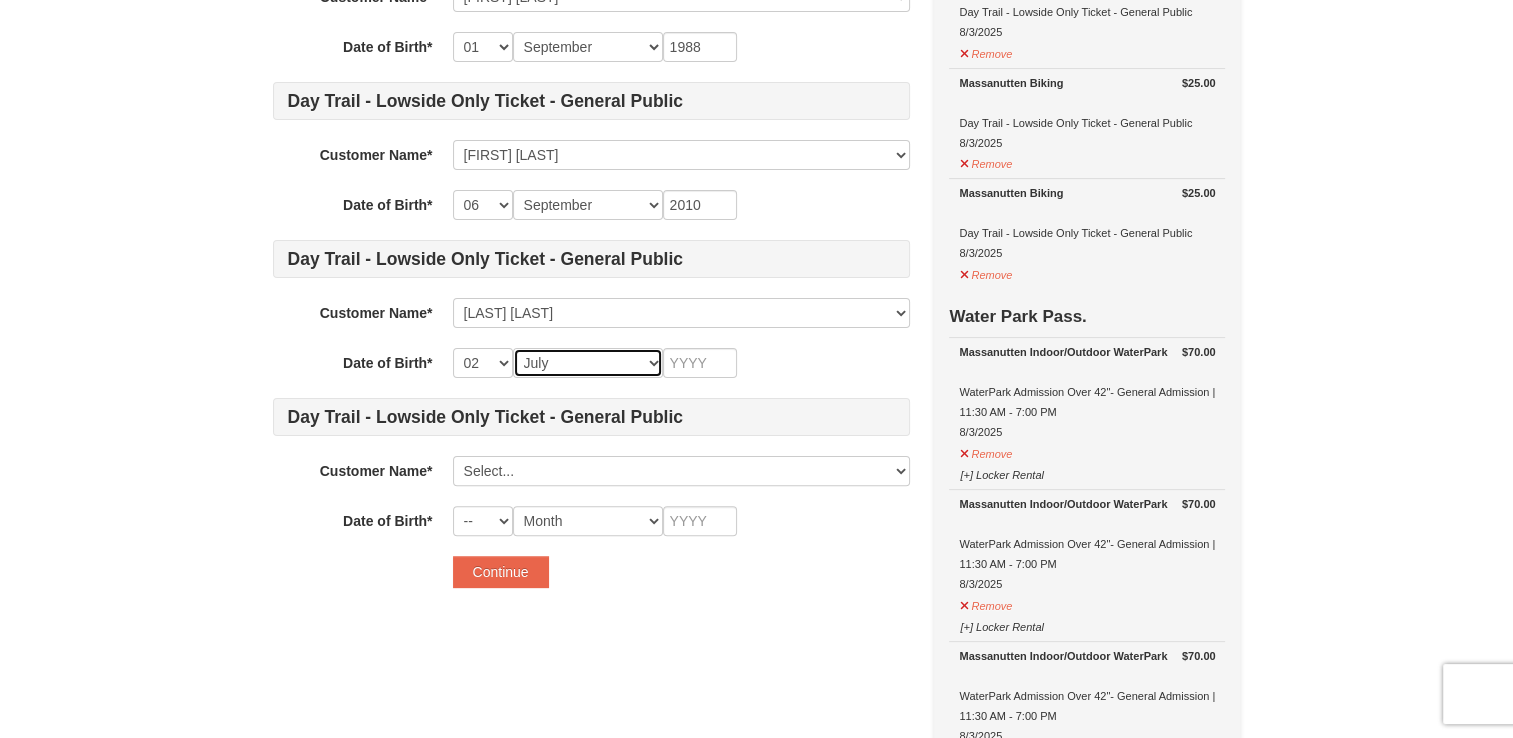 click on "Month January February March April May June July August September October November December" at bounding box center [588, 363] 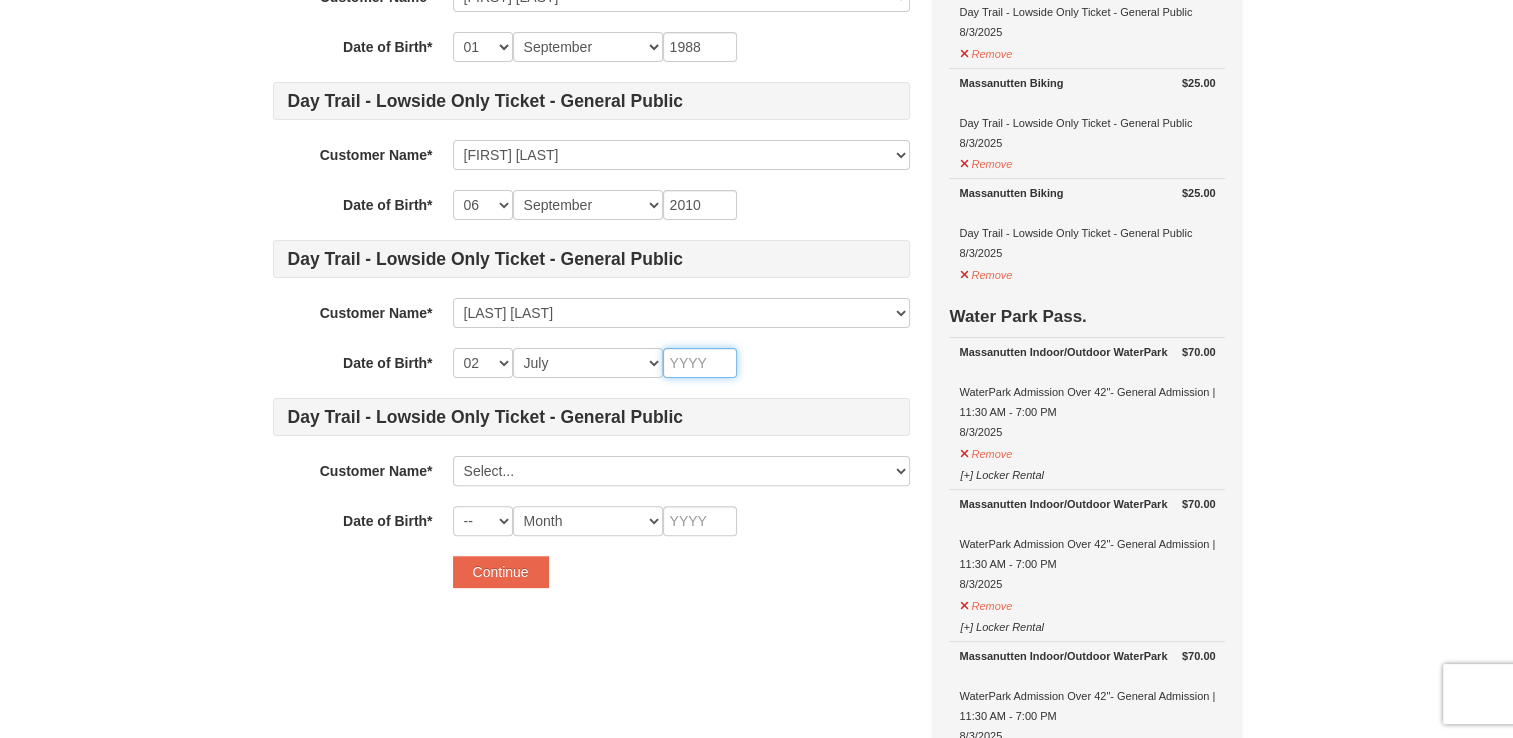 click at bounding box center [700, 363] 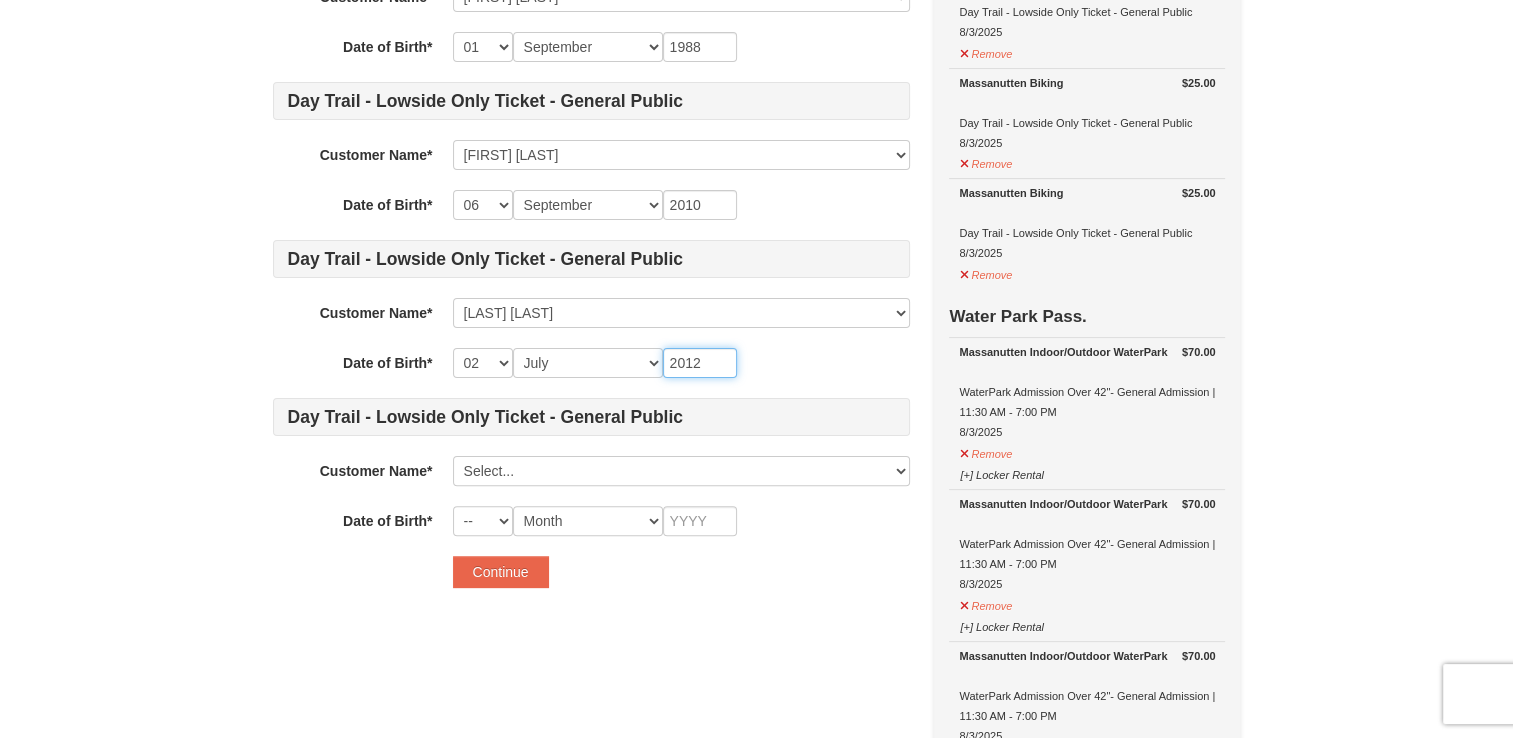 type on "2012" 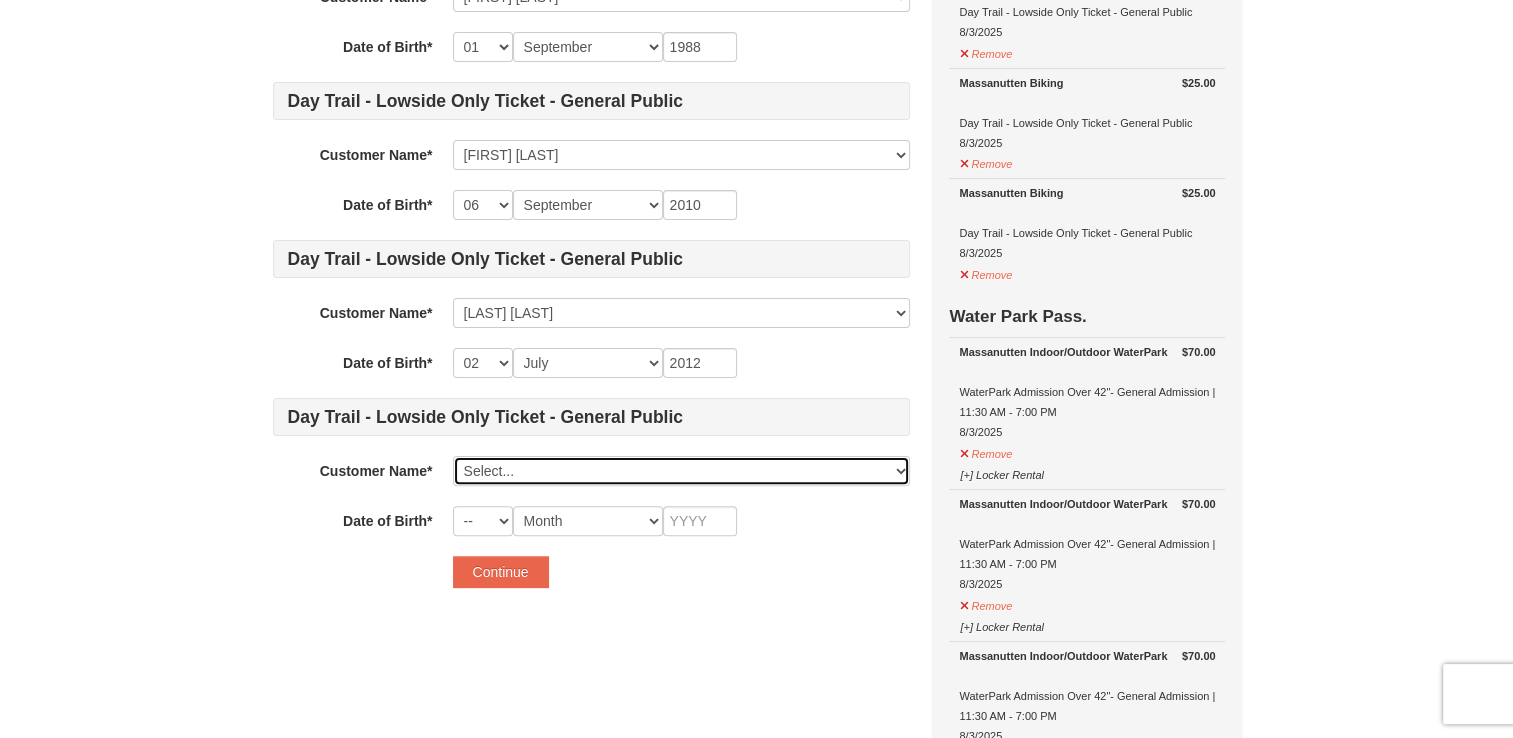 click on "Select... Brittany Wood Brian Wood Grayson Wood Montgomery Wood Add New..." at bounding box center [681, 471] 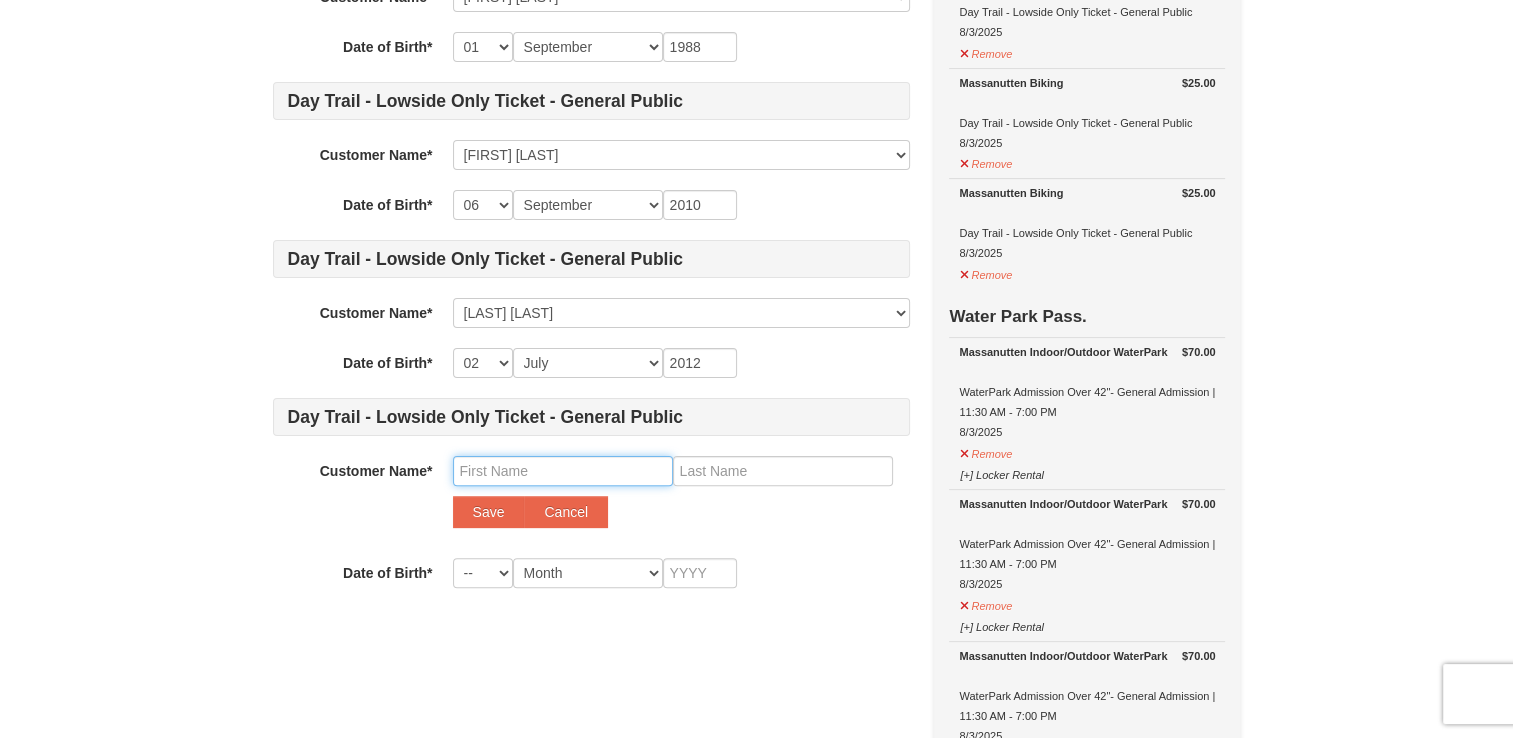 click at bounding box center [563, 471] 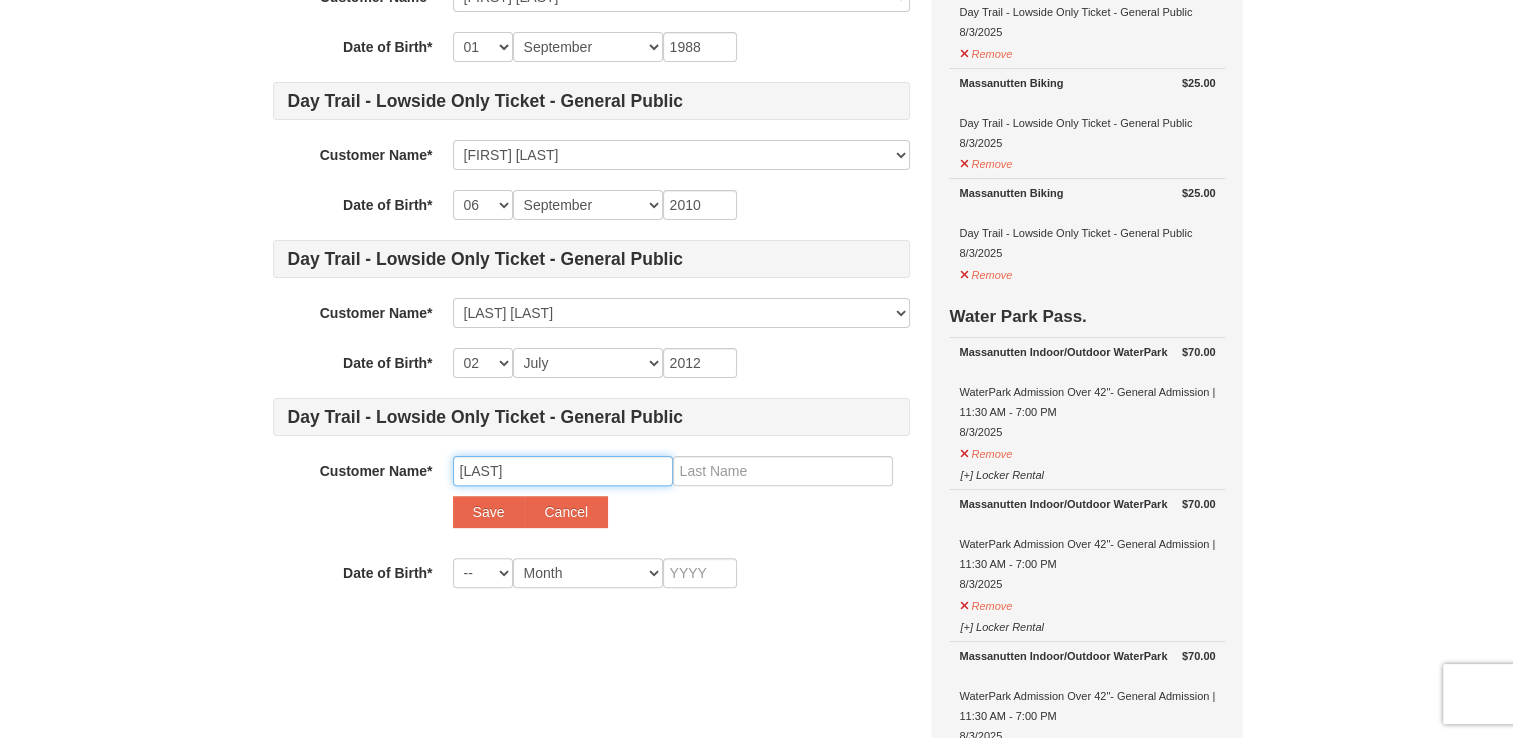 type on "Laurel" 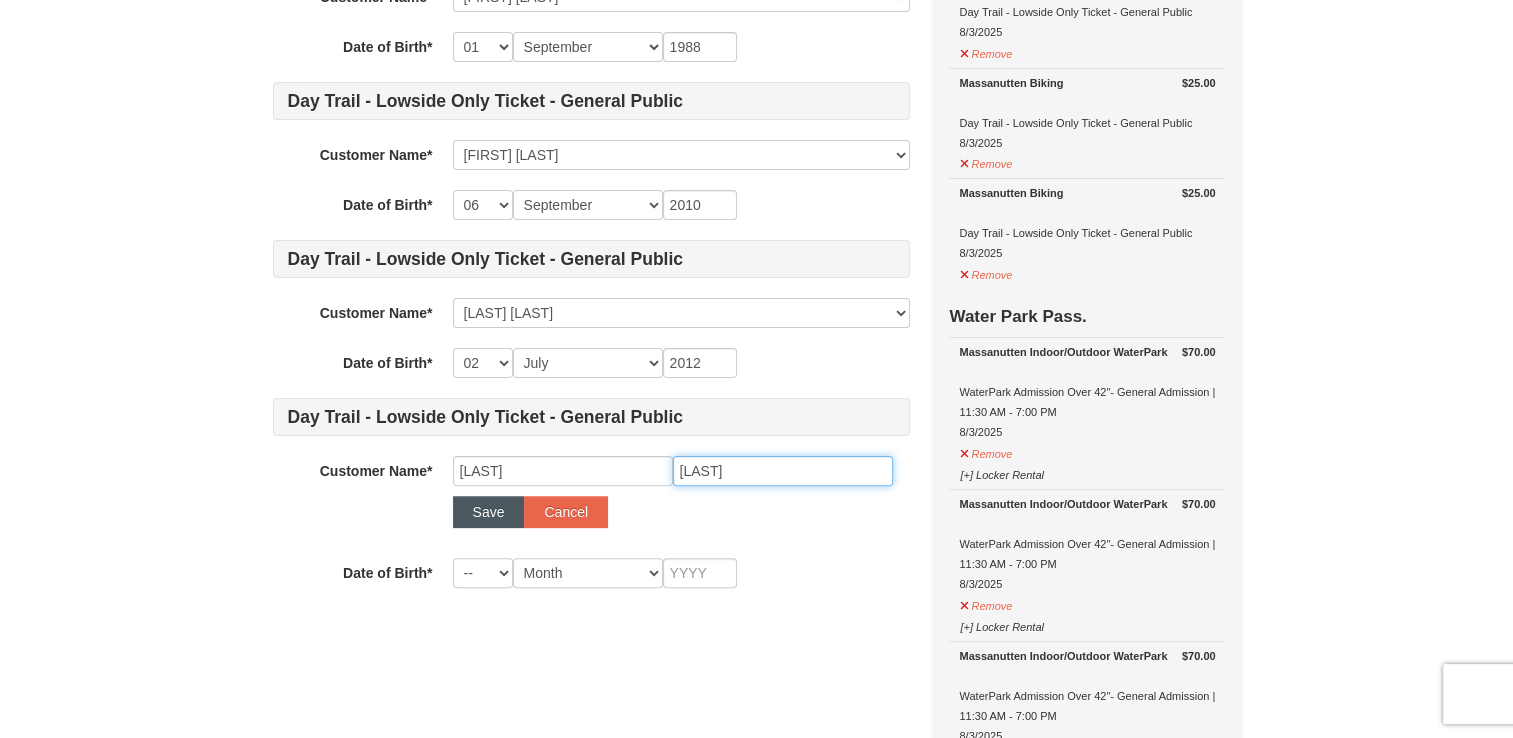 type on "Wood" 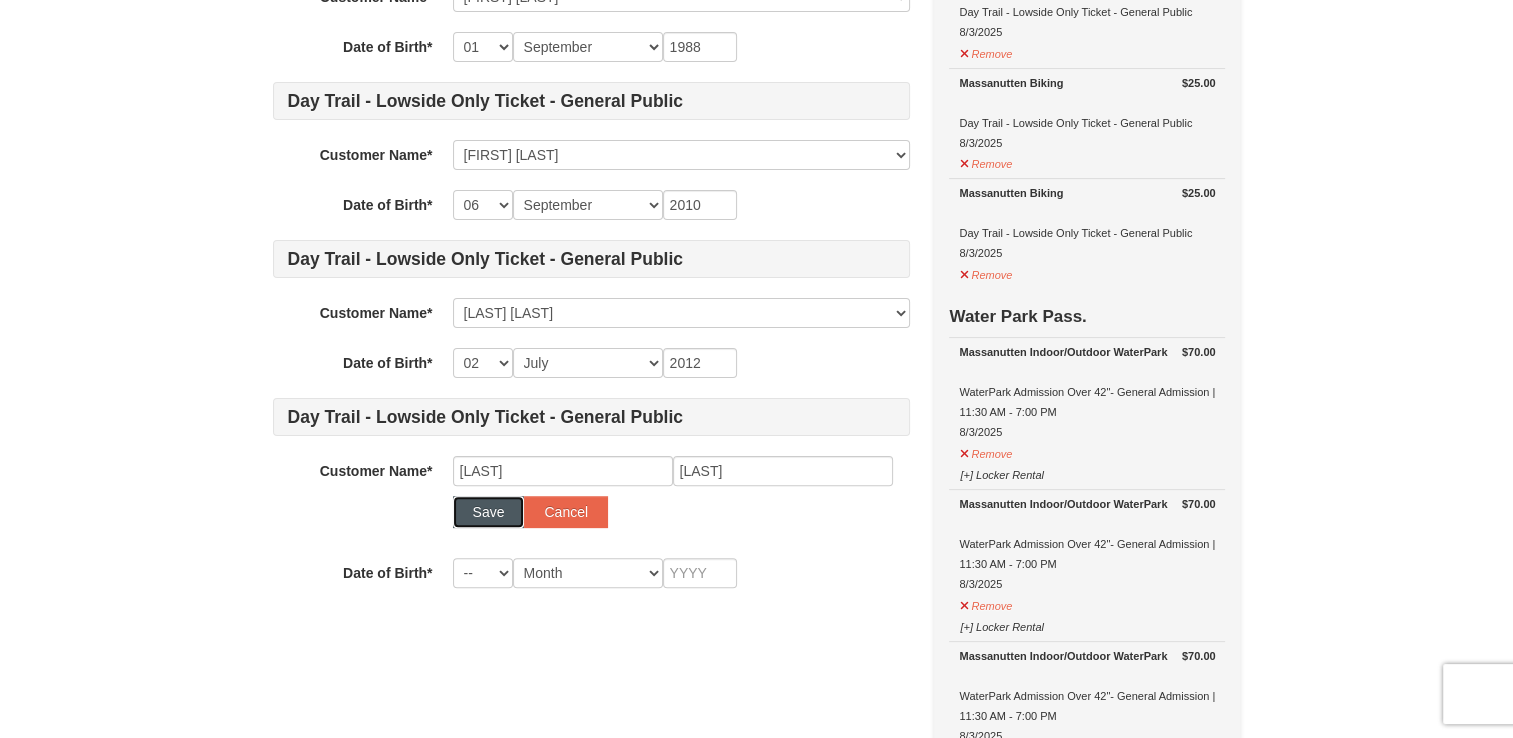 click on "Save" at bounding box center [489, 512] 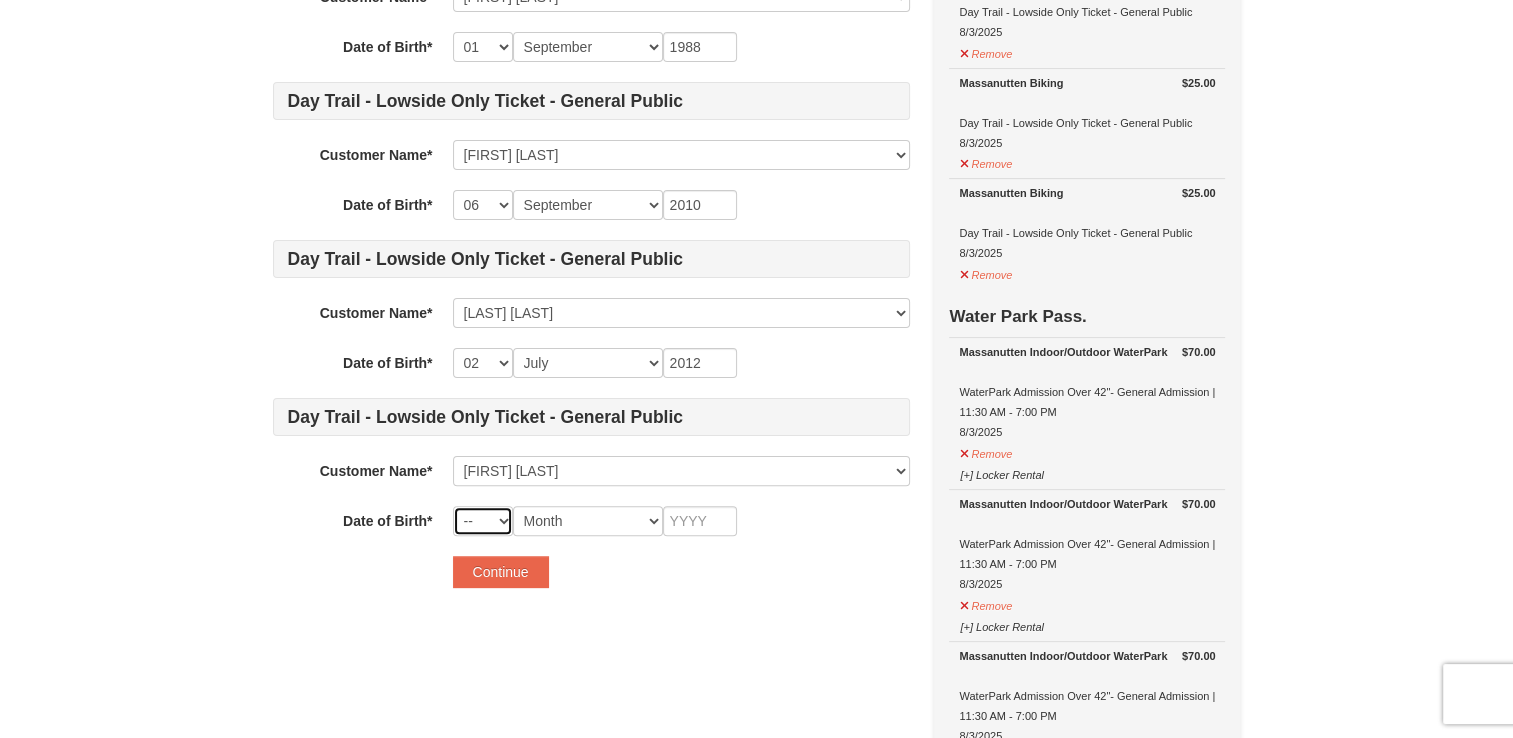 click on "-- 01 02 03 04 05 06 07 08 09 10 11 12 13 14 15 16 17 18 19 20 21 22 23 24 25 26 27 28 29 30 31" at bounding box center (483, 521) 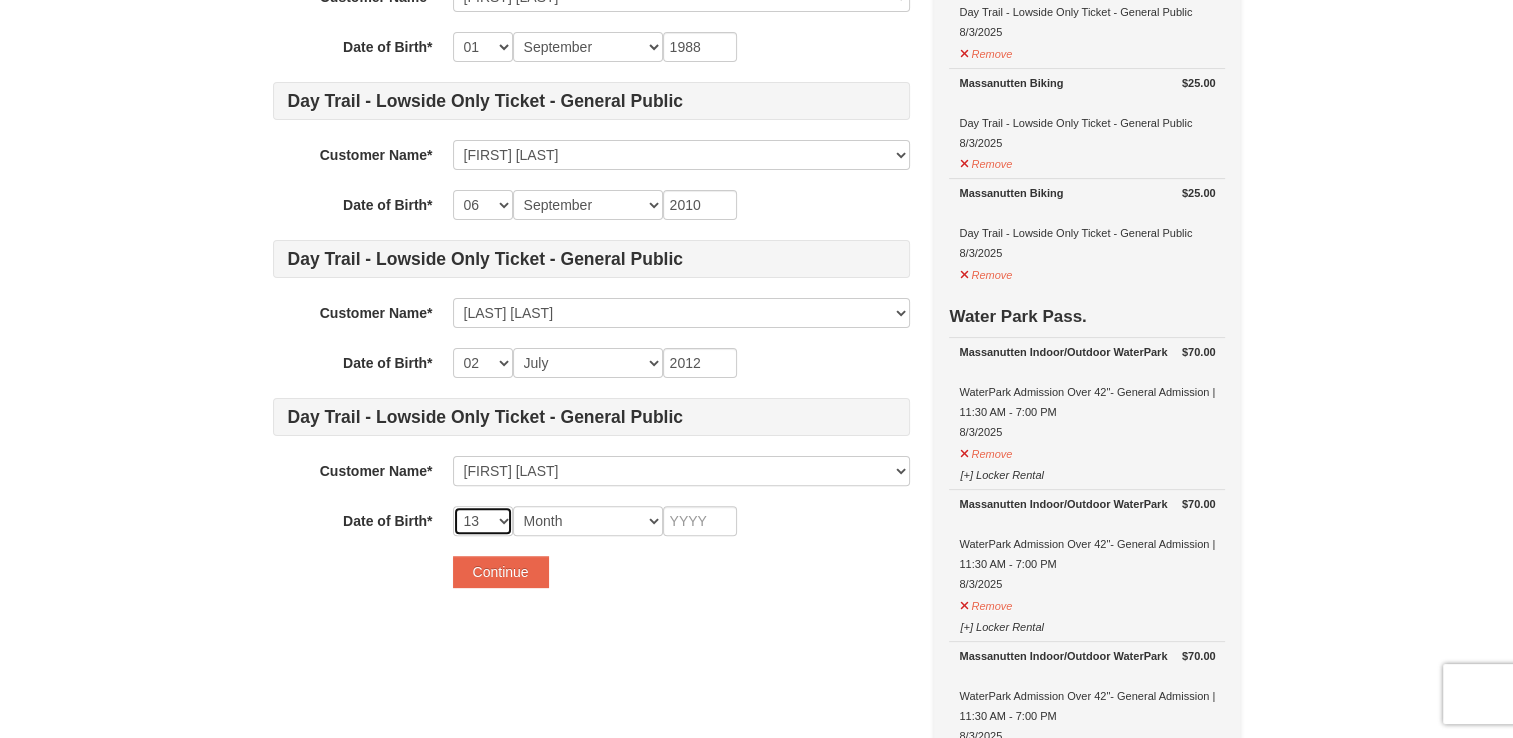 click on "-- 01 02 03 04 05 06 07 08 09 10 11 12 13 14 15 16 17 18 19 20 21 22 23 24 25 26 27 28 29 30 31" at bounding box center [483, 521] 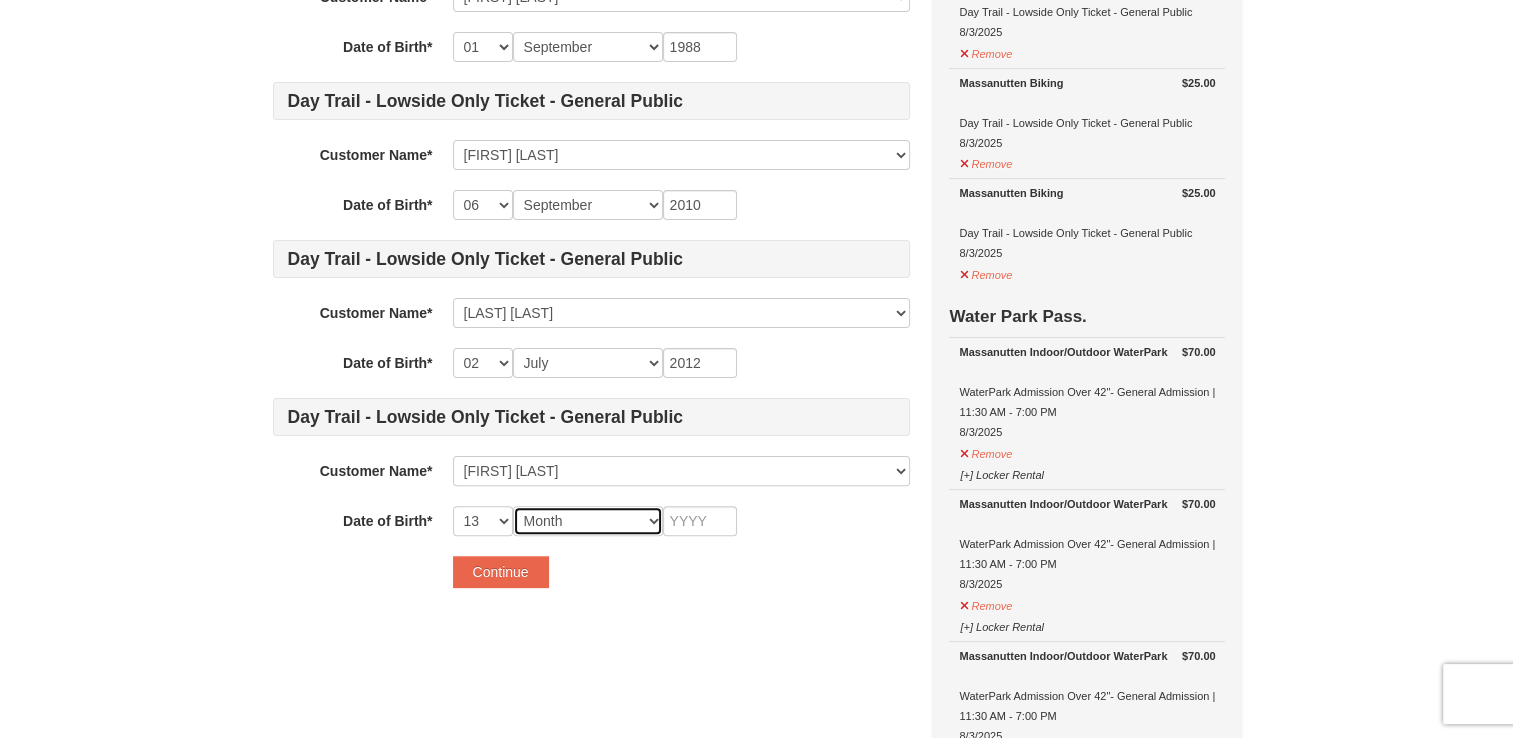 click on "Month January February March April May June July August September October November December" at bounding box center (588, 521) 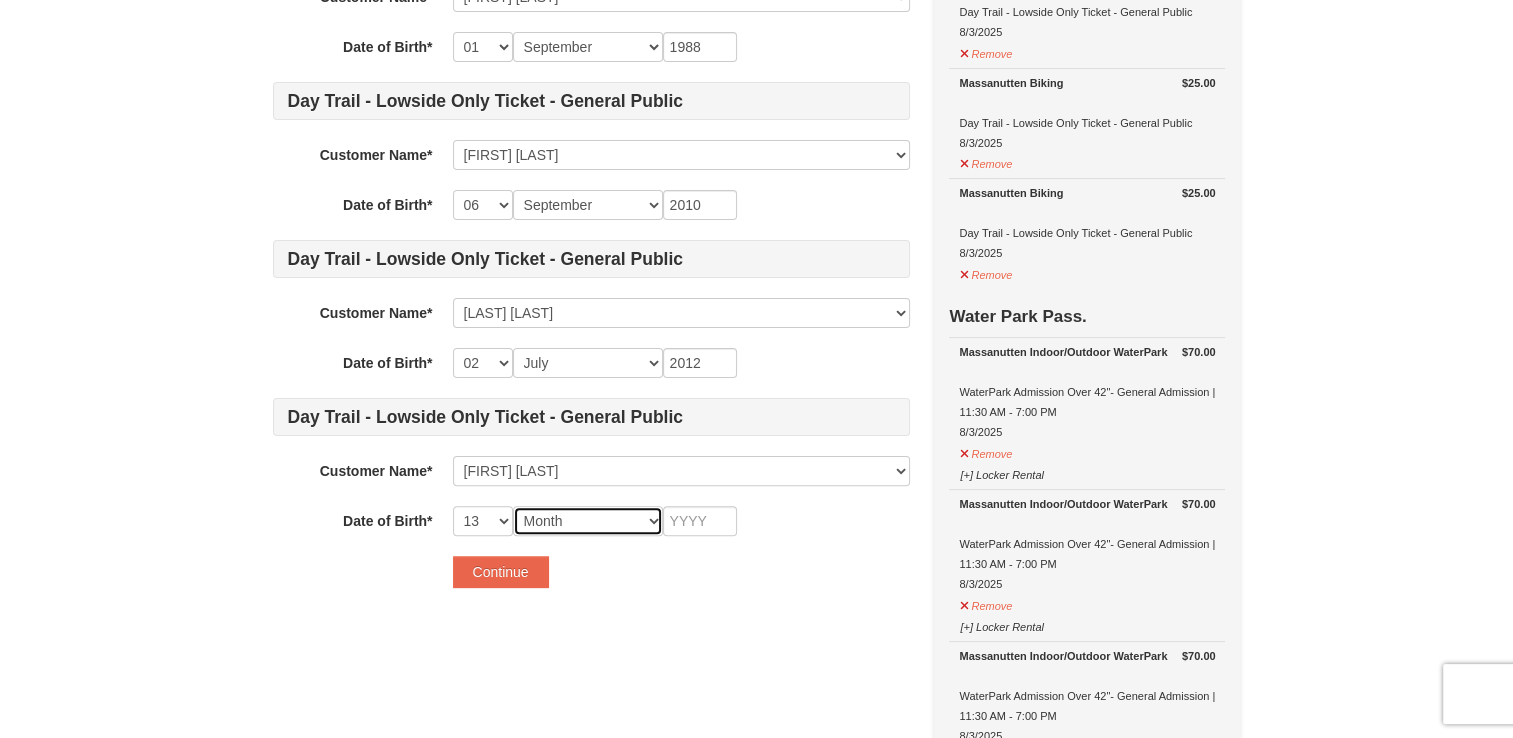 select on "11" 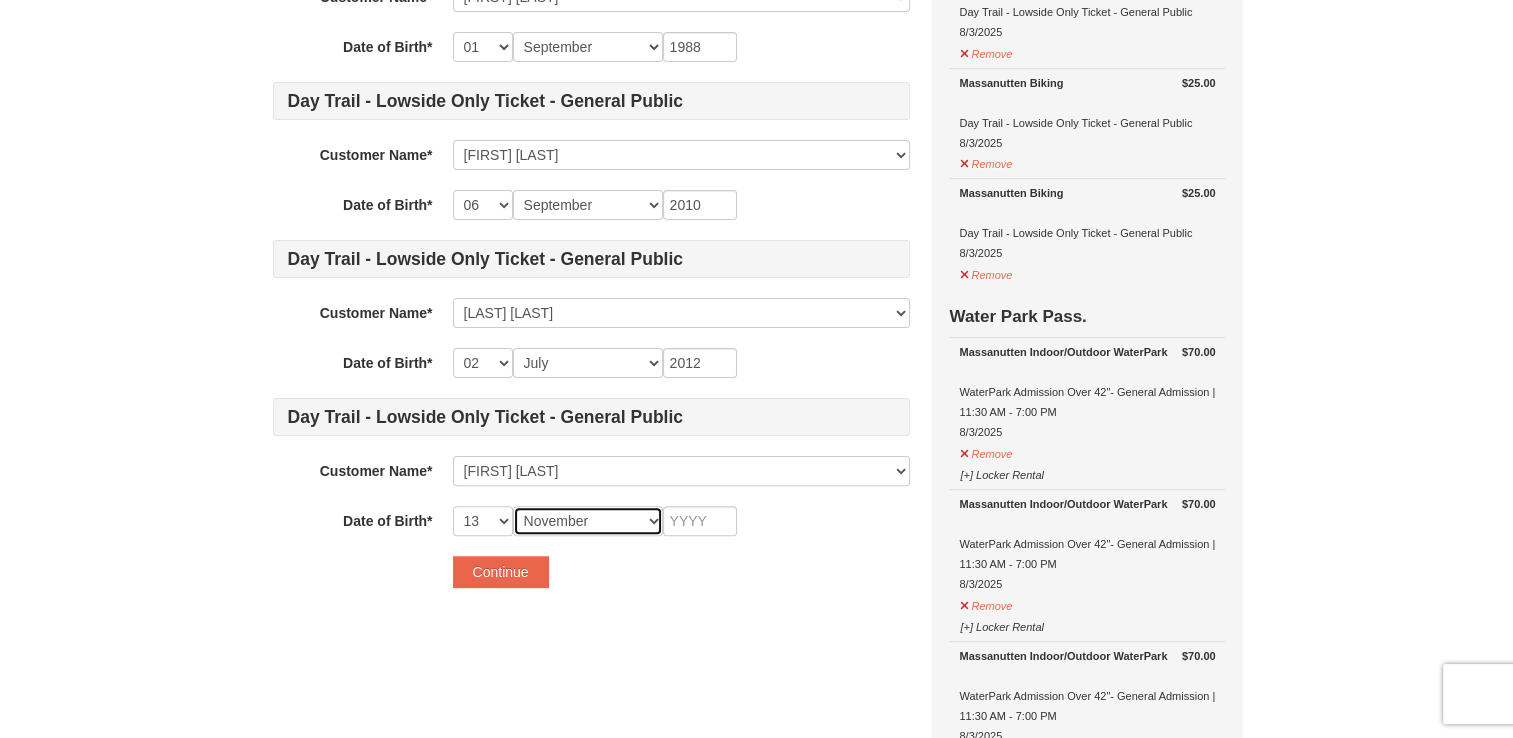 click on "Month January February March April May June July August September October November December" at bounding box center (588, 521) 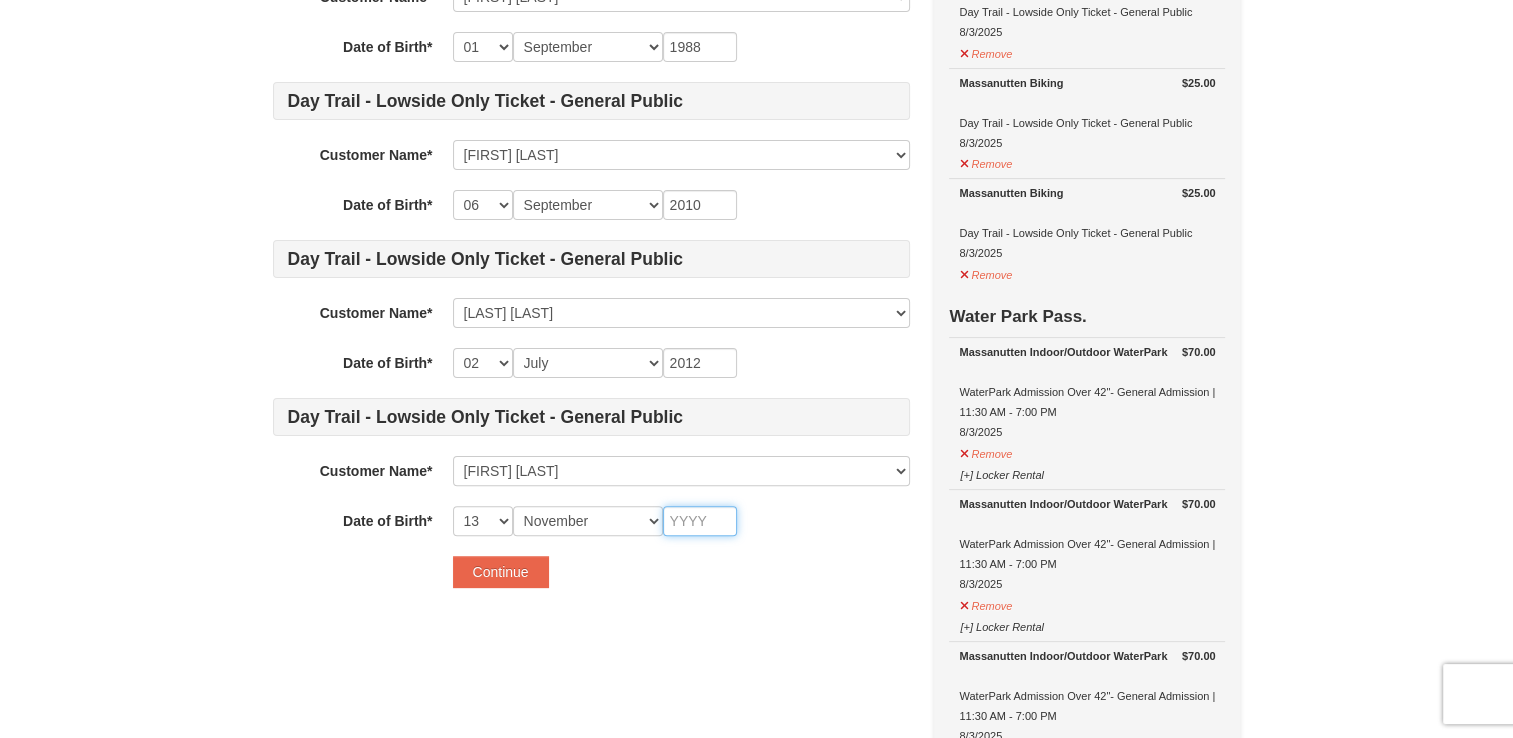 click at bounding box center [700, 521] 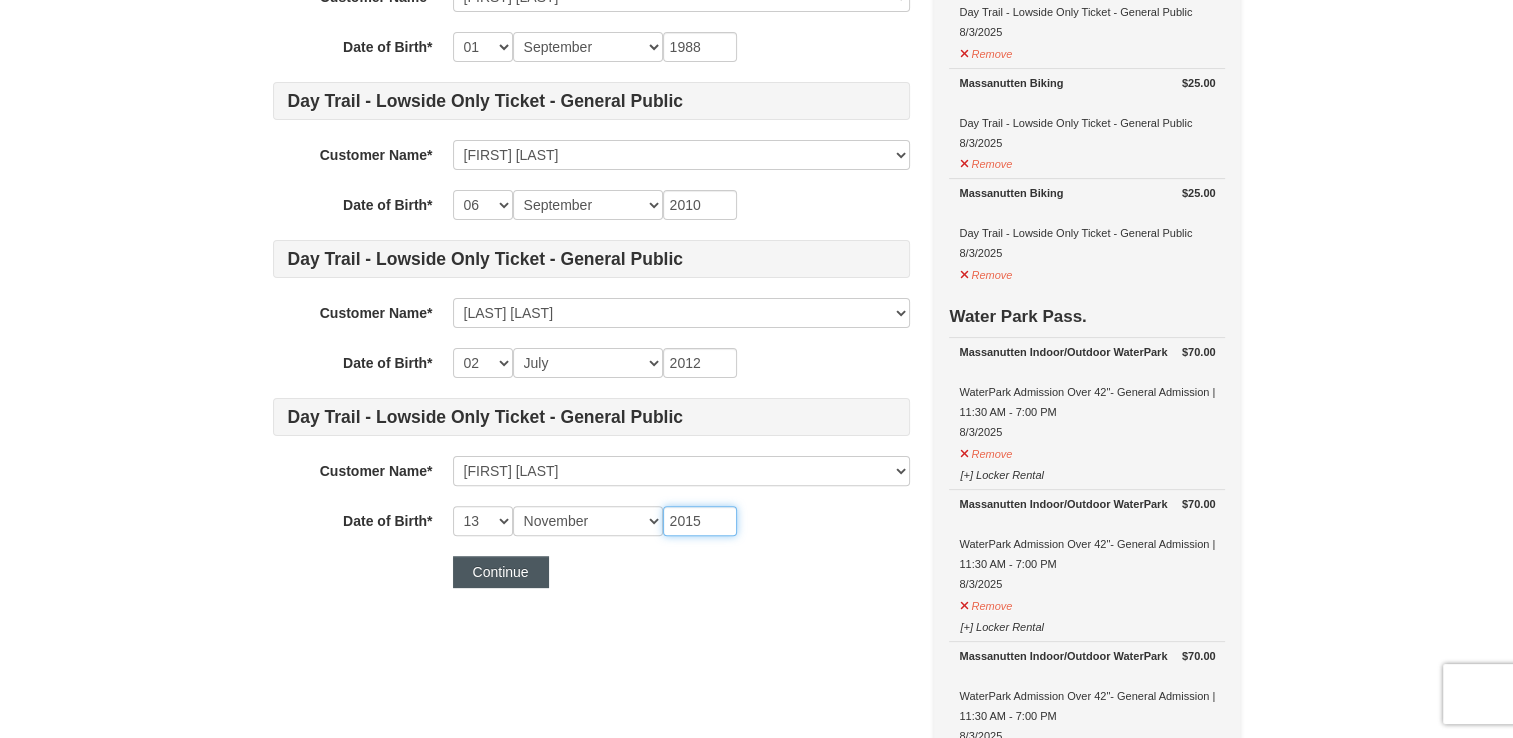 type on "2015" 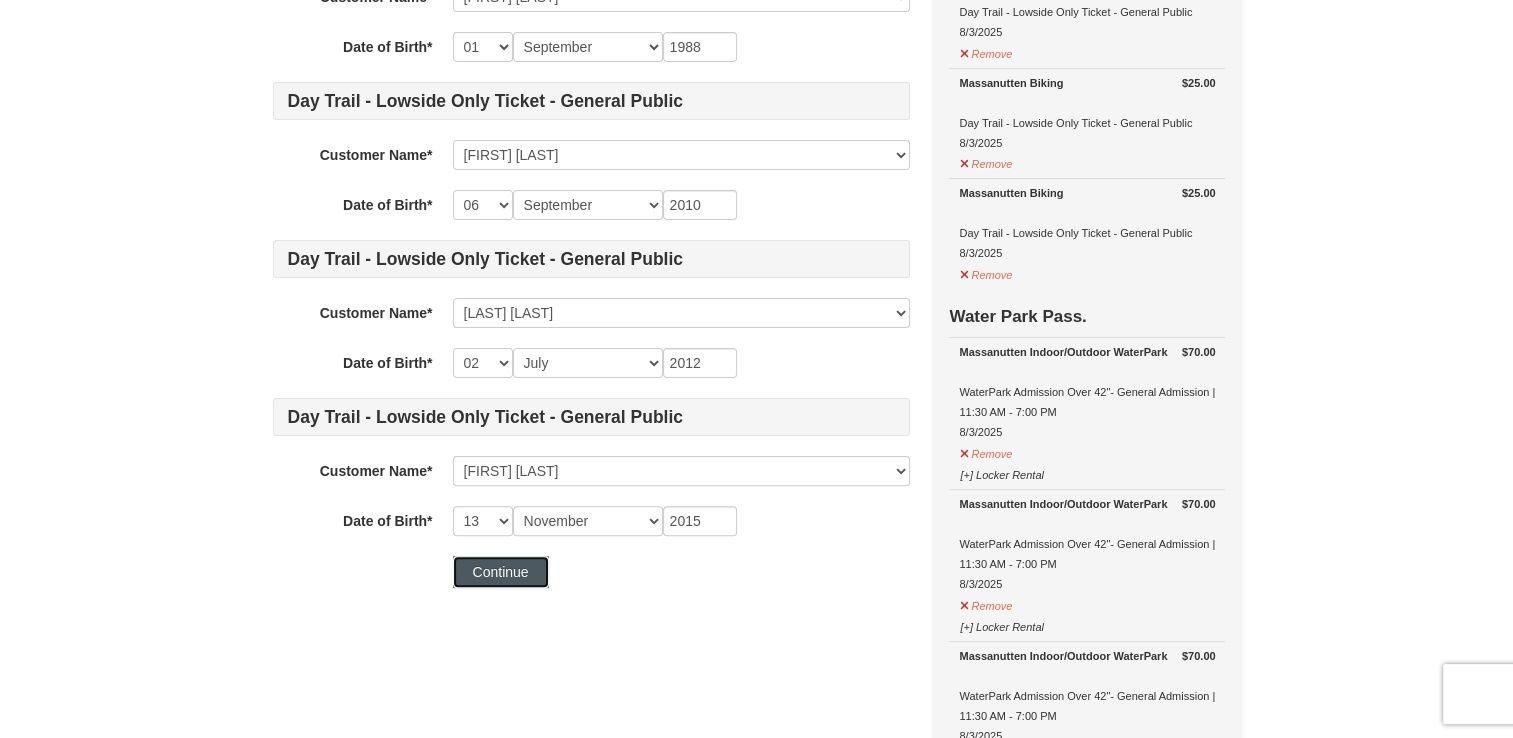 click on "Continue" at bounding box center [501, 572] 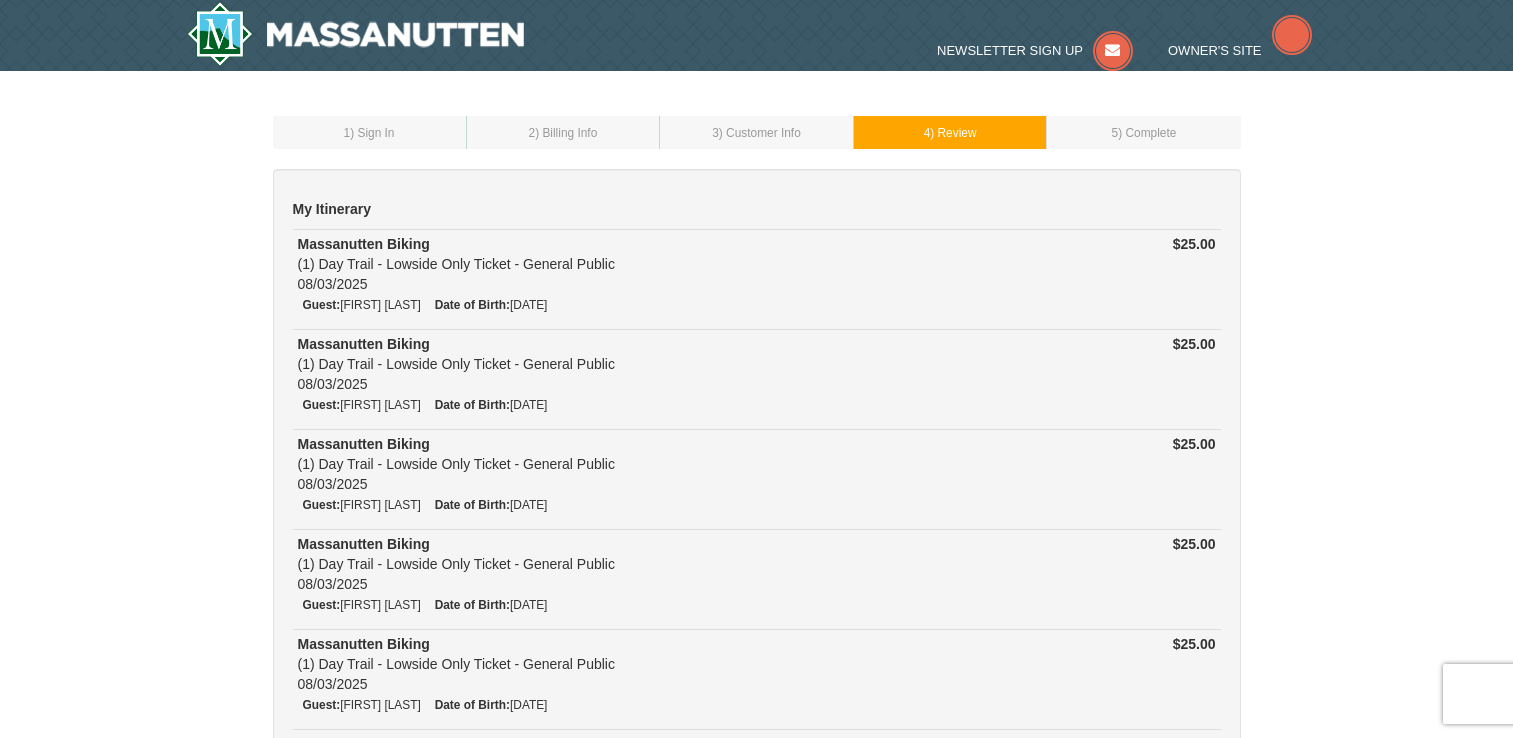scroll, scrollTop: 0, scrollLeft: 0, axis: both 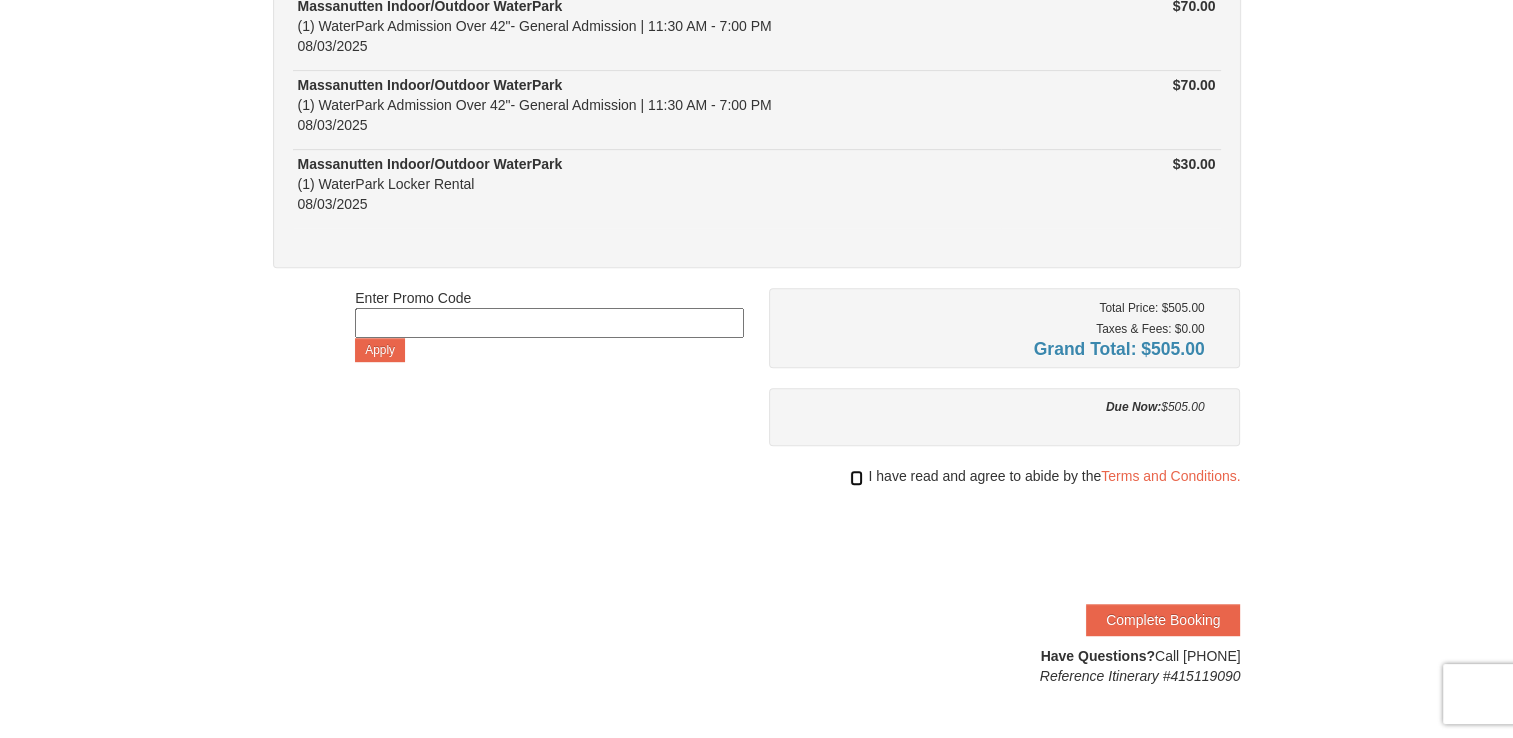 click at bounding box center [856, 478] 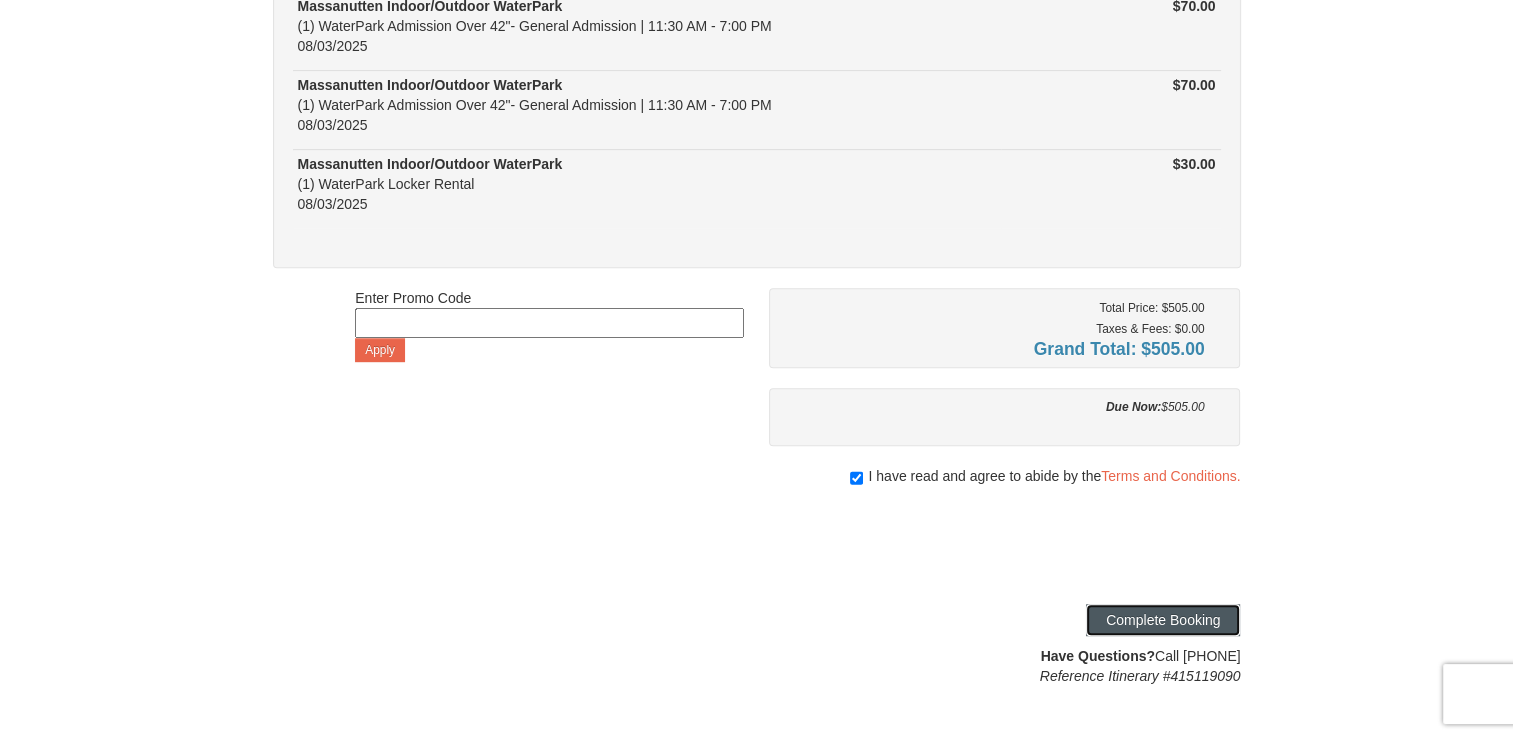 click on "Complete Booking" at bounding box center [1163, 620] 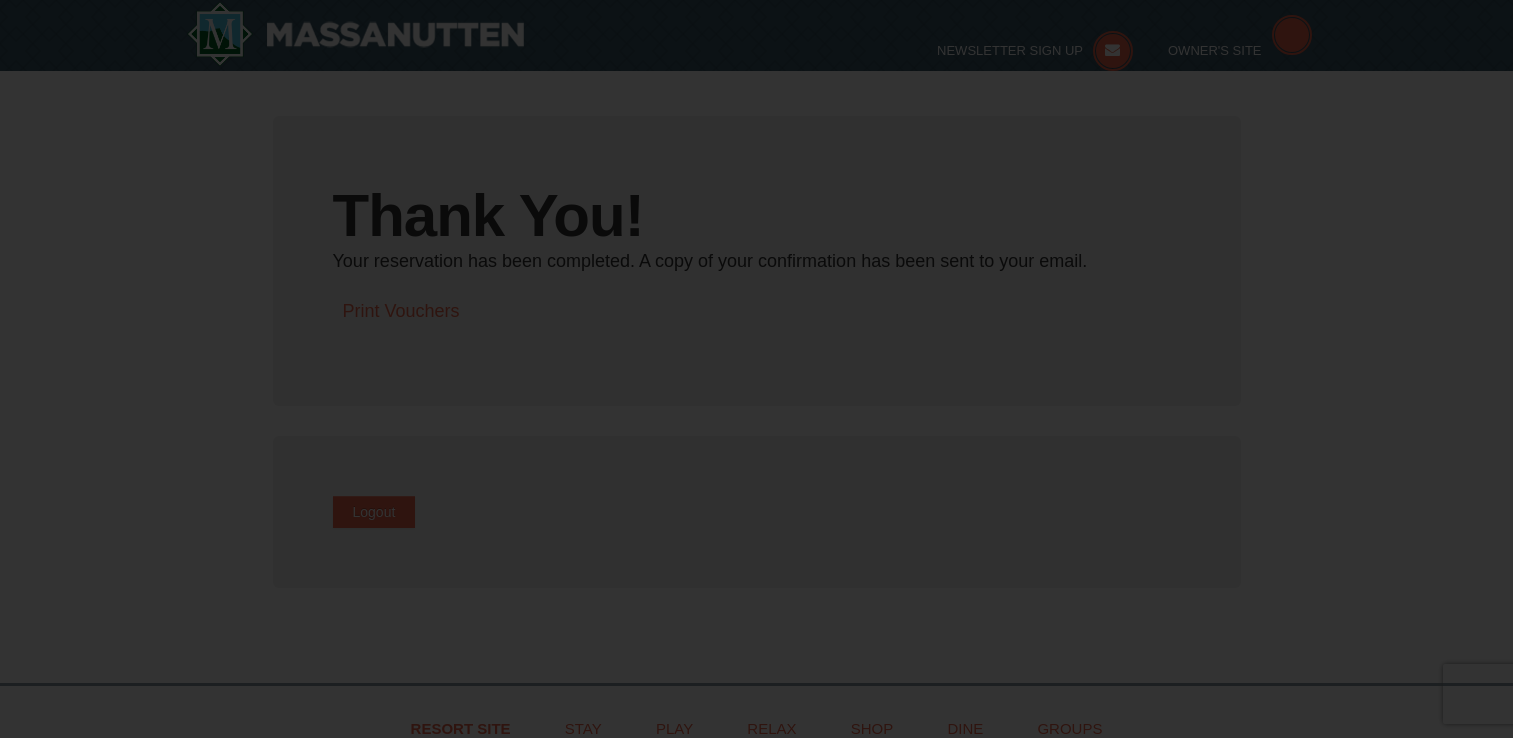 scroll, scrollTop: 0, scrollLeft: 0, axis: both 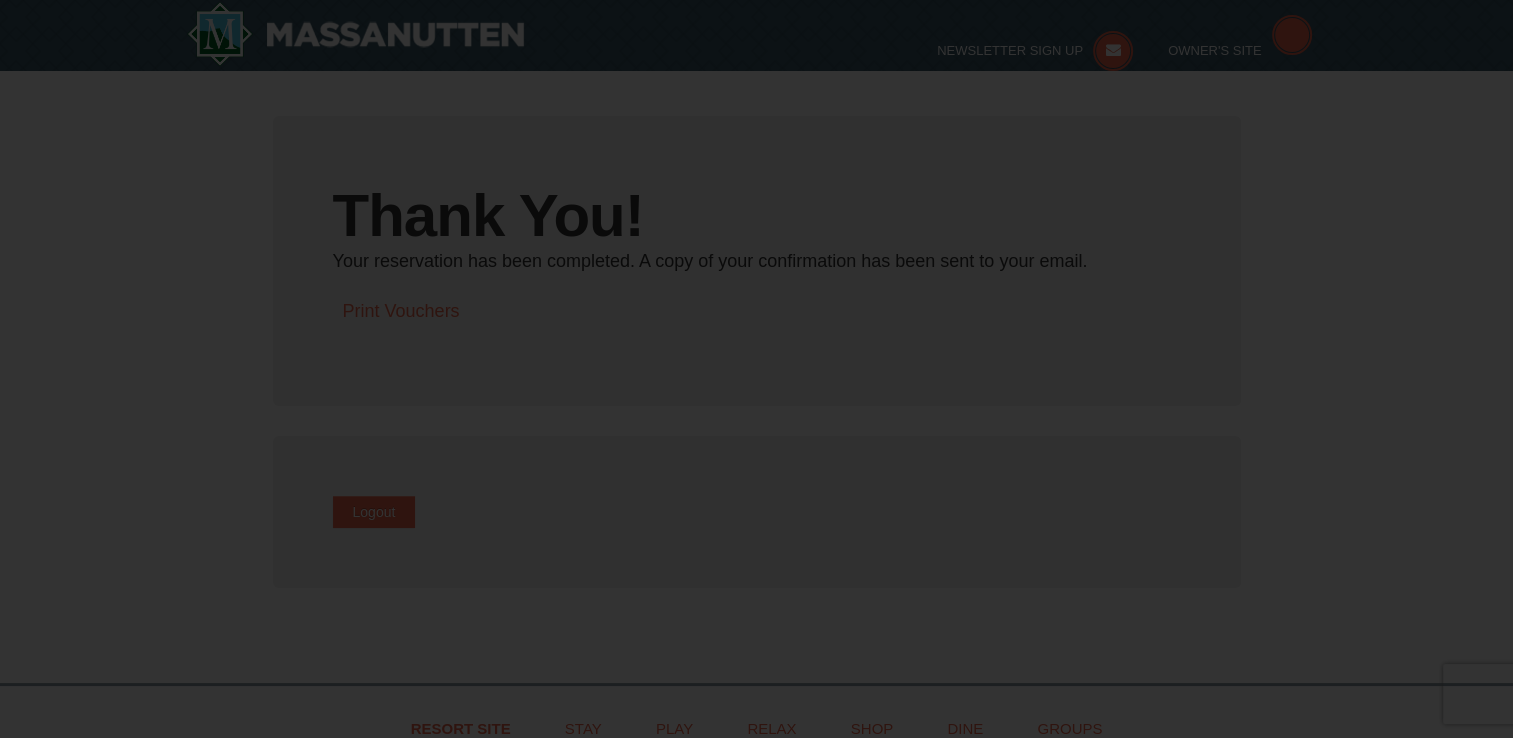 type on "[USERNAME]@example.com" 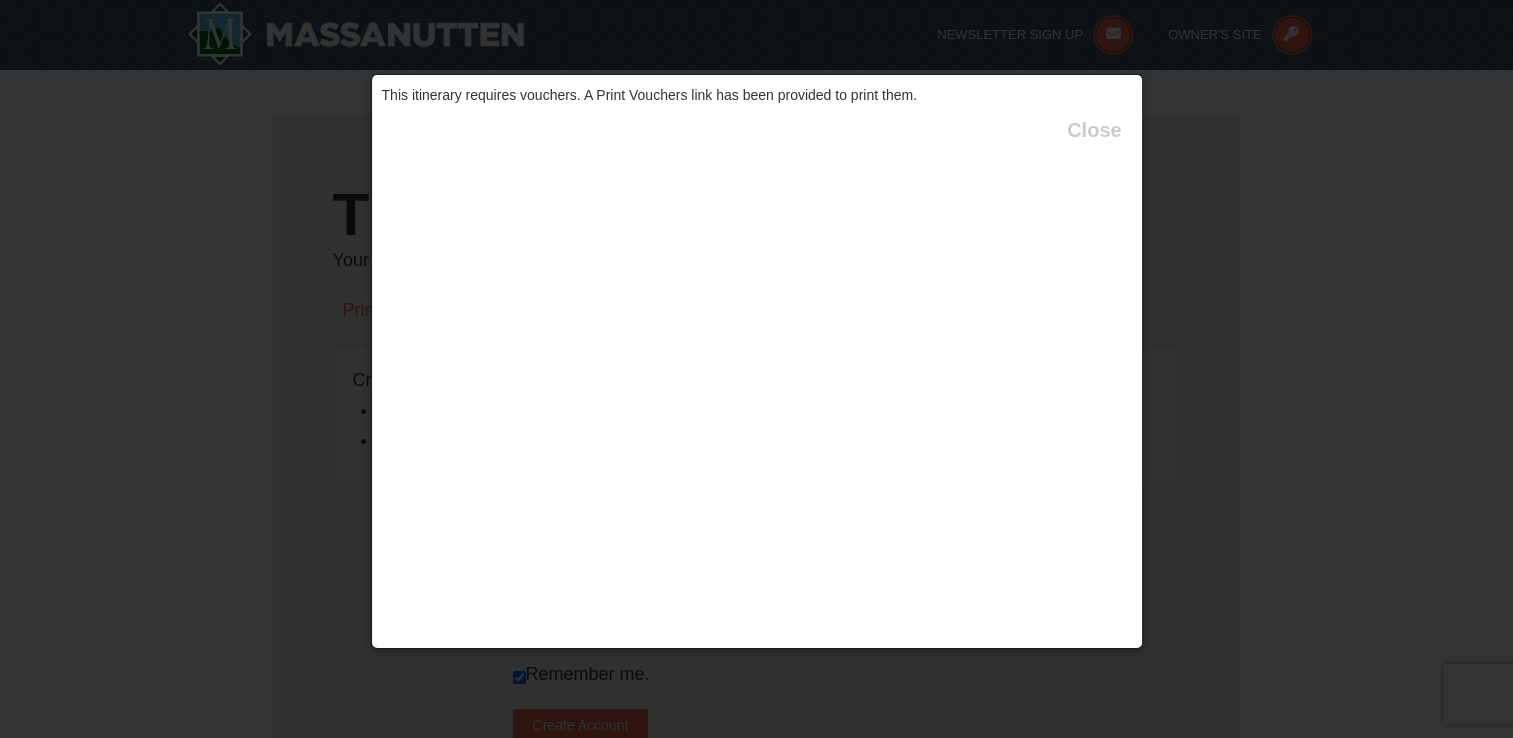 scroll, scrollTop: 0, scrollLeft: 0, axis: both 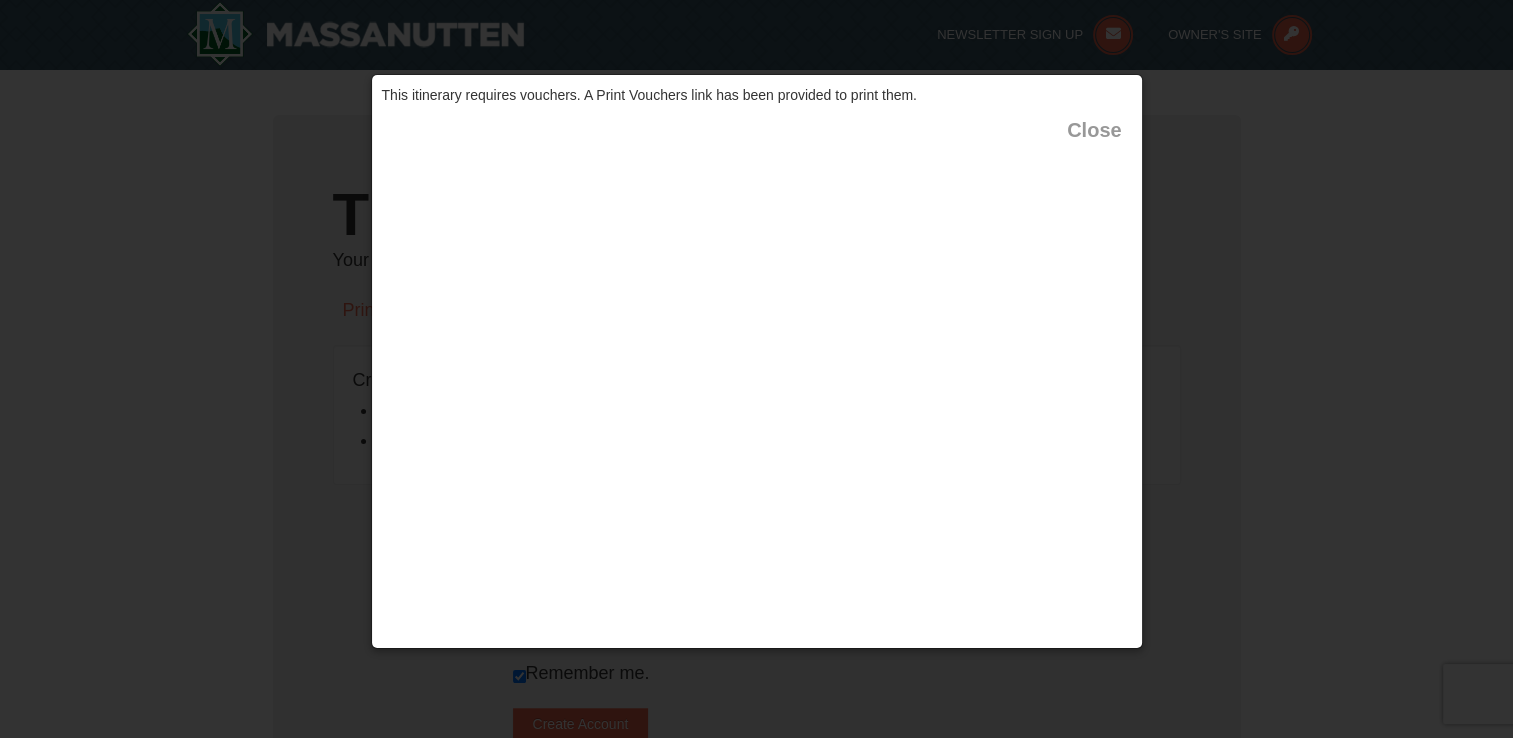 click on "Close" at bounding box center [1094, 130] 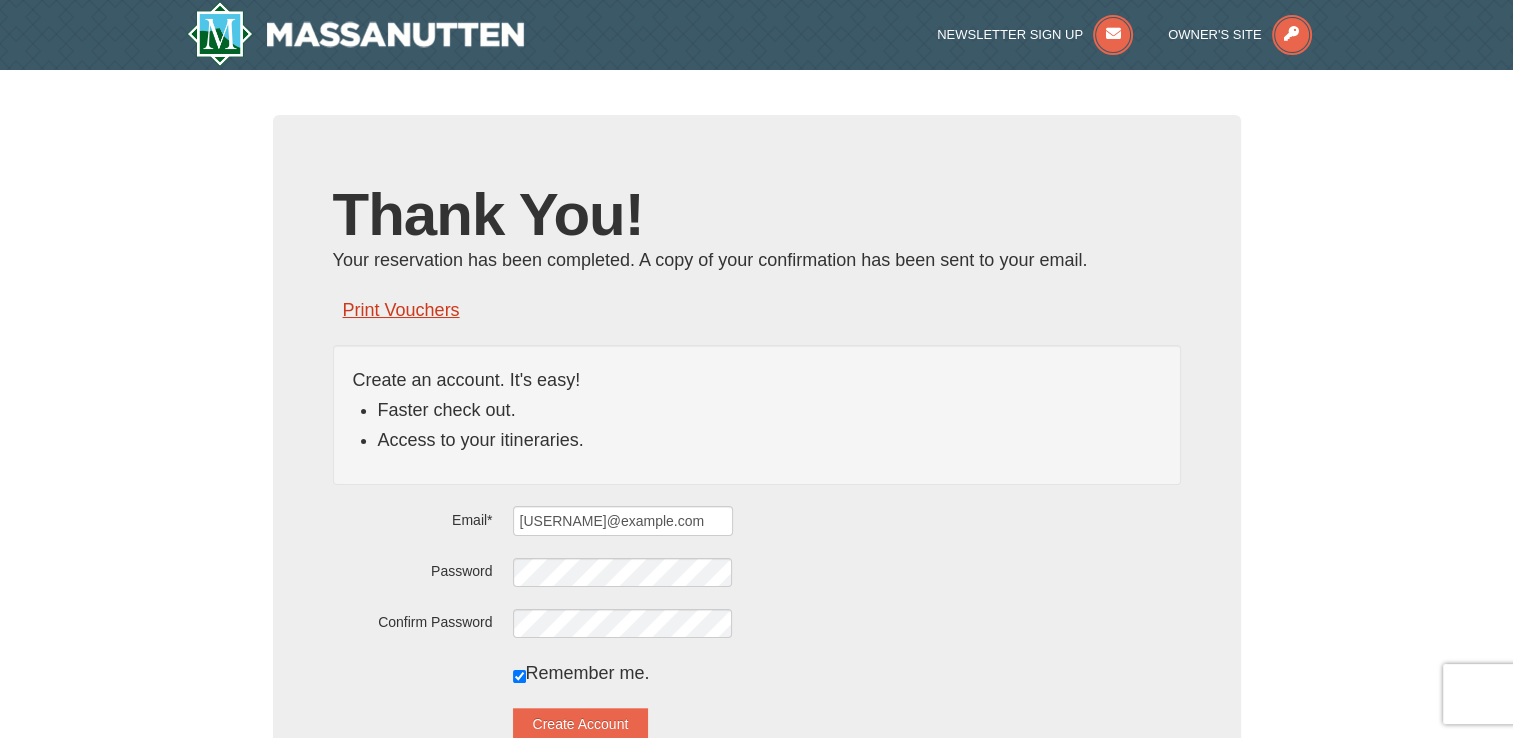 click on "Print Vouchers" at bounding box center (401, 310) 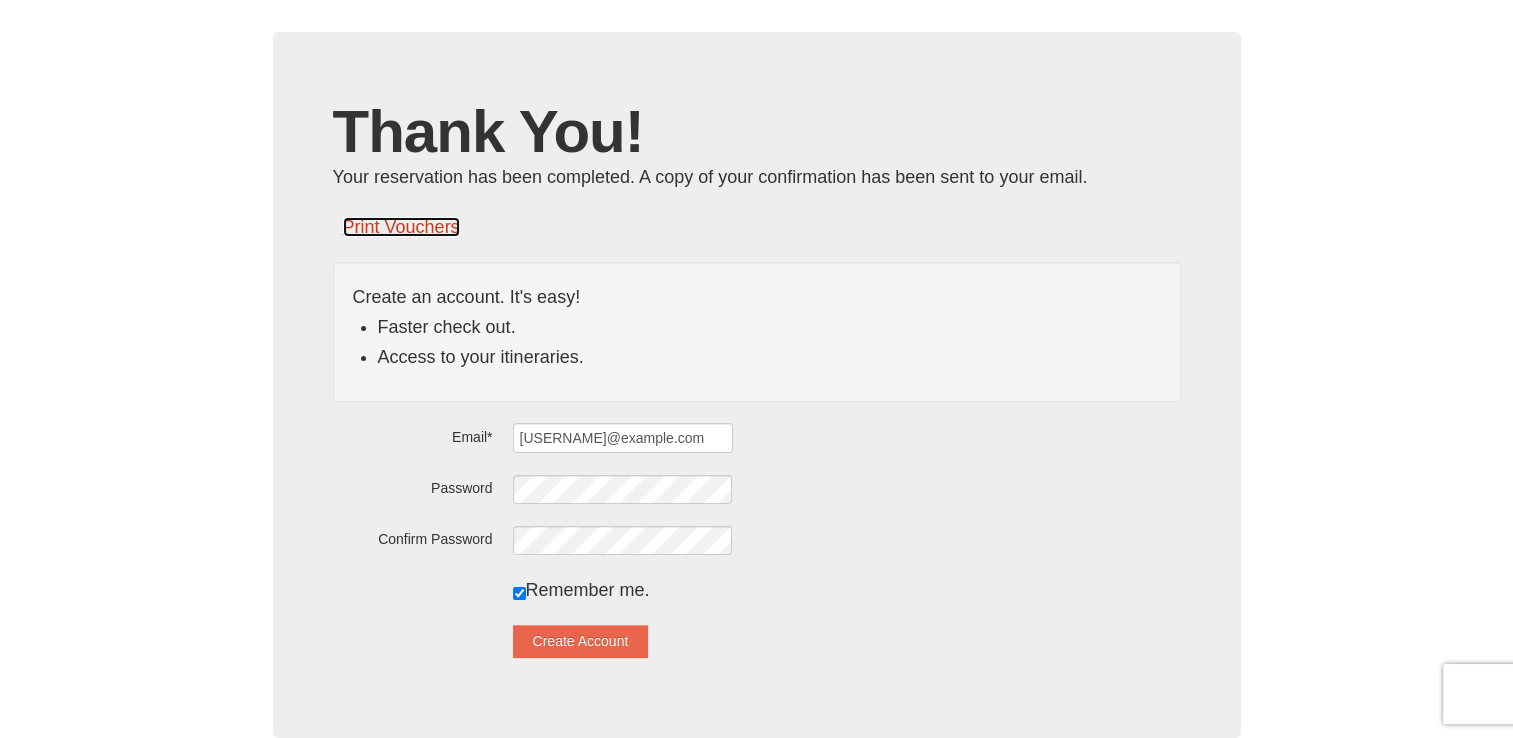 scroll, scrollTop: 110, scrollLeft: 0, axis: vertical 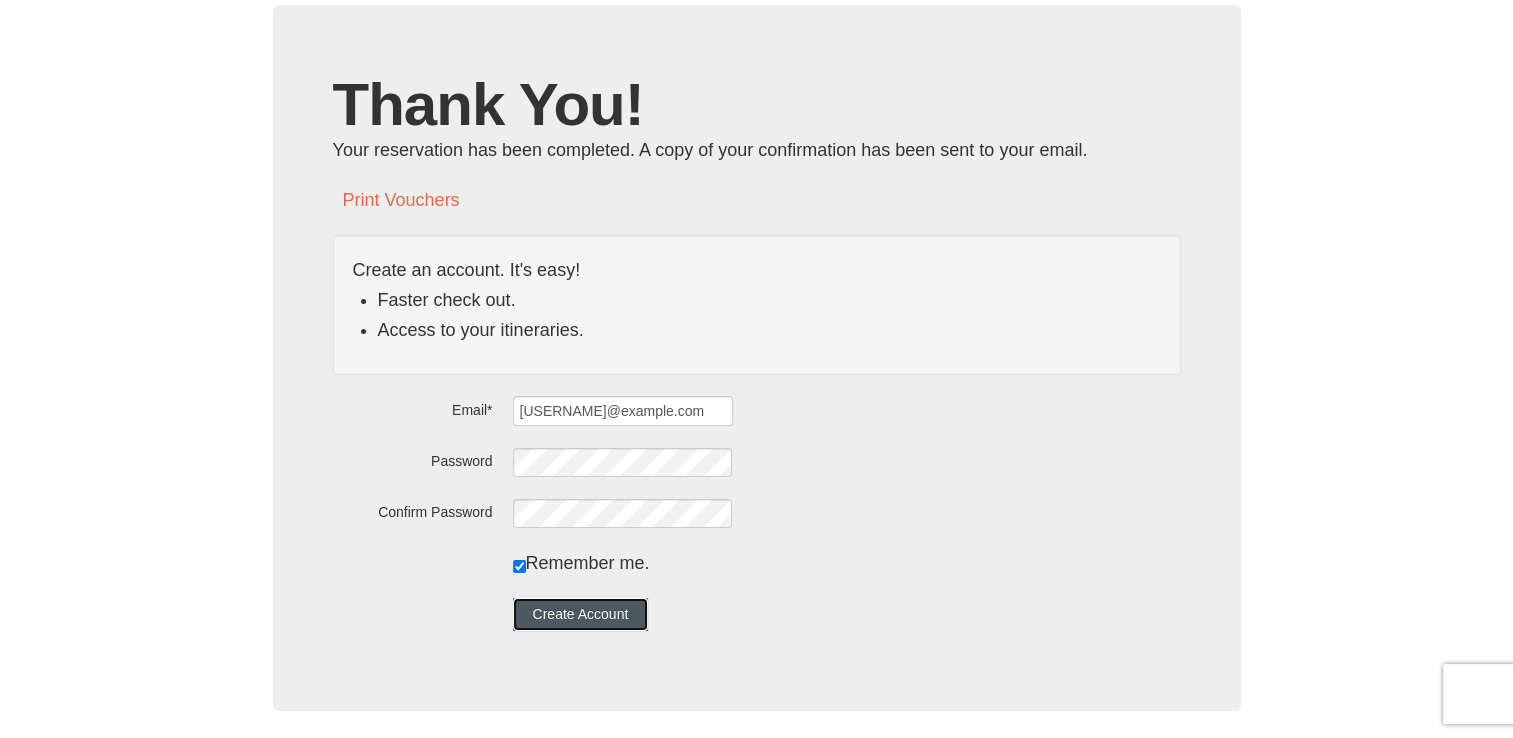 click on "Create Account" at bounding box center (581, 614) 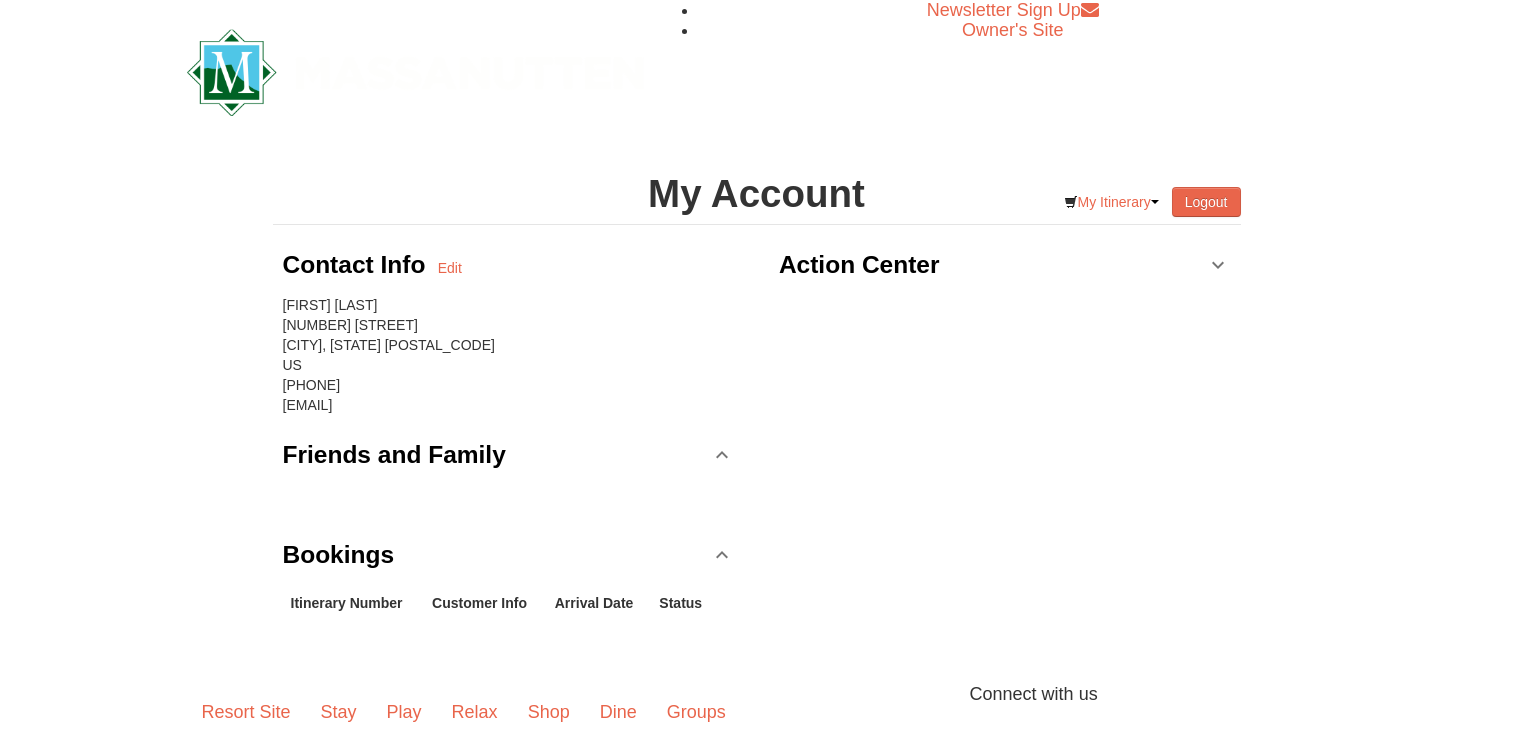 scroll, scrollTop: 0, scrollLeft: 0, axis: both 